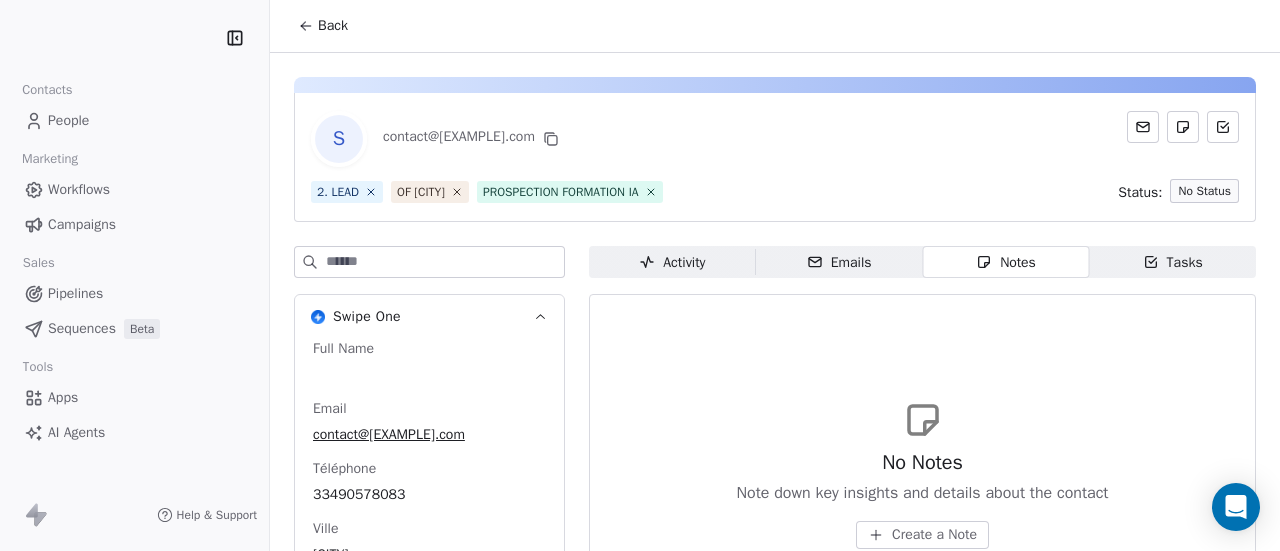 scroll, scrollTop: 0, scrollLeft: 0, axis: both 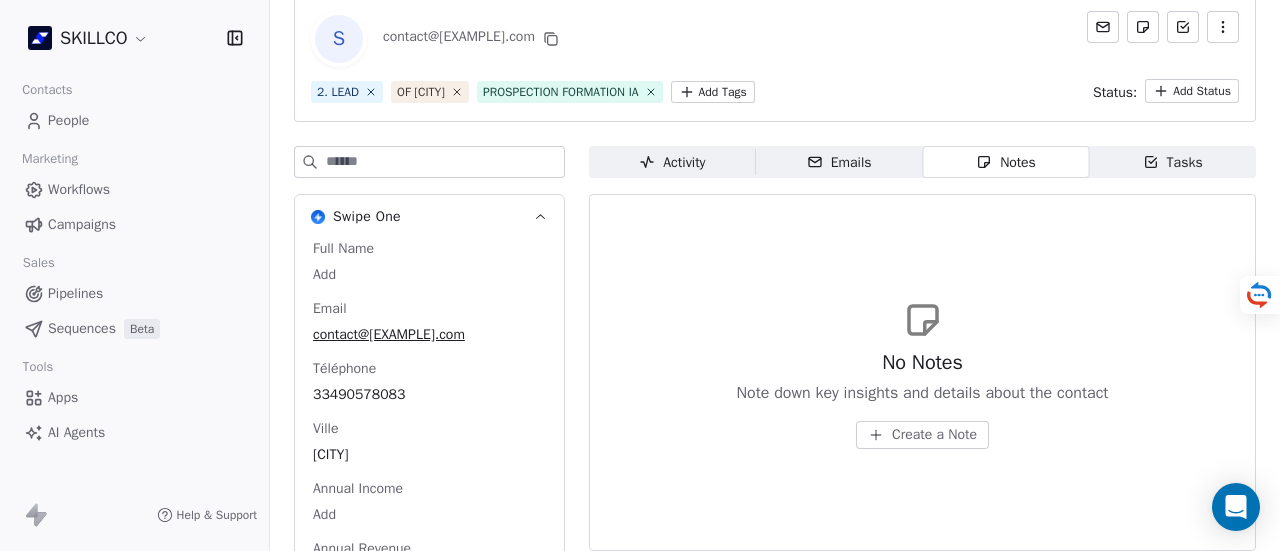 click on "Emails Emails" at bounding box center (839, 162) 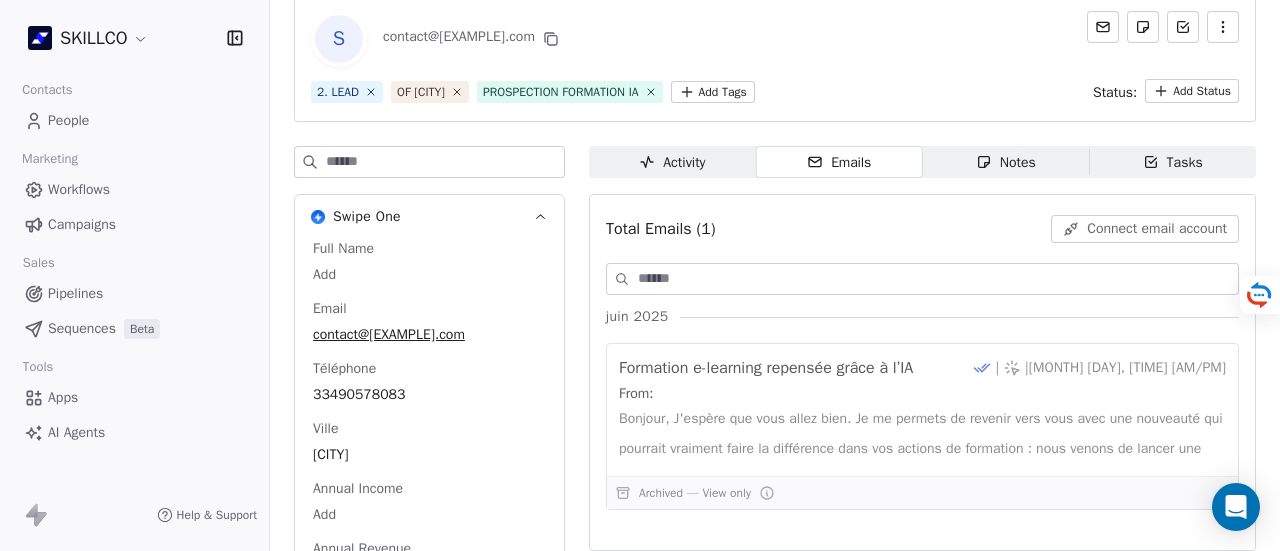 click on "Activity" at bounding box center [672, 162] 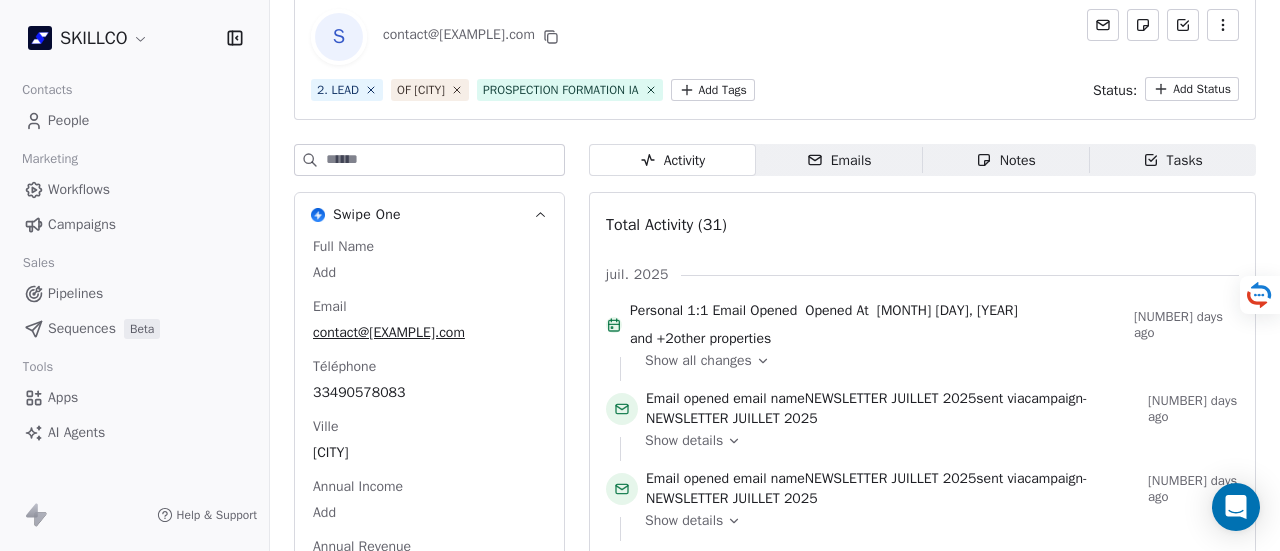 scroll, scrollTop: 0, scrollLeft: 0, axis: both 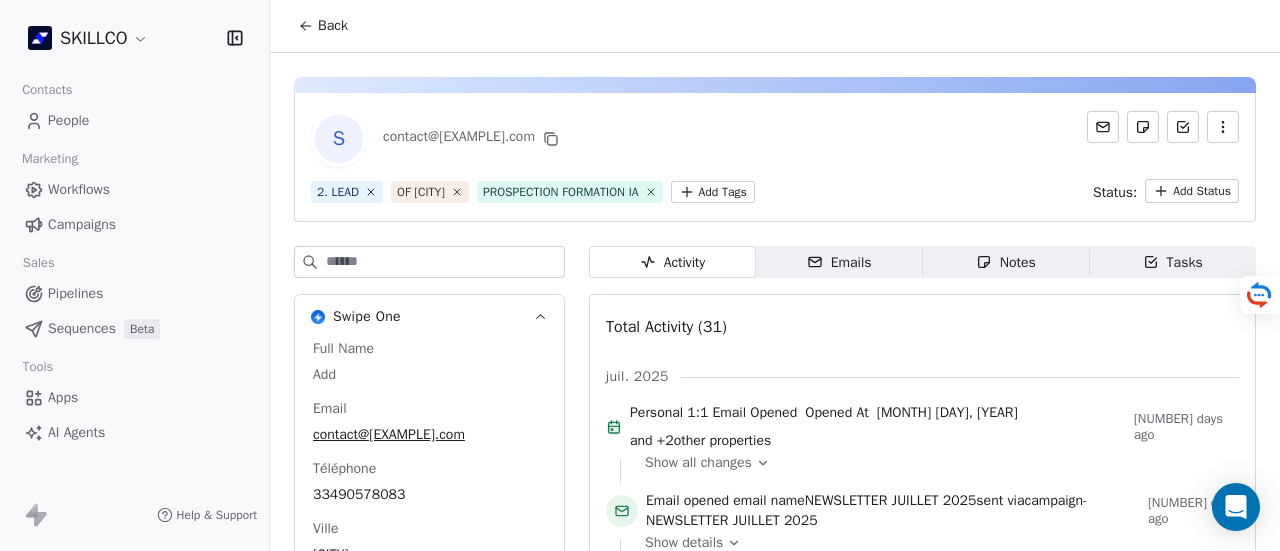 click on "Notes" at bounding box center [1006, 262] 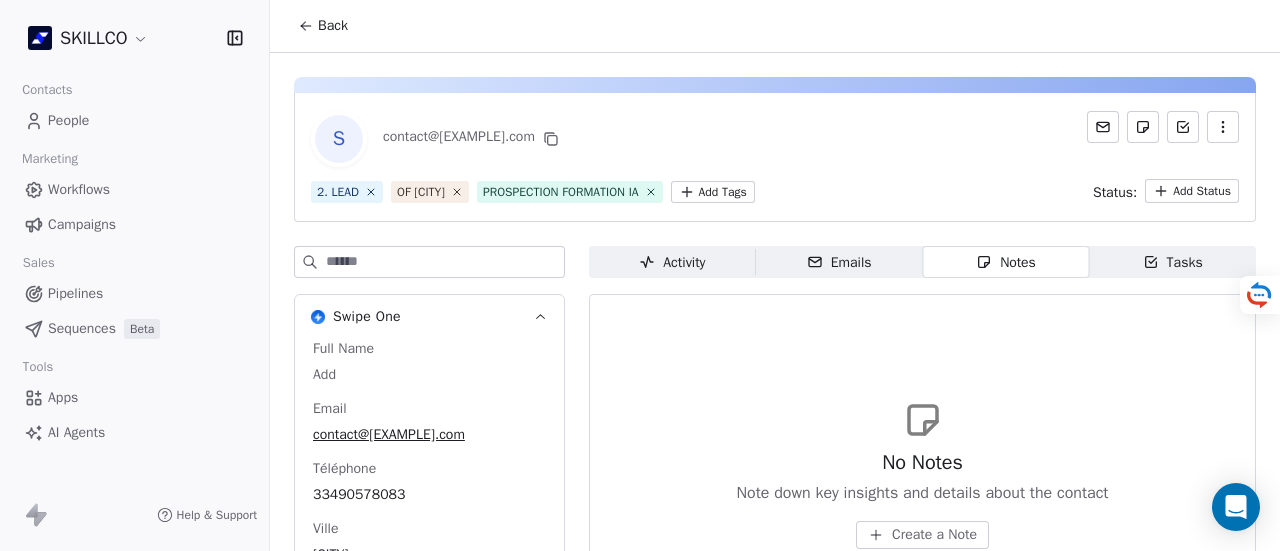click on "S contact@iffco.fr 2. LEAD OF MONTPELLIER PROSPECTION FORMATION IA  Add Tags Status:   Add Status" at bounding box center (775, 157) 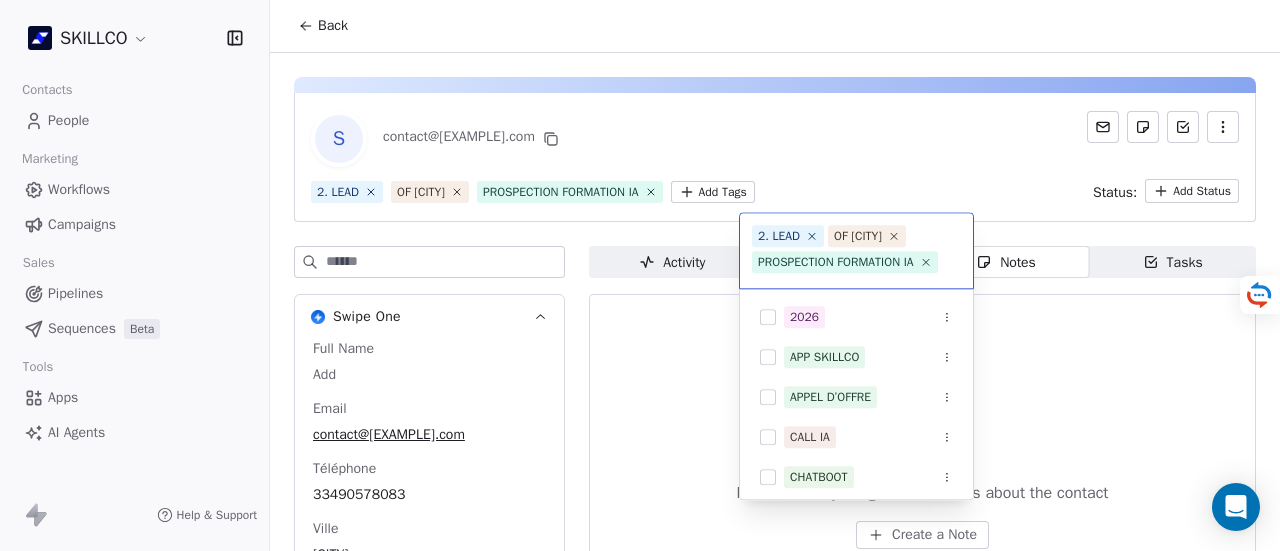 scroll, scrollTop: 22, scrollLeft: 0, axis: vertical 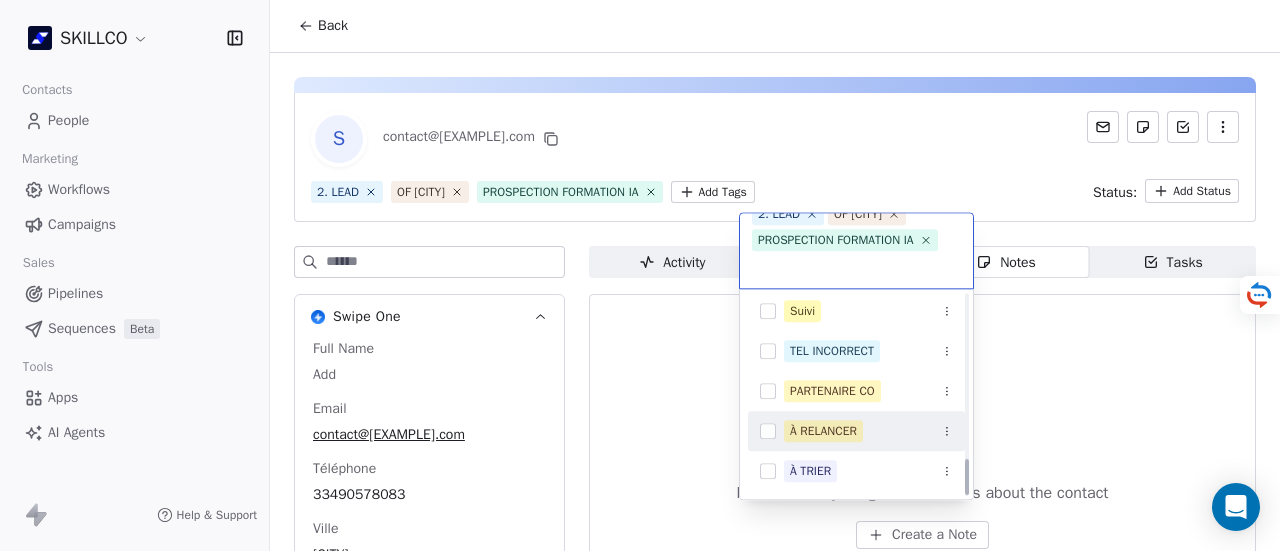 click on "À RELANCER" at bounding box center (868, 431) 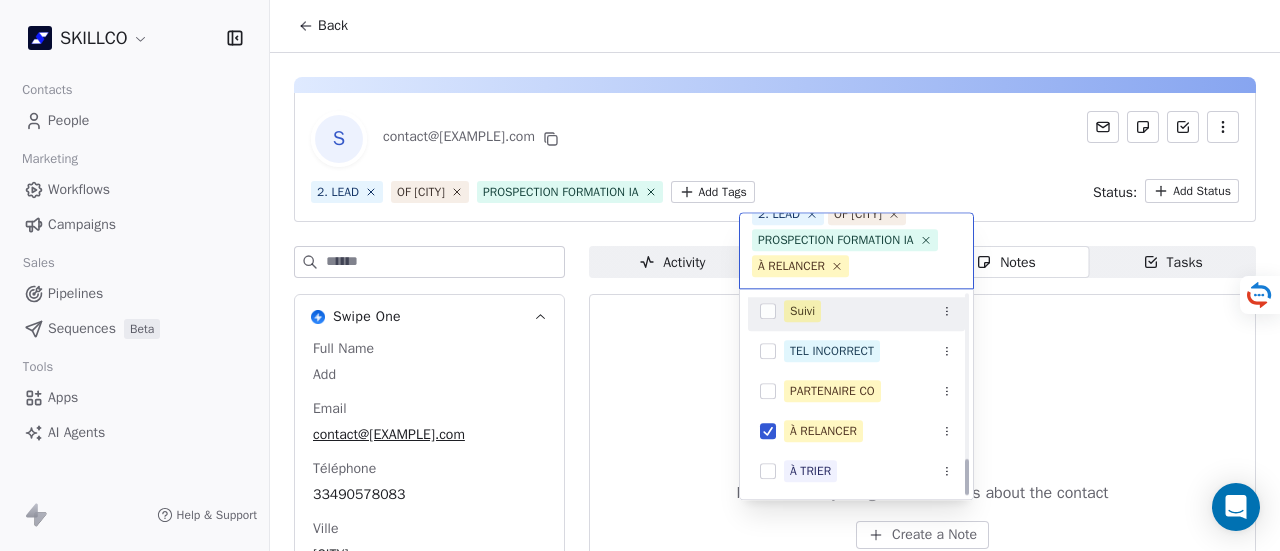 click on "SKILLCO Contacts People Marketing Workflows Campaigns Sales Pipelines Sequences Beta Tools Apps AI Agents Help & Support Back S contact@iffco.fr 2. LEAD OF MONTPELLIER PROSPECTION FORMATION IA  Add Tags Status:   Add Status Swipe One Full Name Add Email contact@iffco.fr Téléphone 33490578083 Ville Montpellier Annual Income Add Annual Revenue Add See   46   More   Calendly Activity Activity Emails Emails   Notes   Notes Tasks Tasks No Notes Note down key insights and details about the contact   Create a Note
2. LEAD OF MONTPELLIER PROSPECTION FORMATION IA À RELANCER OF MONTPELLIER 1. NOUVEAU PROSPECTION FORMATION IA RECAP VISIO SITE Suivi TEL INCORRECT PARTENAIRE CO À RELANCER À TRIER" at bounding box center [640, 275] 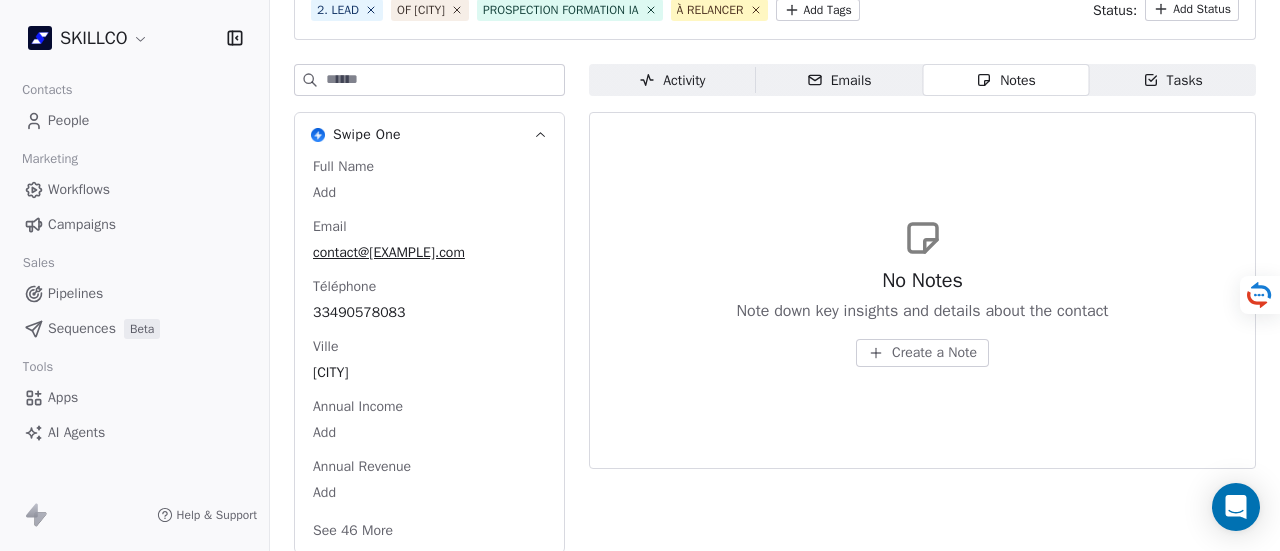 scroll, scrollTop: 200, scrollLeft: 0, axis: vertical 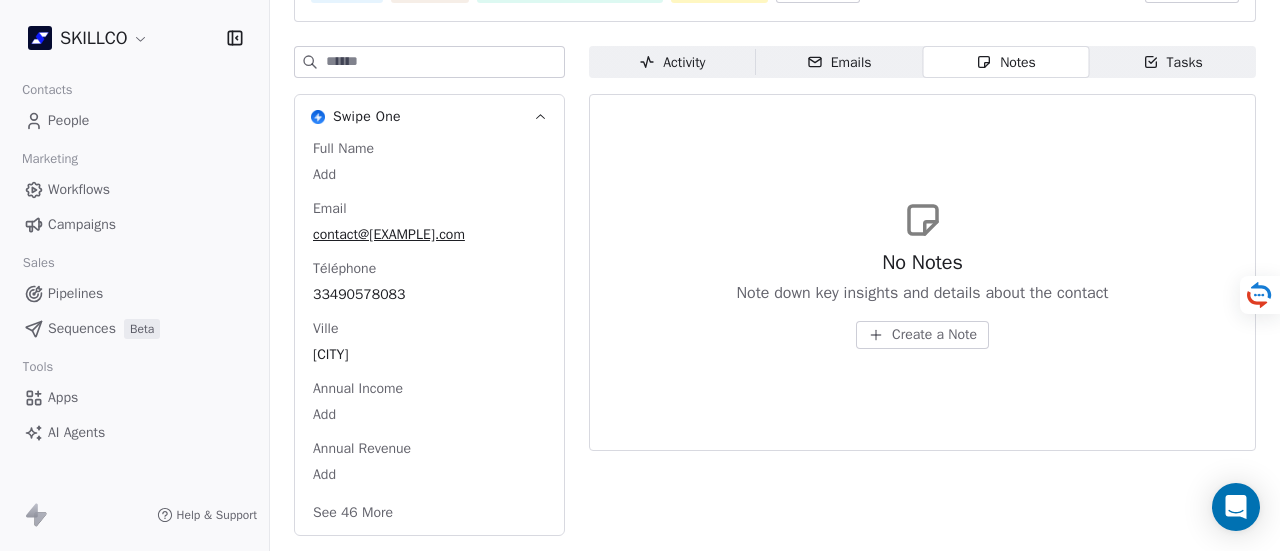 click on "Create a Note" at bounding box center (934, 335) 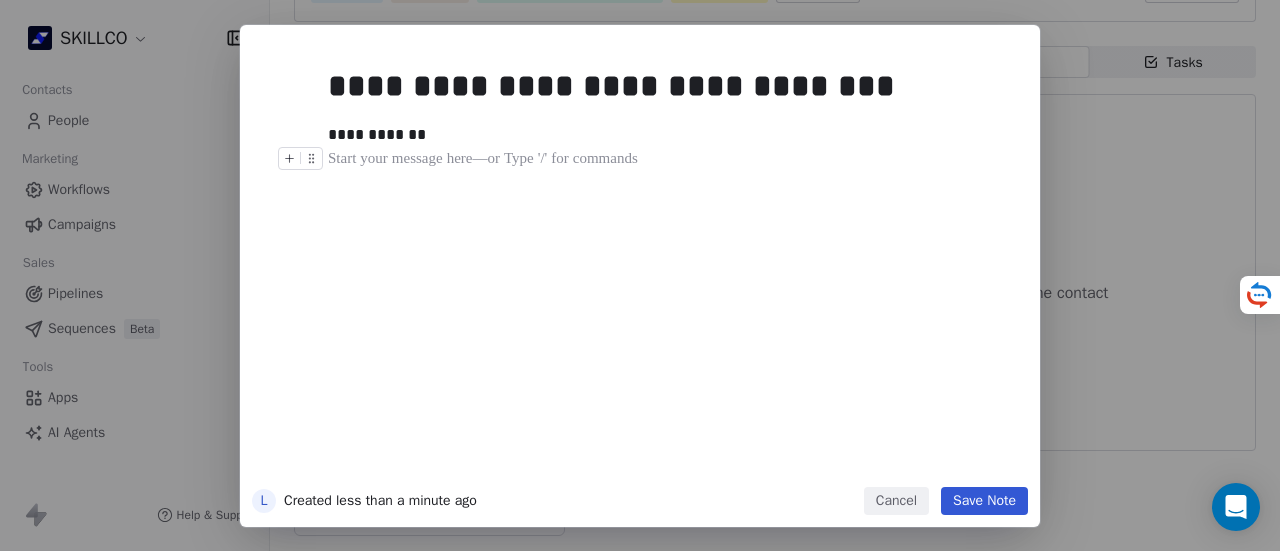 click on "Save Note" at bounding box center (984, 501) 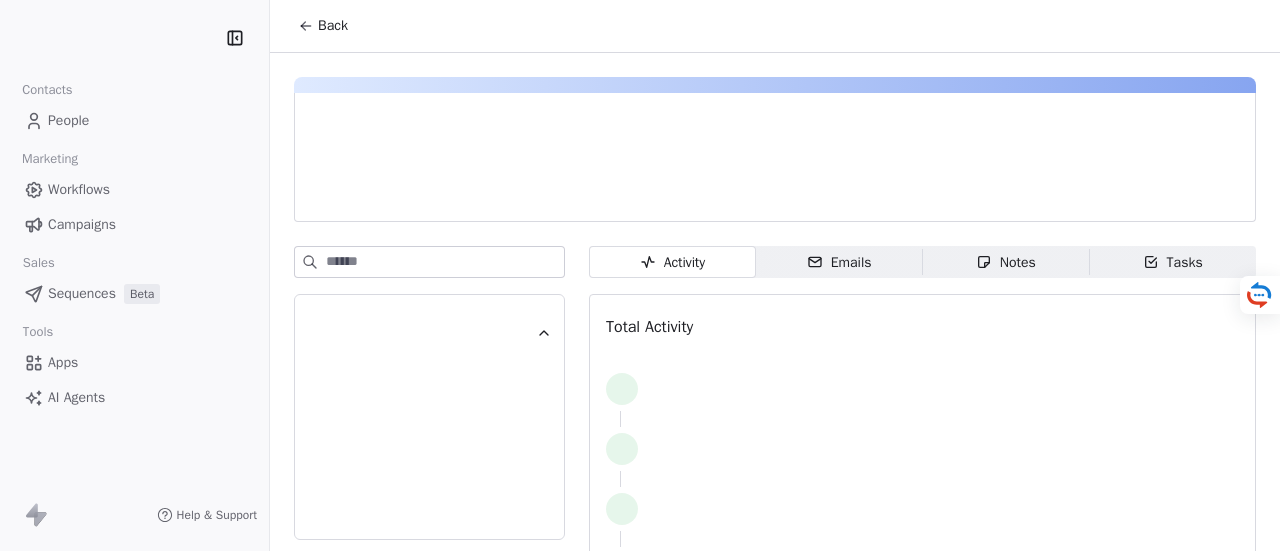 scroll, scrollTop: 0, scrollLeft: 0, axis: both 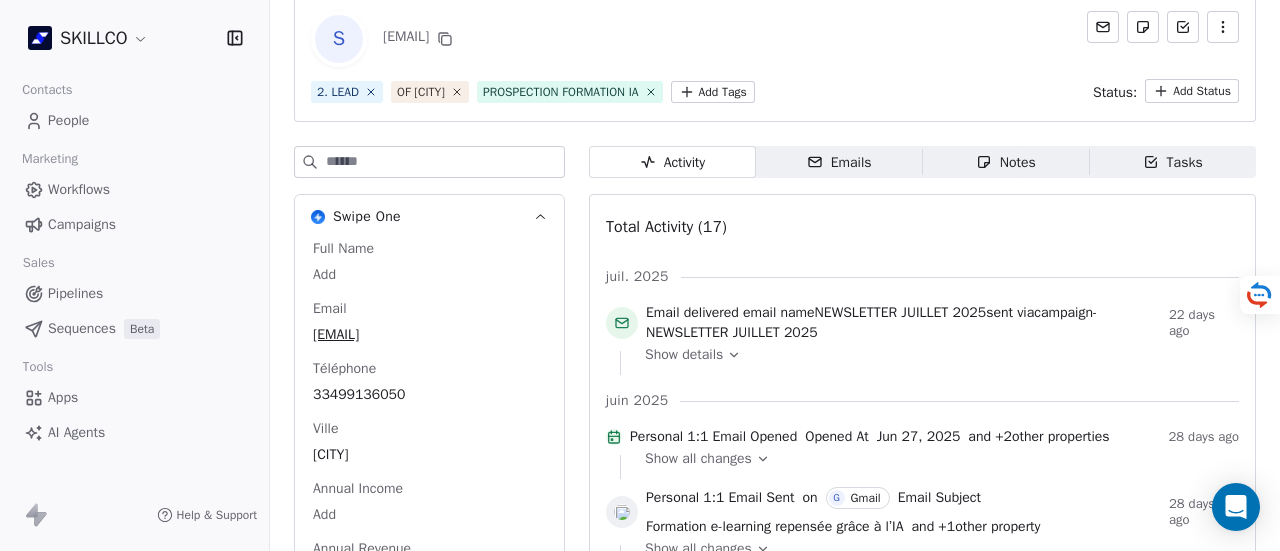 drag, startPoint x: 948, startPoint y: 153, endPoint x: 946, endPoint y: 143, distance: 10.198039 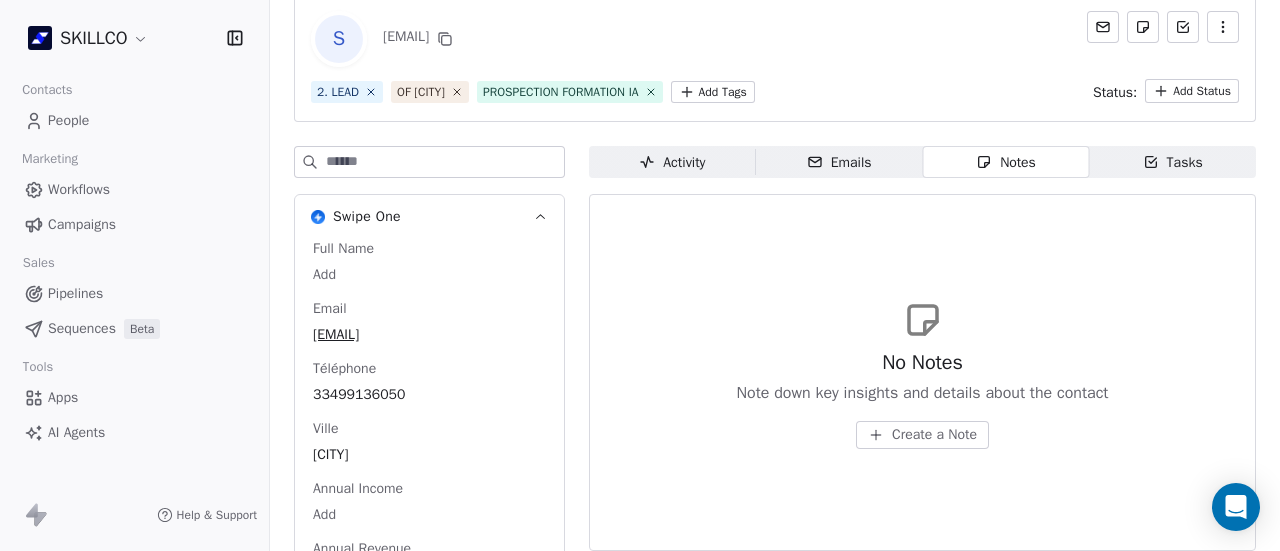 click on "Emails Emails" at bounding box center (839, 162) 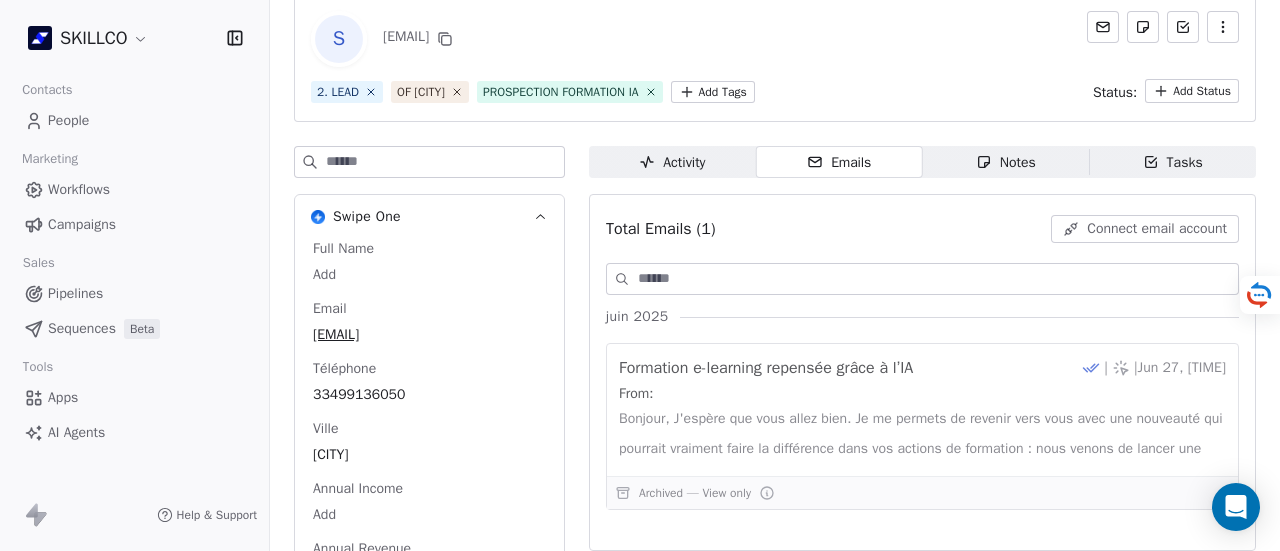 click on "Activity Activity" at bounding box center [672, 162] 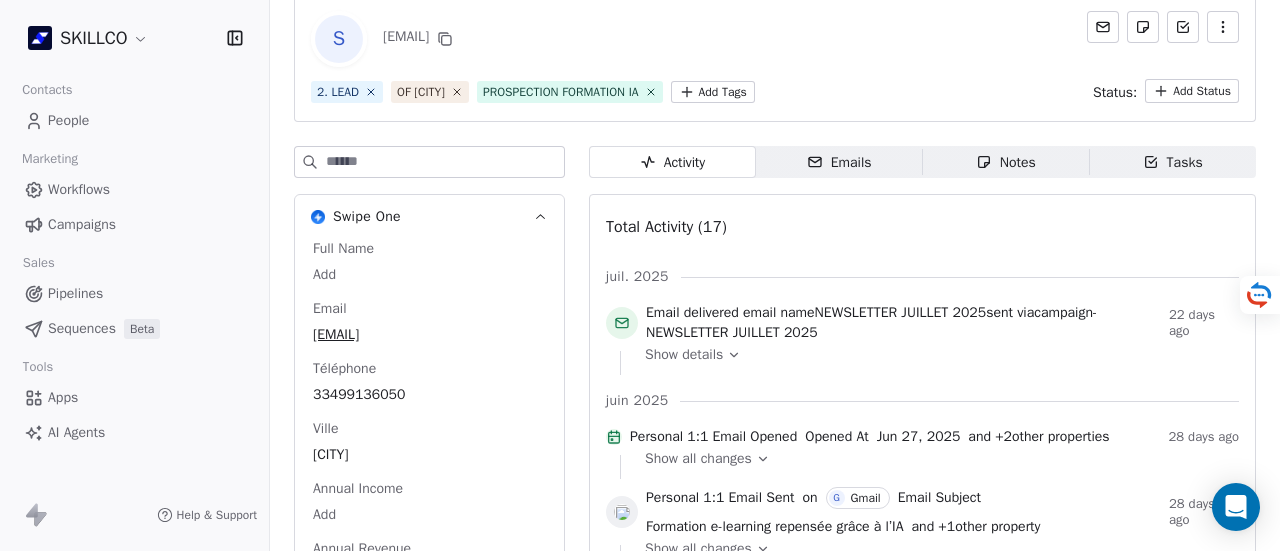 click on "SKILLCO Contacts People Marketing Workflows Campaigns Sales Pipelines Sequences Beta Tools Apps AI Agents Help & Support Back S contact@cesegh.fr 2. LEAD OF MONTPELLIER PROSPECTION FORMATION IA  Add Tags Status:   Add Status Swipe One Full Name Add Email contact@cesegh.fr Téléphone 33499136050 Ville Montpellier Annual Income Add Annual Revenue Add See   46   More   Calendly Activity Activity Emails Emails   Notes   Notes Tasks Tasks Total Activity (17) juil. 2025 Email delivered   email name  NEWSLETTER JUILLET 2025  sent via  campaign  -   NEWSLETTER JUILLET 2025 22 days ago Show details juin 2025 Personal 1:1 Email Opened Opened At   Jun 27, 2025 and + 2  other   properties   28 days ago   Show all changes Personal 1:1 Email Sent on G Gmail Email Subject   Formation e-learning repensée grâce à l’IA and + 1  other   property   28 days ago   Show all changes Left segment "OF MONTPELLIER"   28 days ago Entered a segment "Churn Risk"   28 days ago Tag Removed 1. NOUVEAU by M MAJ TAG workflow   as by M" at bounding box center [640, 275] 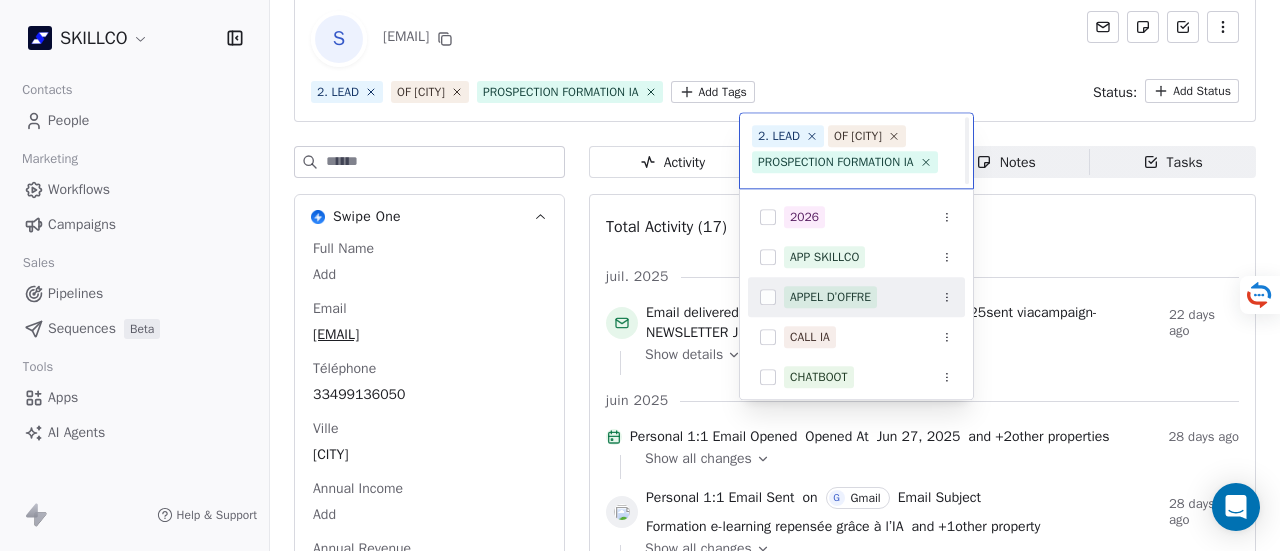scroll, scrollTop: 22, scrollLeft: 0, axis: vertical 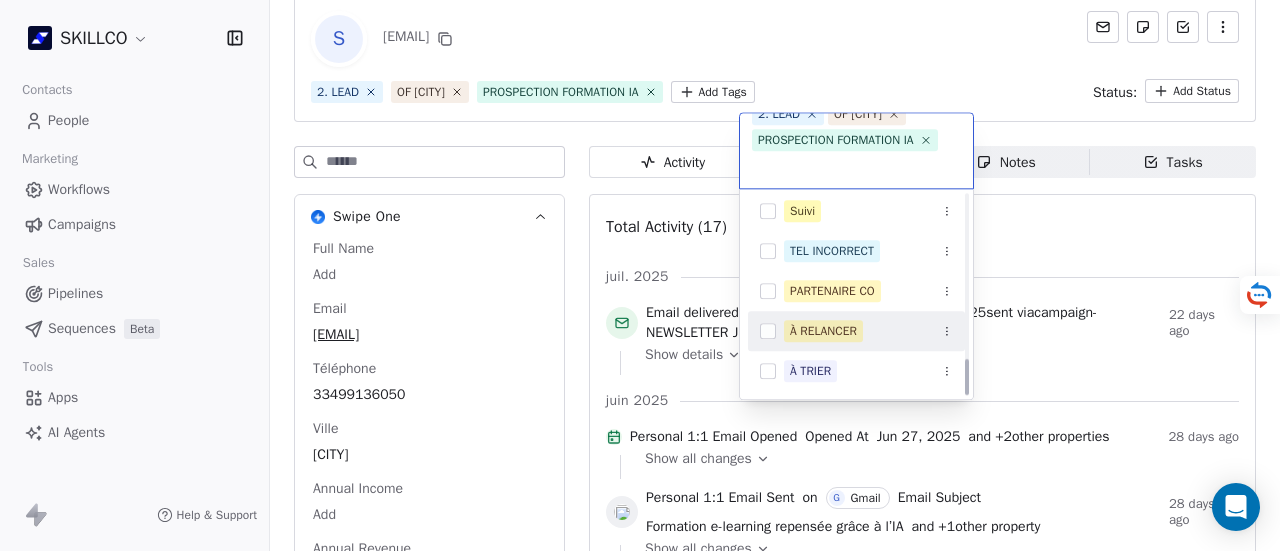 click on "À RELANCER" at bounding box center [823, 331] 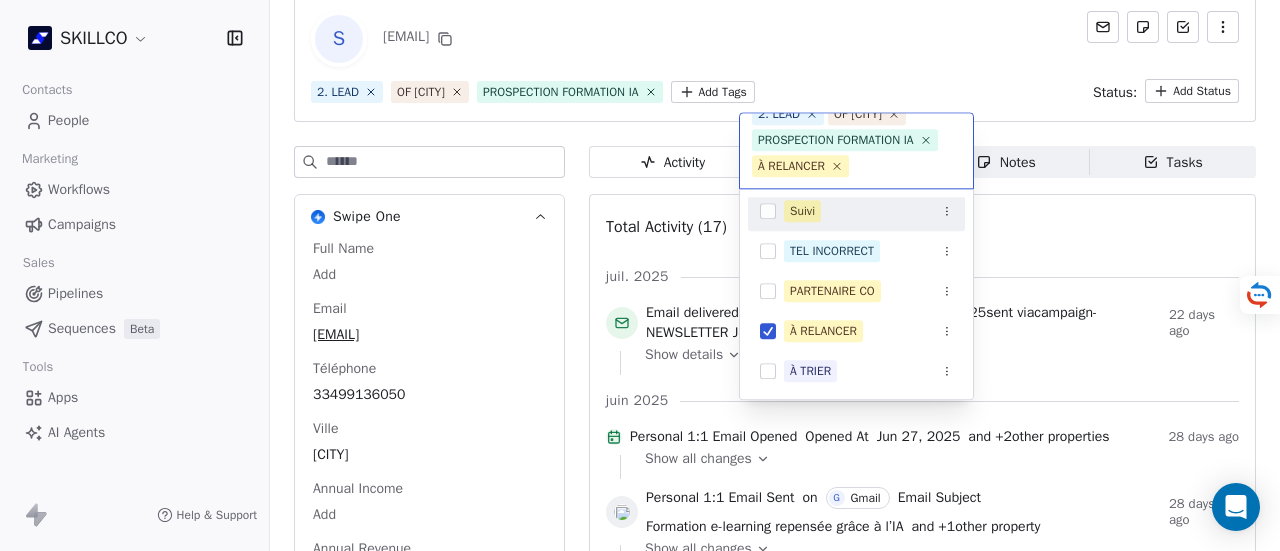 click on "SKILLCO Contacts People Marketing Workflows Campaigns Sales Pipelines Sequences Beta Tools Apps AI Agents Help & Support Back S contact@cesegh.fr 2. LEAD OF MONTPELLIER PROSPECTION FORMATION IA  Add Tags Status:   Add Status Swipe One Full Name Add Email contact@cesegh.fr Téléphone 33499136050 Ville Montpellier Annual Income Add Annual Revenue Add See   46   More   Calendly Activity Activity Emails Emails   Notes   Notes Tasks Tasks Total Activity (17) juil. 2025 Email delivered   email name  NEWSLETTER JUILLET 2025  sent via  campaign  -   NEWSLETTER JUILLET 2025 22 days ago Show details juin 2025 Personal 1:1 Email Opened Opened At   Jun 27, 2025 and + 2  other   properties   28 days ago   Show all changes Personal 1:1 Email Sent on G Gmail Email Subject   Formation e-learning repensée grâce à l’IA and + 1  other   property   28 days ago   Show all changes Left segment "OF MONTPELLIER"   28 days ago Entered a segment "Churn Risk"   28 days ago Tag Removed 1. NOUVEAU by M MAJ TAG workflow   as by M" at bounding box center [640, 275] 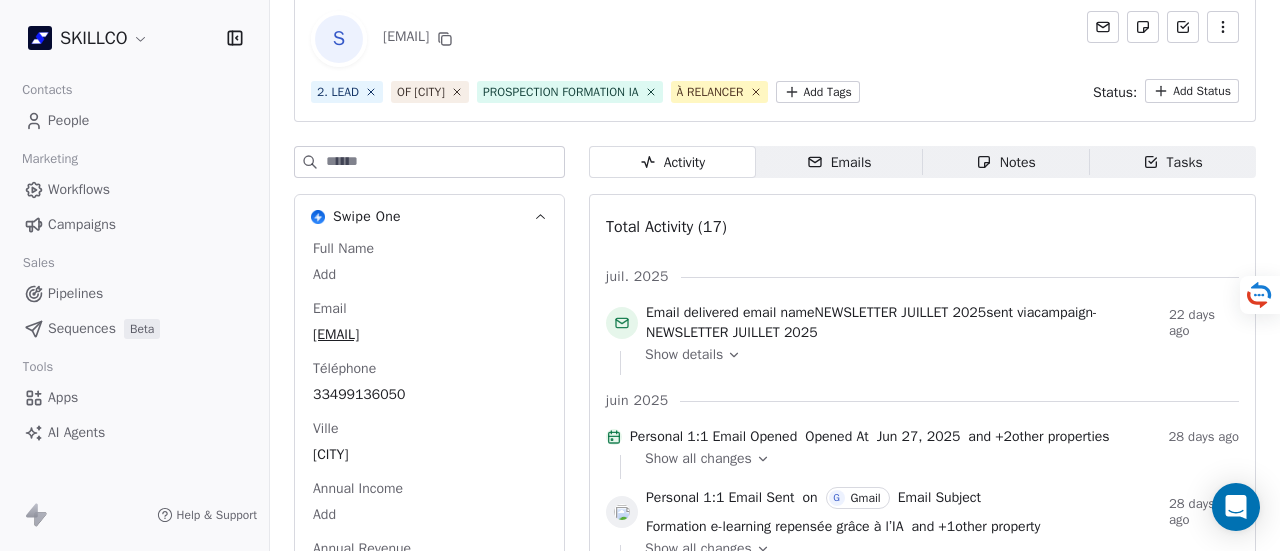 click on "Notes   Notes" at bounding box center (1006, 162) 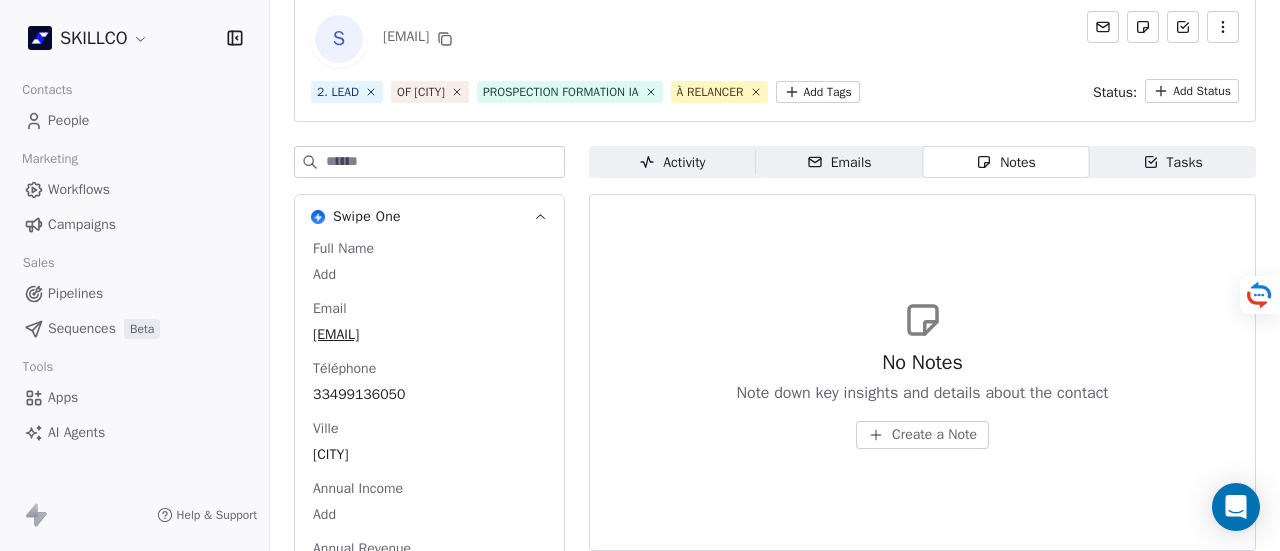 click on "Create a Note" at bounding box center [934, 435] 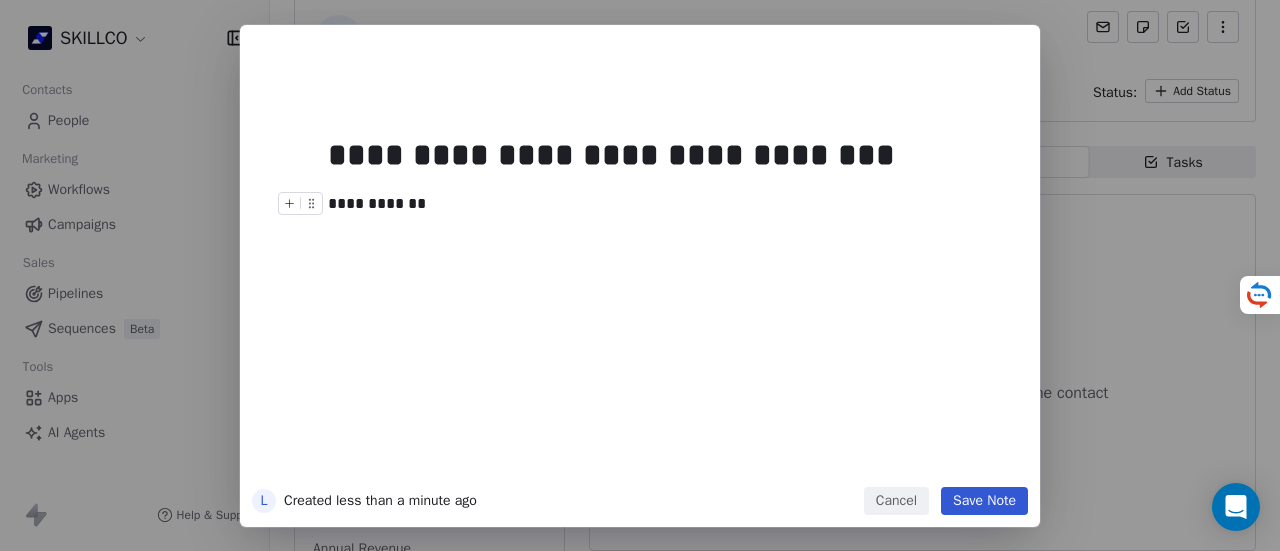 click on "Save Note" at bounding box center [984, 501] 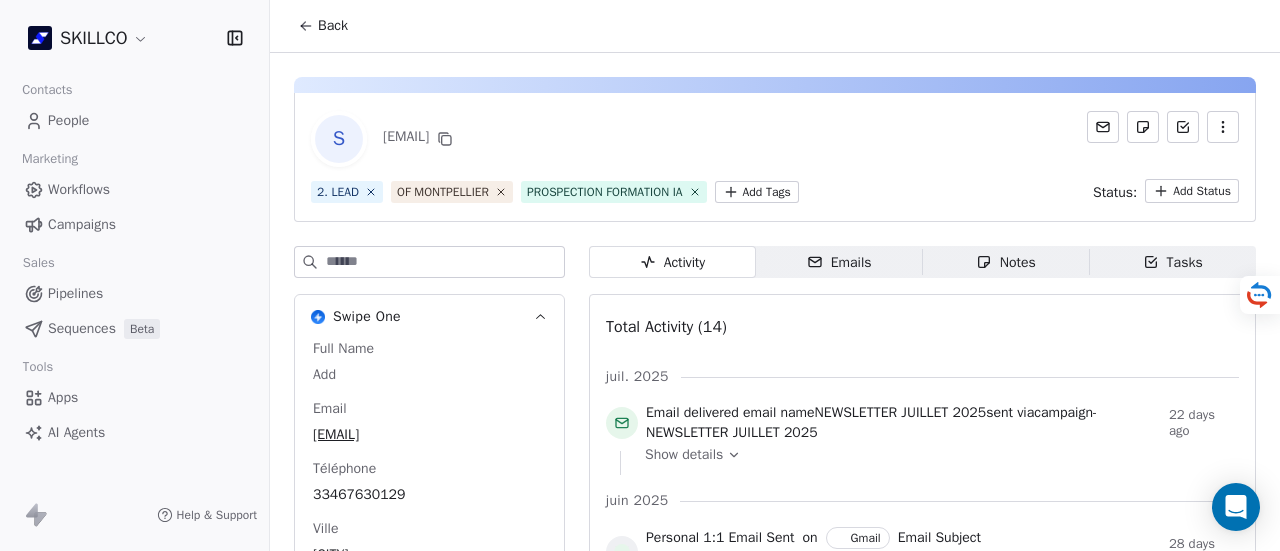 scroll, scrollTop: 0, scrollLeft: 0, axis: both 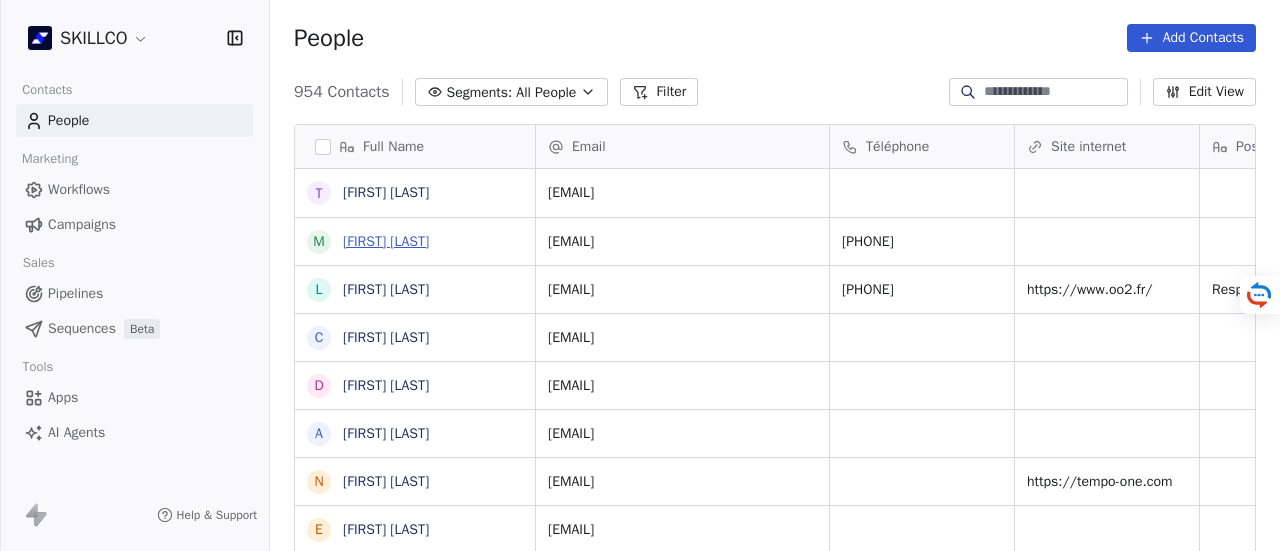click on "[FIRST] [LAST]" at bounding box center (386, 241) 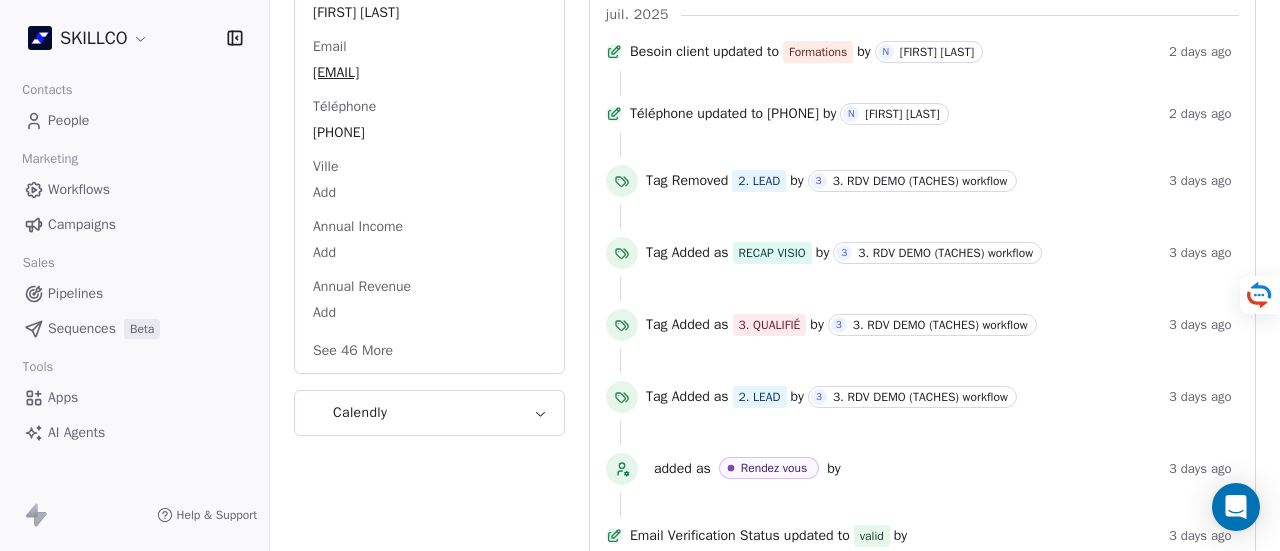 scroll, scrollTop: 400, scrollLeft: 0, axis: vertical 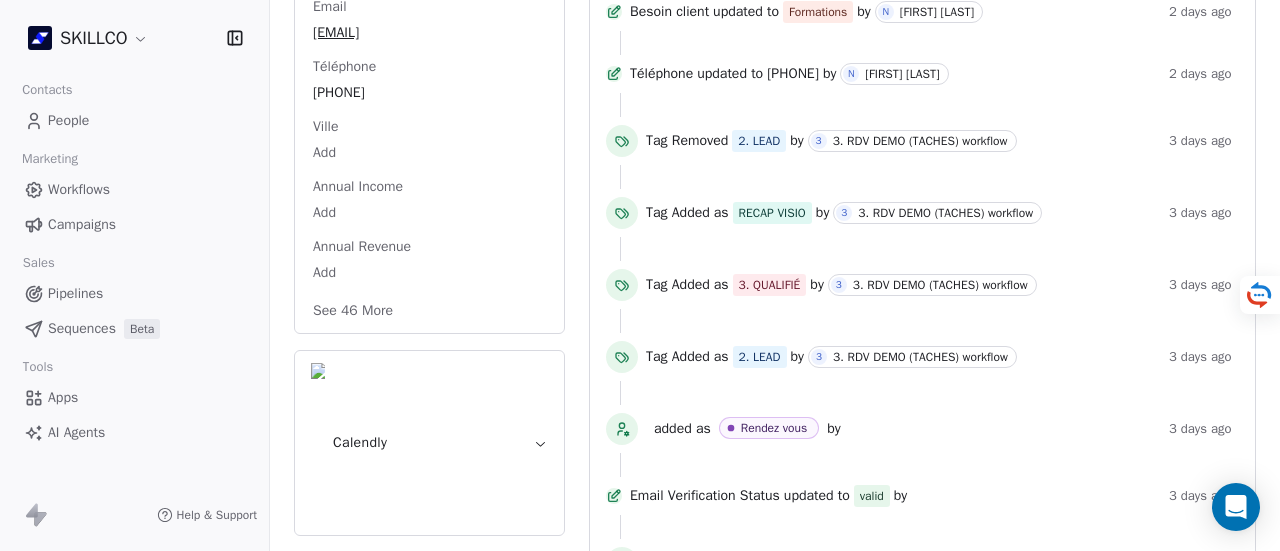 click on "Calendly" at bounding box center (429, 443) 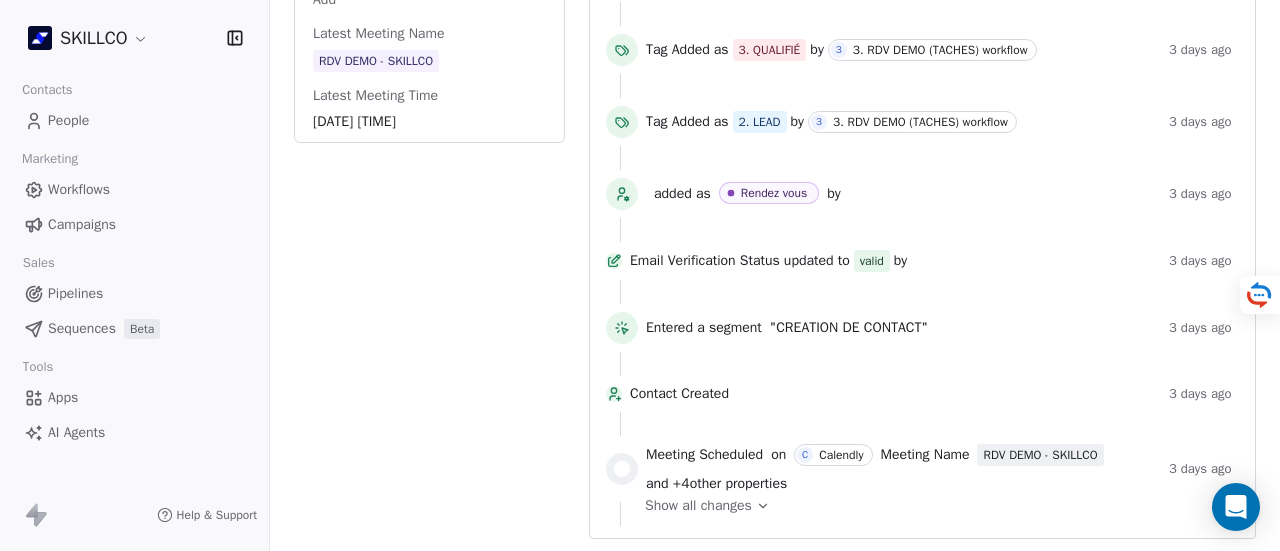 scroll, scrollTop: 676, scrollLeft: 0, axis: vertical 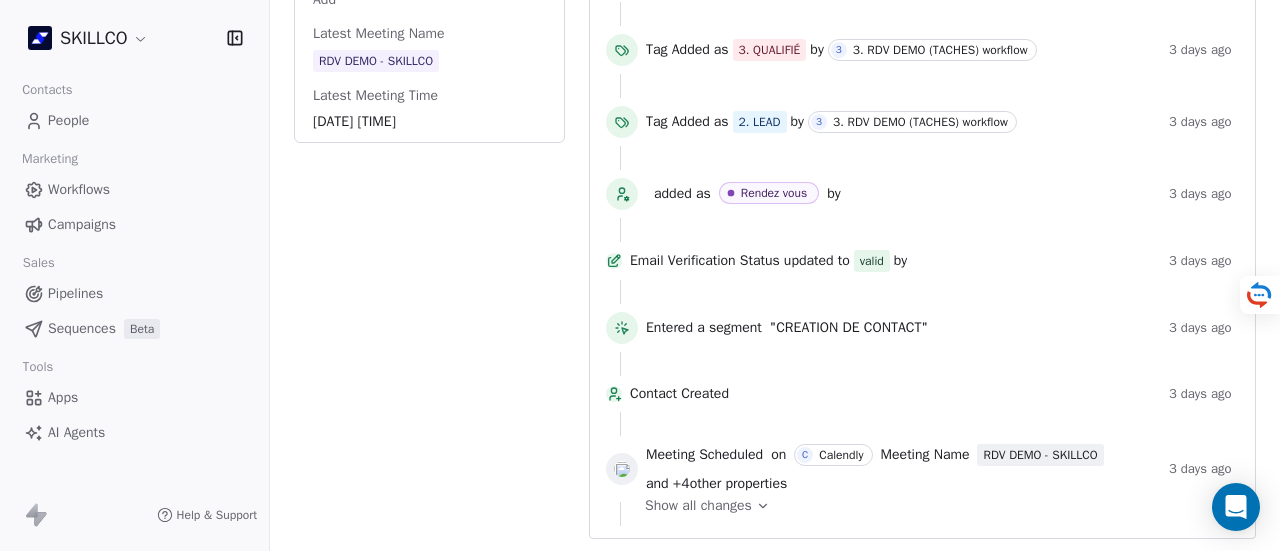 click on "and + 4  other   properties" at bounding box center [716, 484] 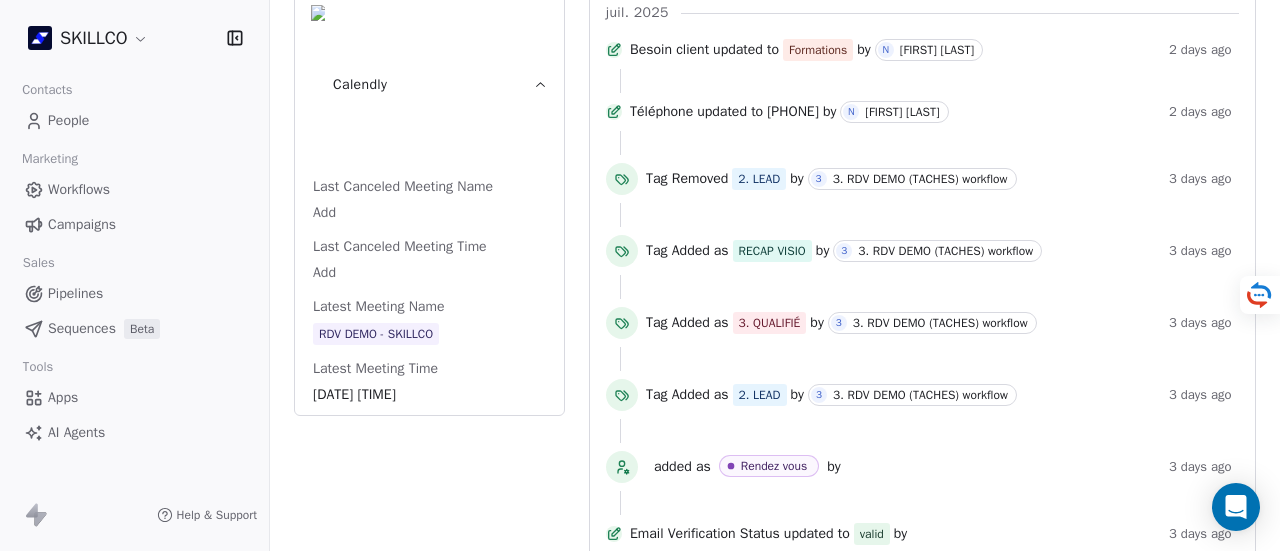 scroll, scrollTop: 310, scrollLeft: 0, axis: vertical 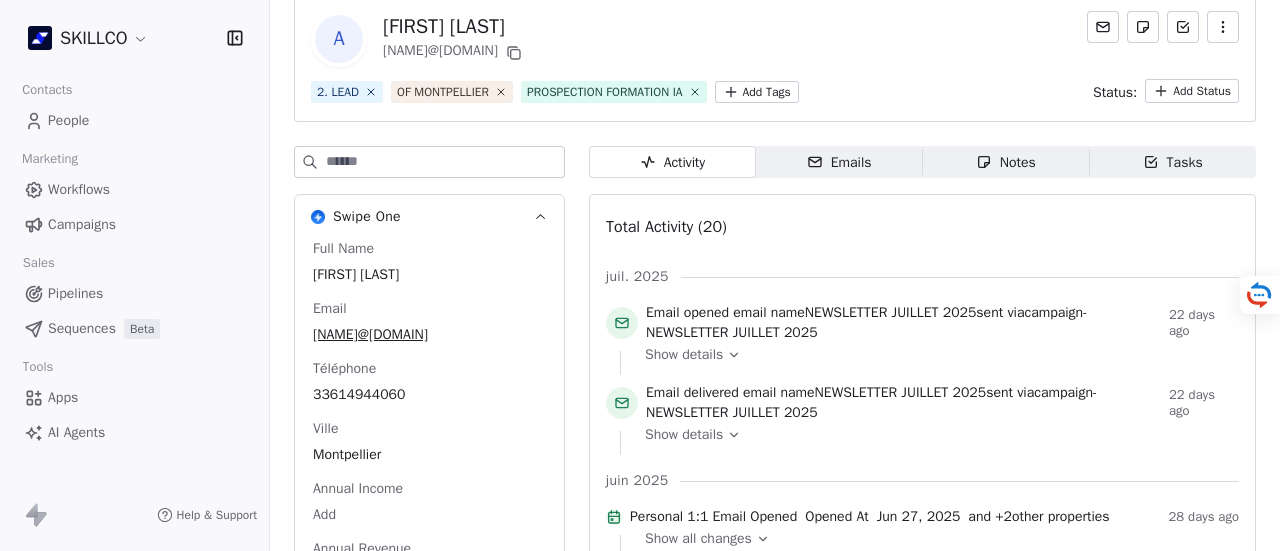 click on "Emails Emails" at bounding box center (839, 162) 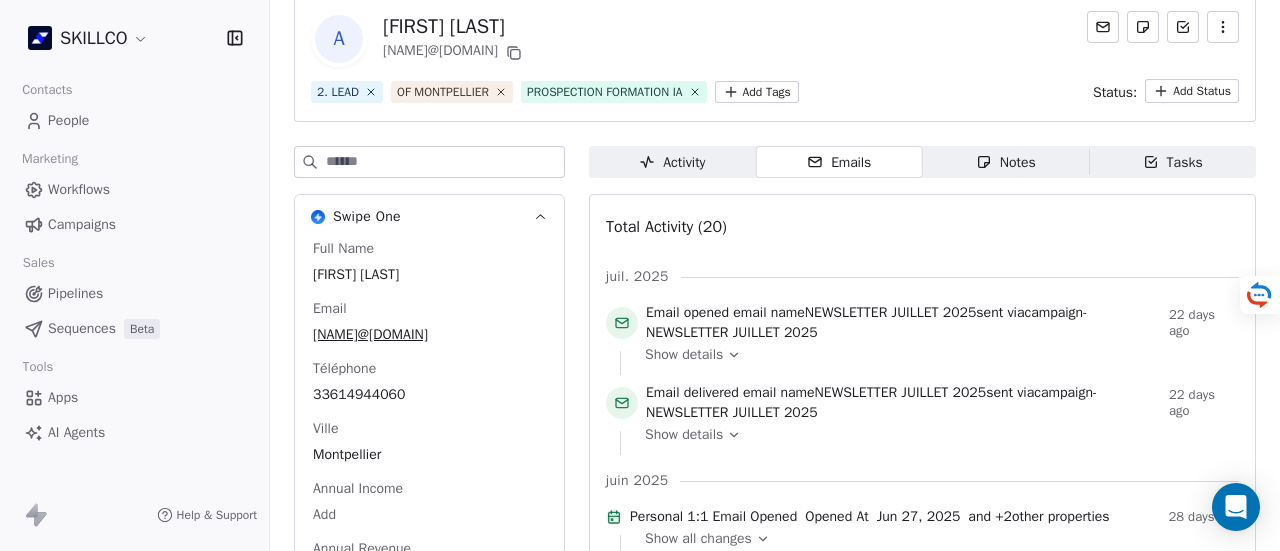 click on "Notes" at bounding box center (1006, 162) 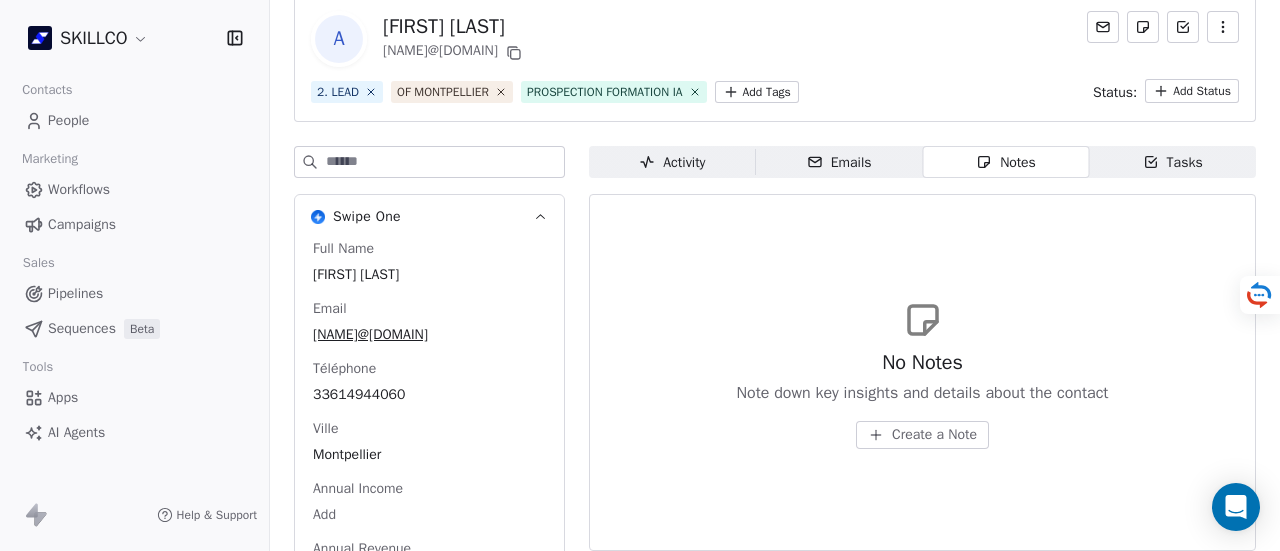 click on "Emails Emails" at bounding box center [839, 162] 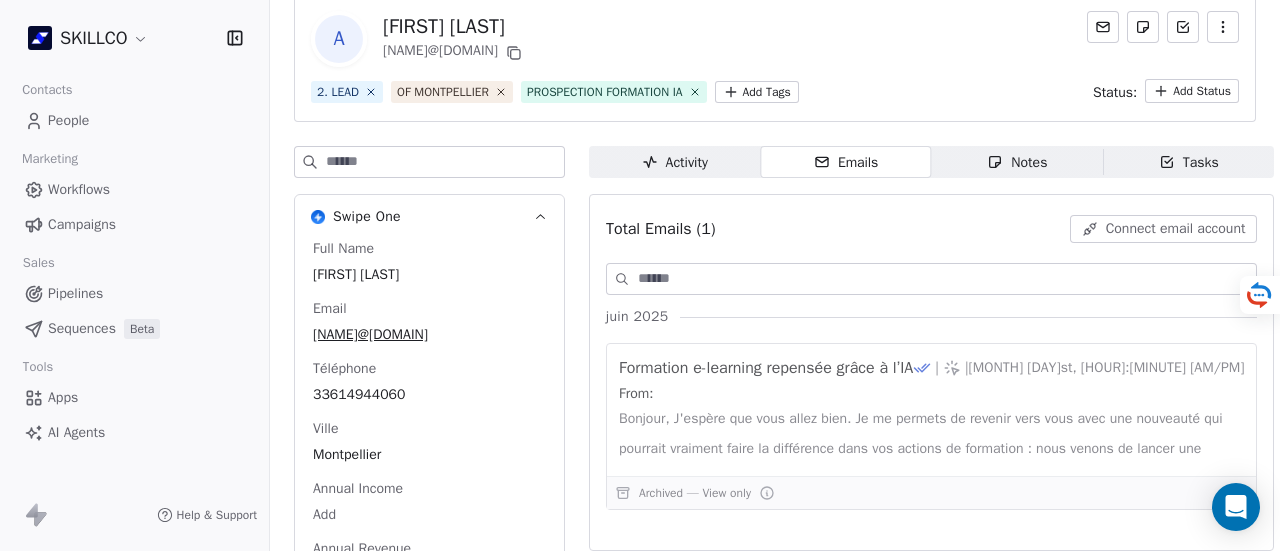 click on "Activity" at bounding box center (675, 162) 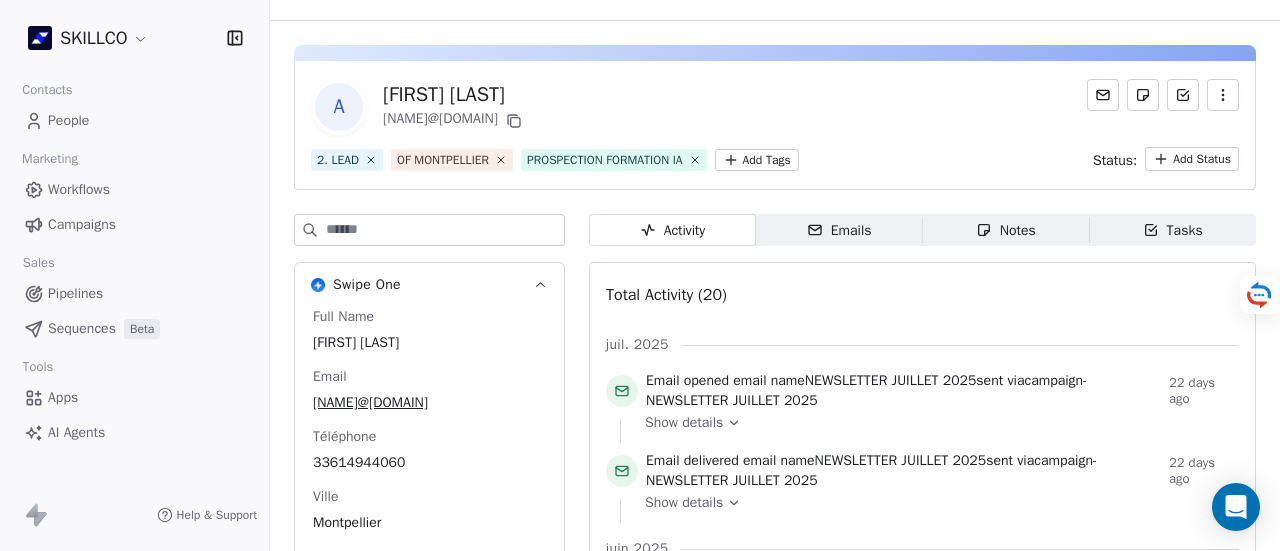 scroll, scrollTop: 0, scrollLeft: 0, axis: both 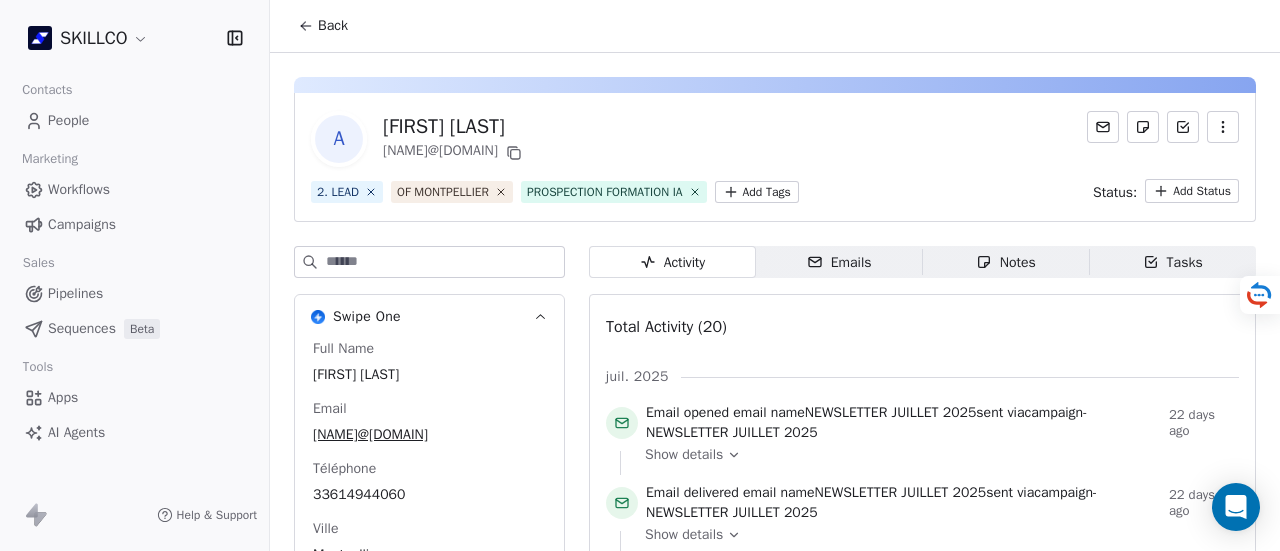 click at bounding box center (1223, 127) 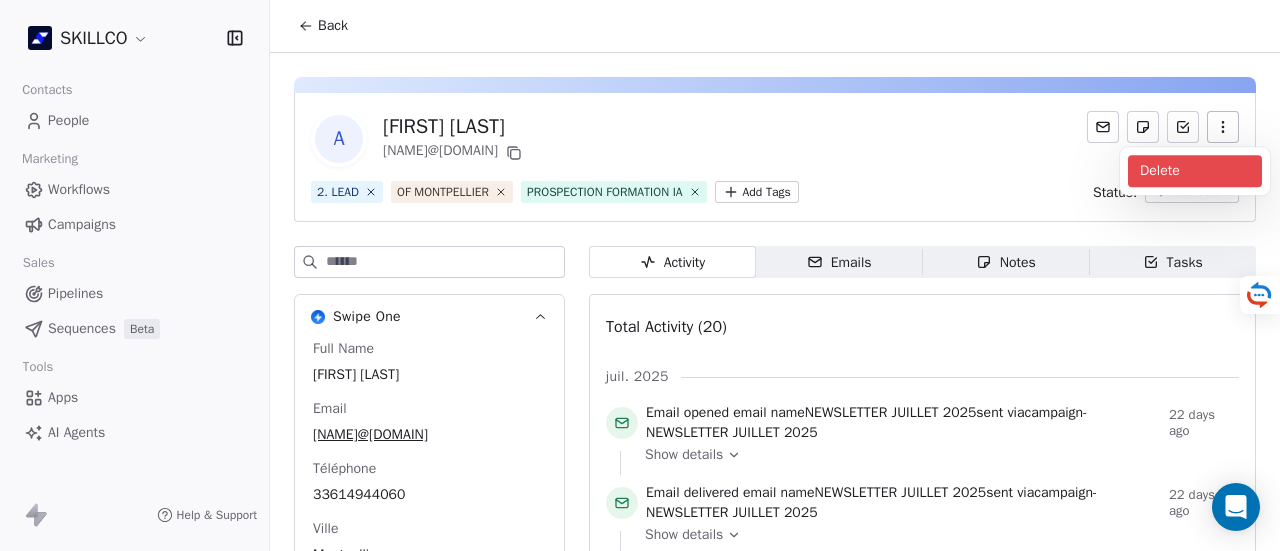 click on "Delete" at bounding box center (1195, 171) 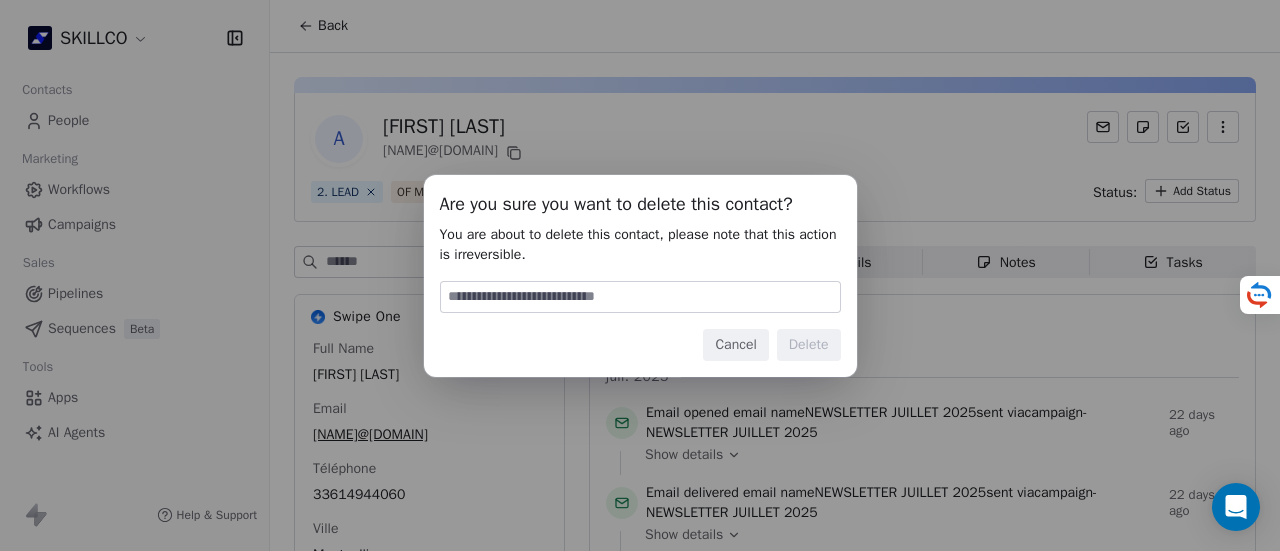 click at bounding box center [640, 297] 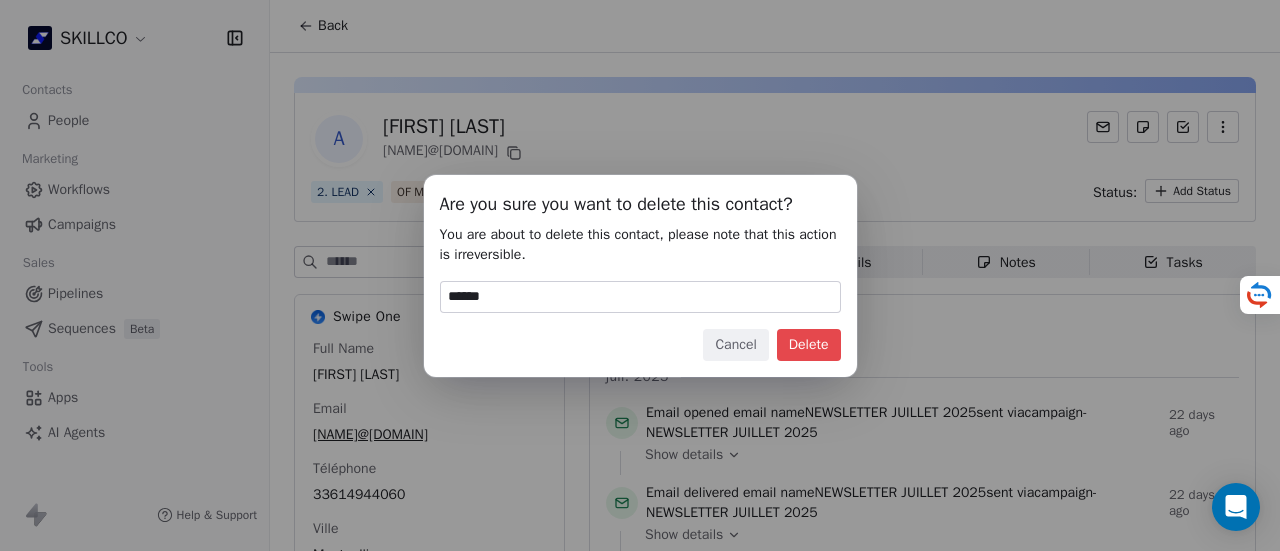 click on "Delete" at bounding box center [809, 345] 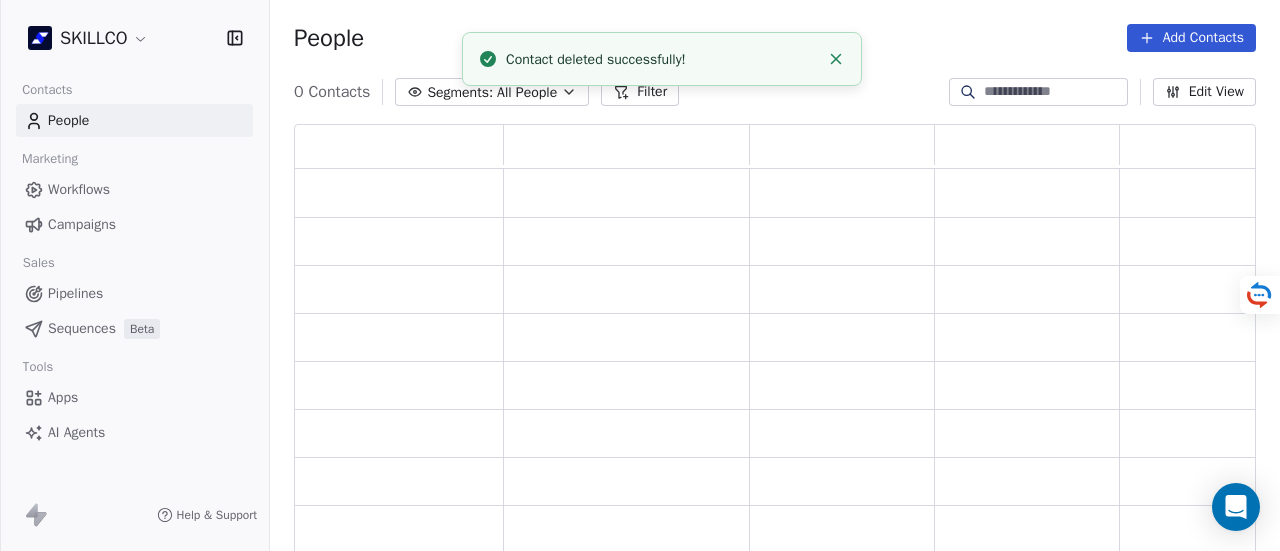 scroll, scrollTop: 16, scrollLeft: 16, axis: both 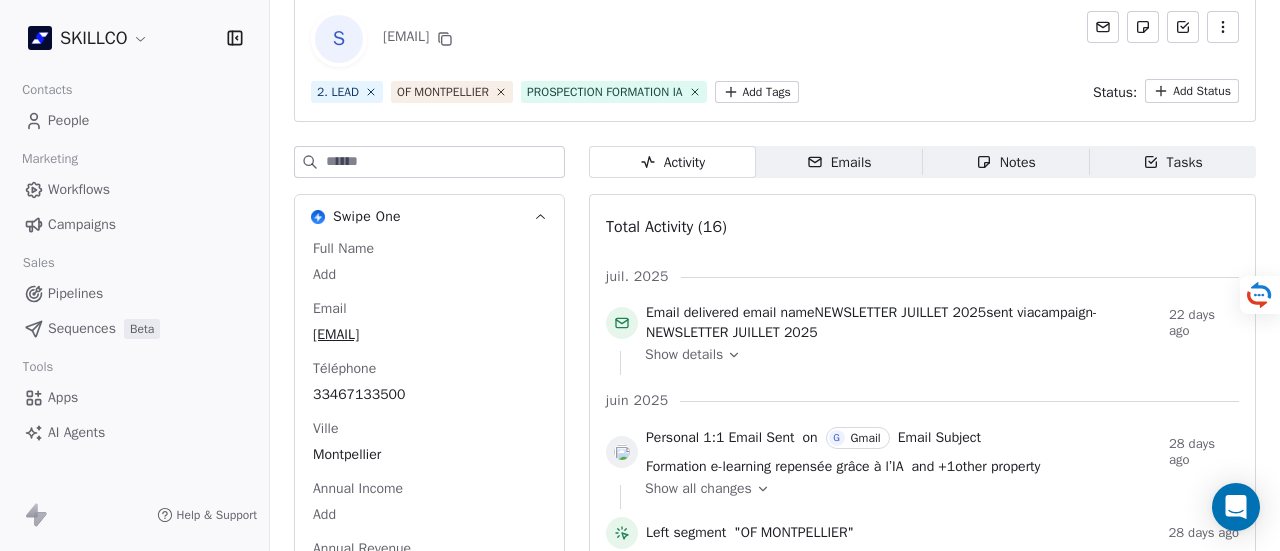click on "Emails" at bounding box center [839, 162] 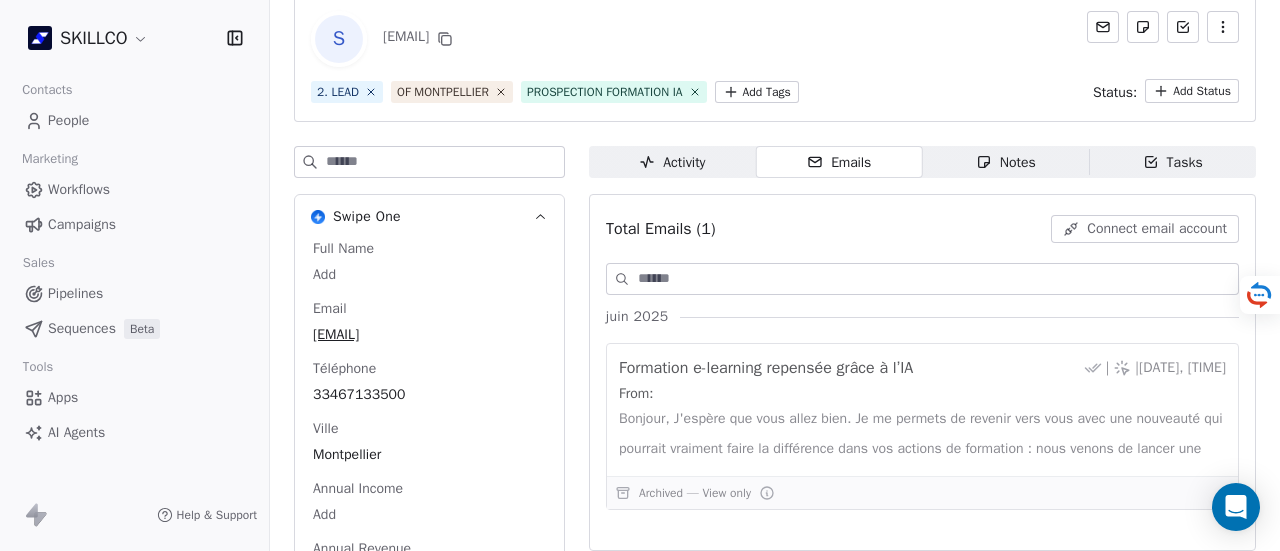 click on "Notes" at bounding box center [1006, 162] 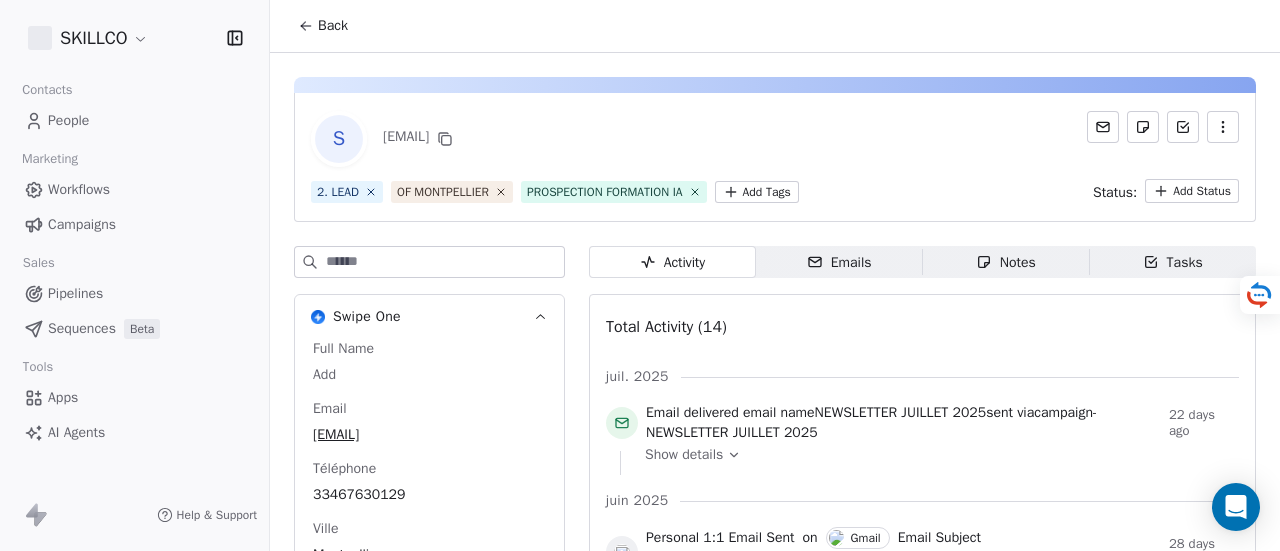 scroll, scrollTop: 0, scrollLeft: 0, axis: both 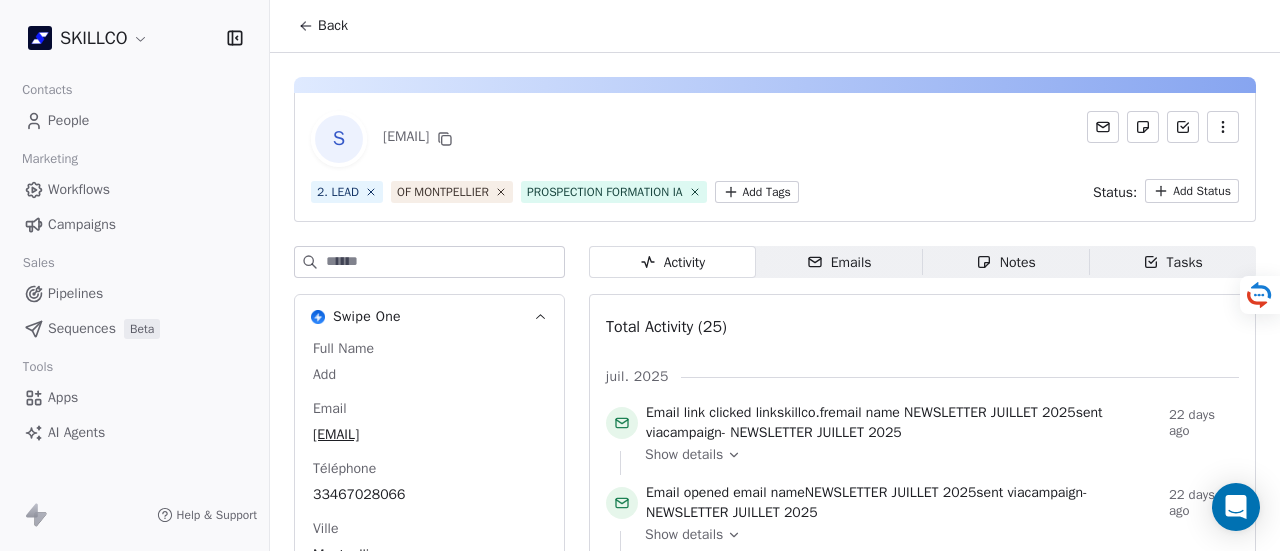 click on "Emails Emails" at bounding box center [839, 262] 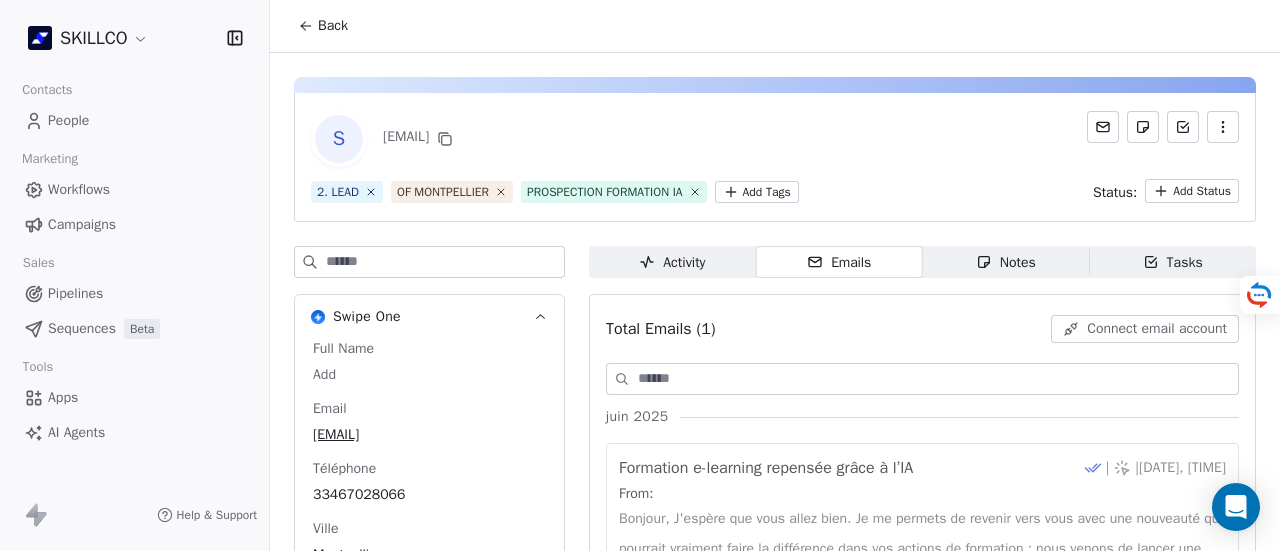 click on "Notes   Notes" at bounding box center [1006, 262] 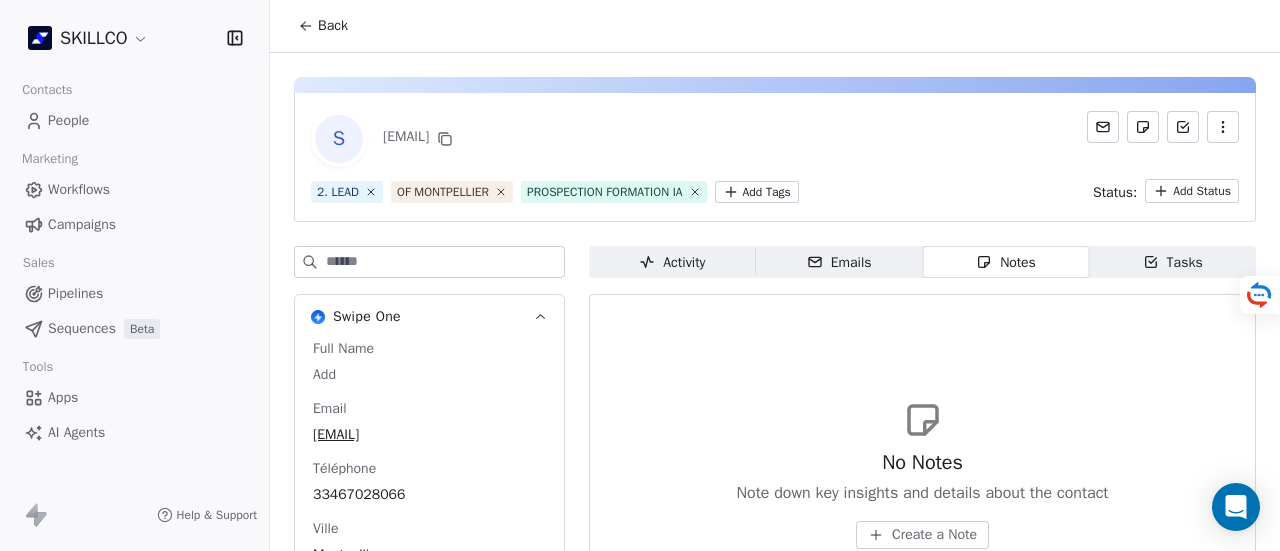 click on "Activity Activity" at bounding box center (672, 262) 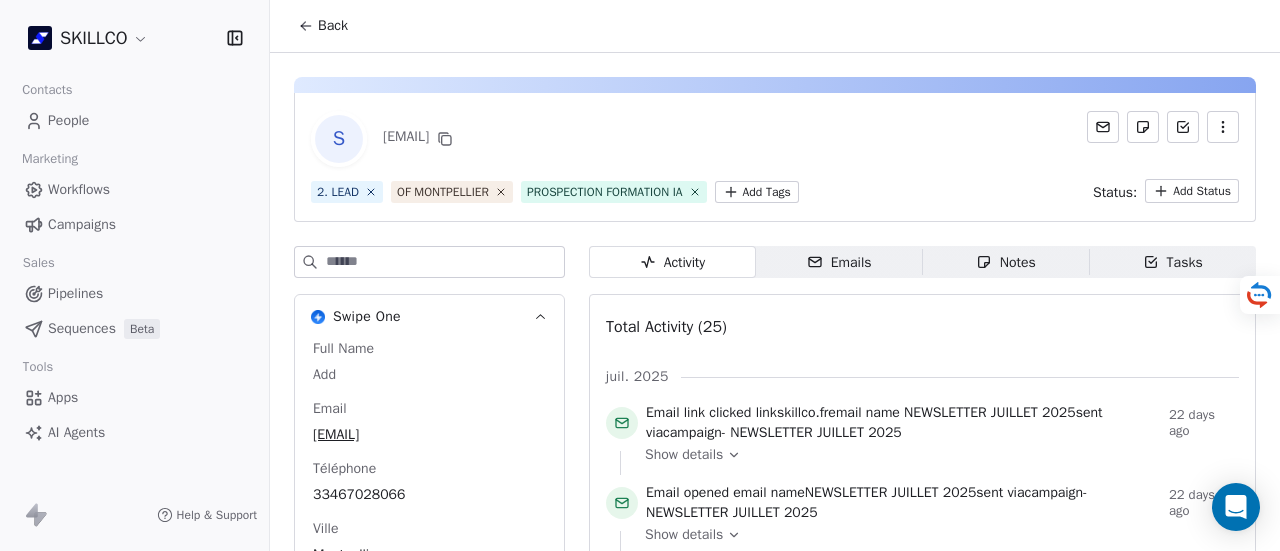 scroll, scrollTop: 200, scrollLeft: 0, axis: vertical 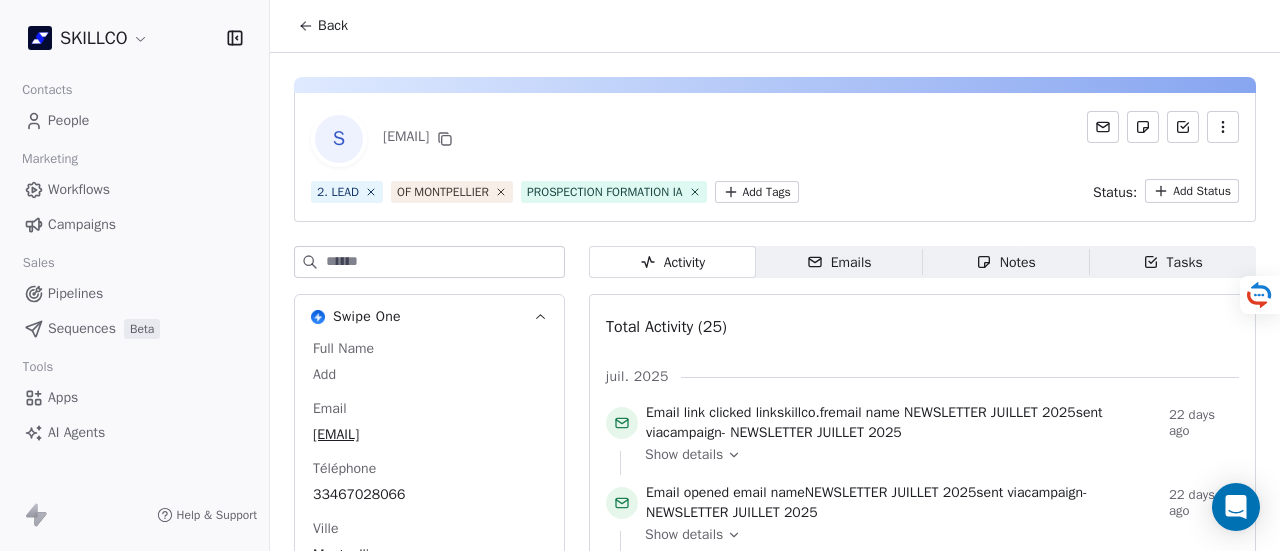 click at bounding box center (445, 262) 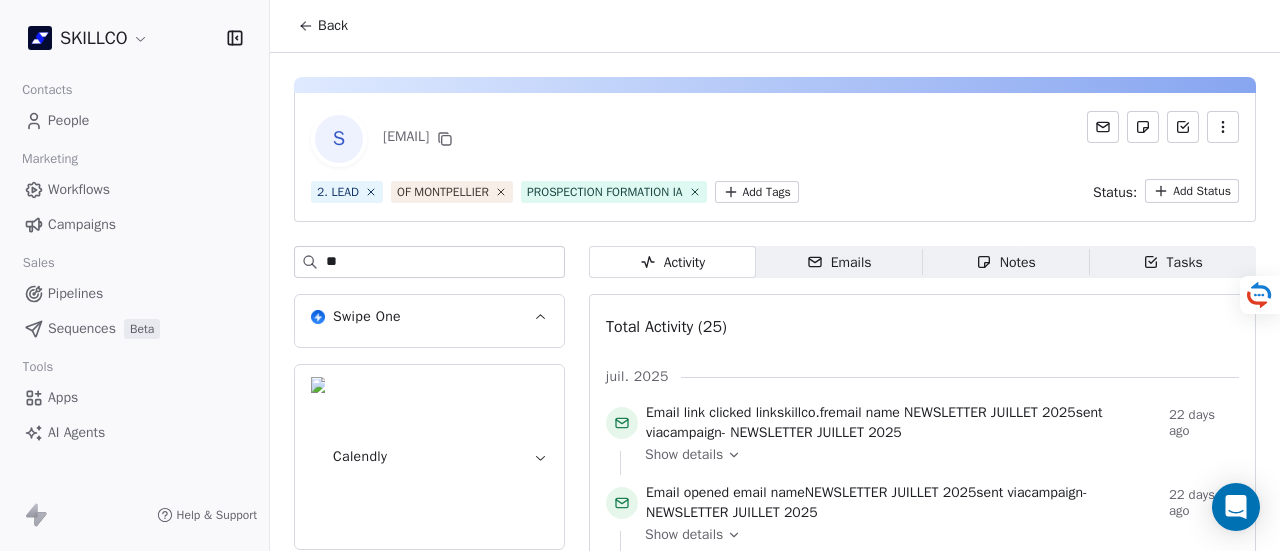 type on "*" 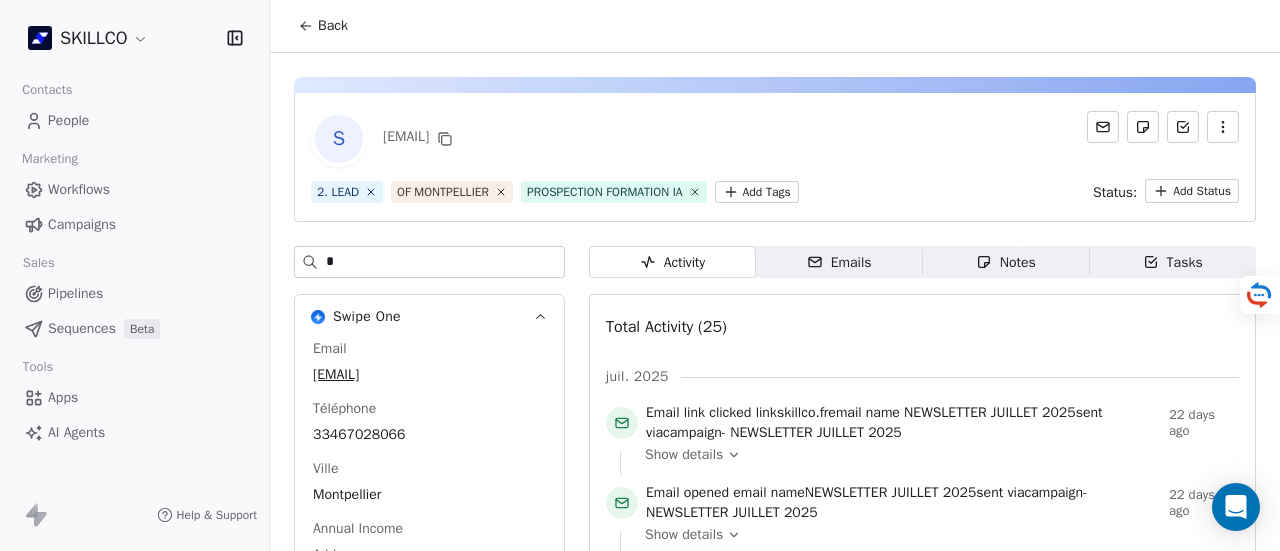type 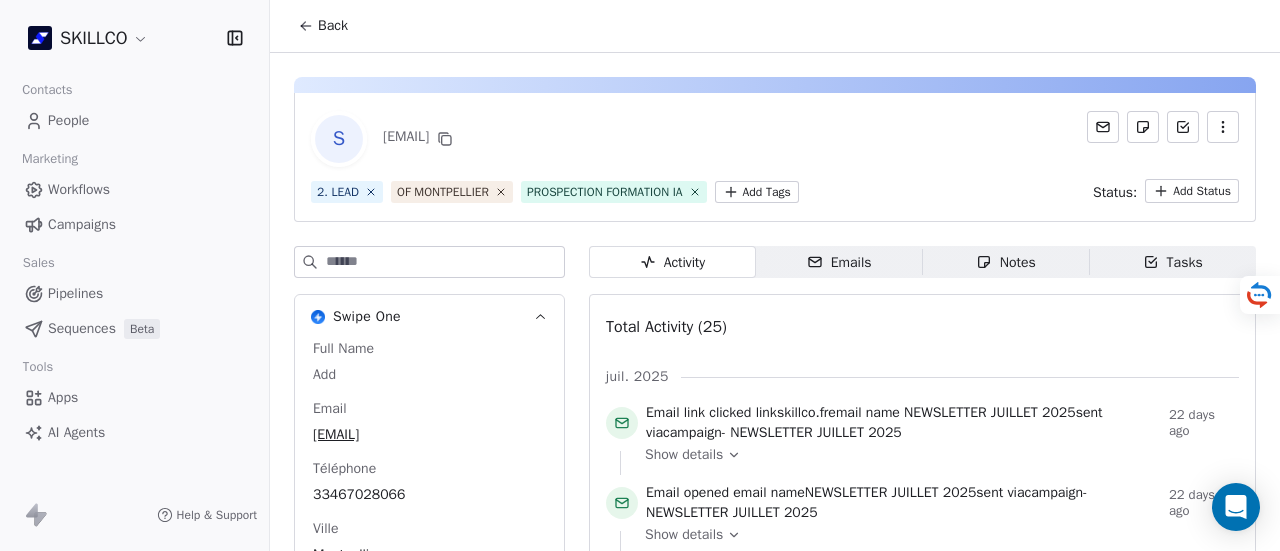 click at bounding box center (445, 262) 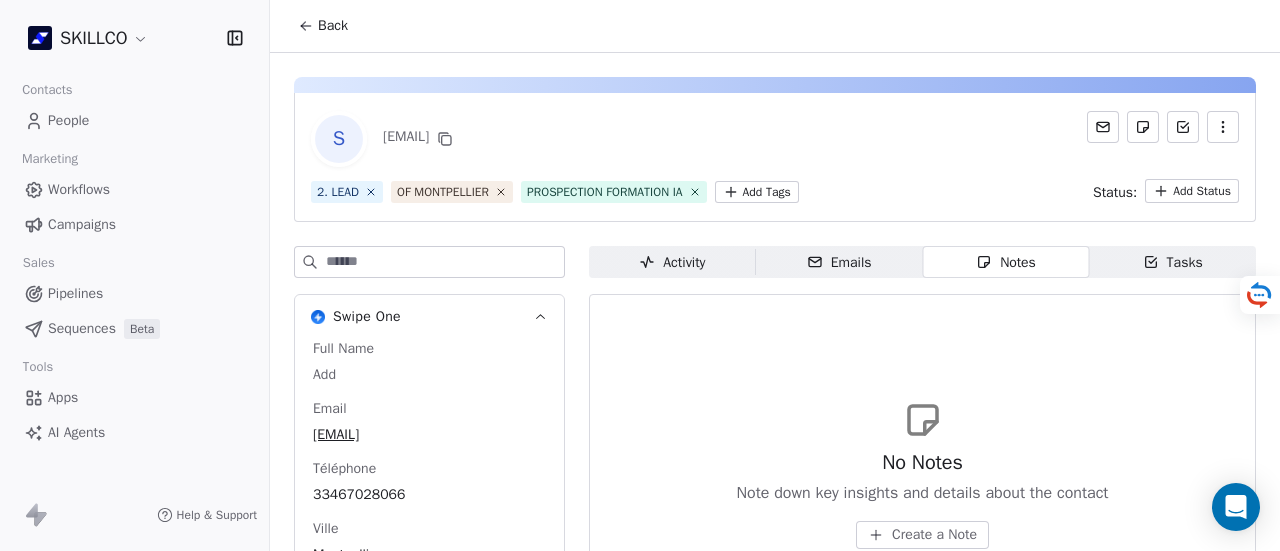 click on "Create a Note" at bounding box center [922, 535] 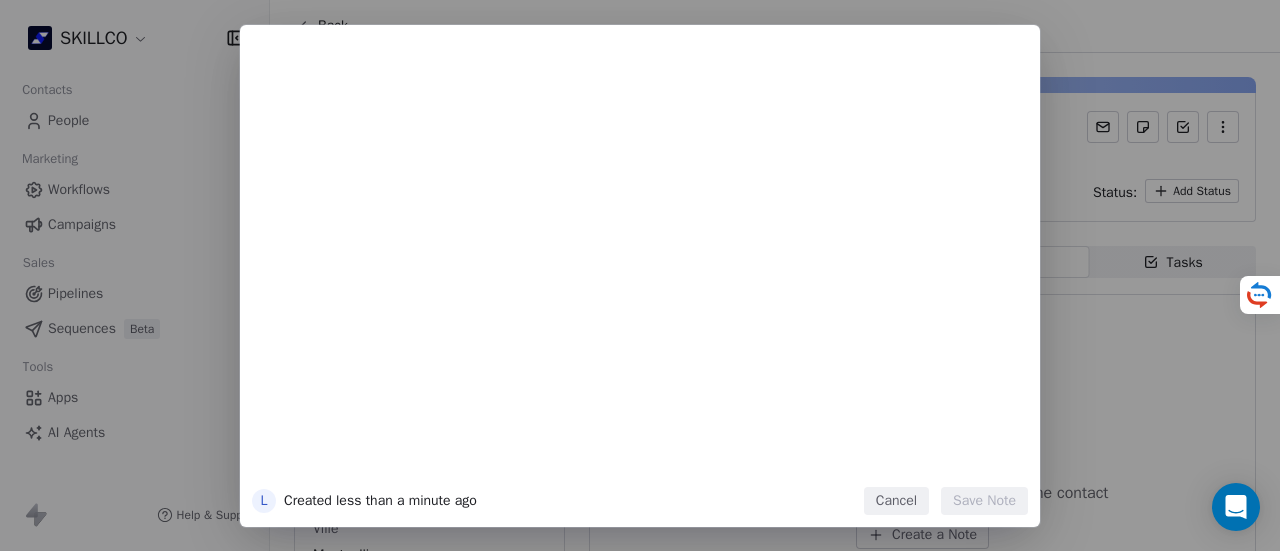 type 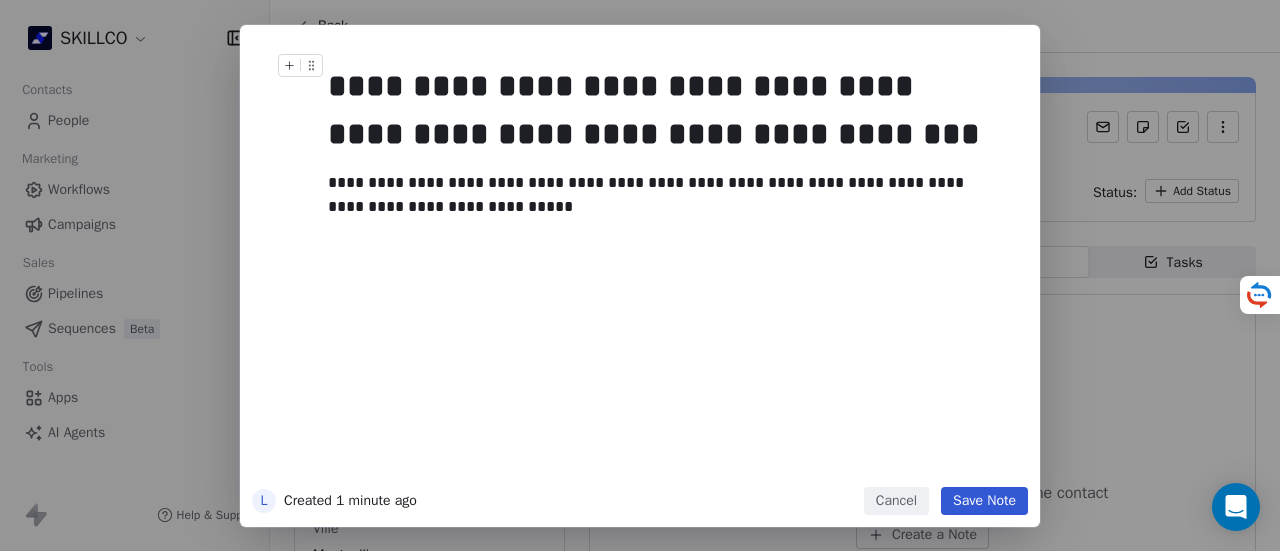 click on "**********" at bounding box center [662, 110] 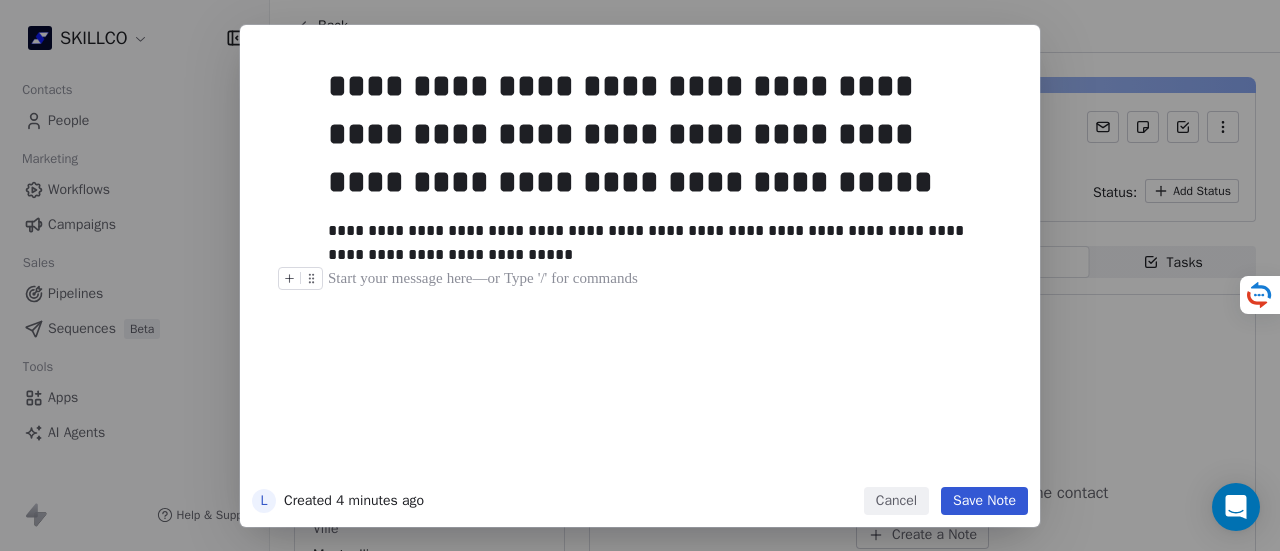 drag, startPoint x: 680, startPoint y: 282, endPoint x: 502, endPoint y: 332, distance: 184.88916 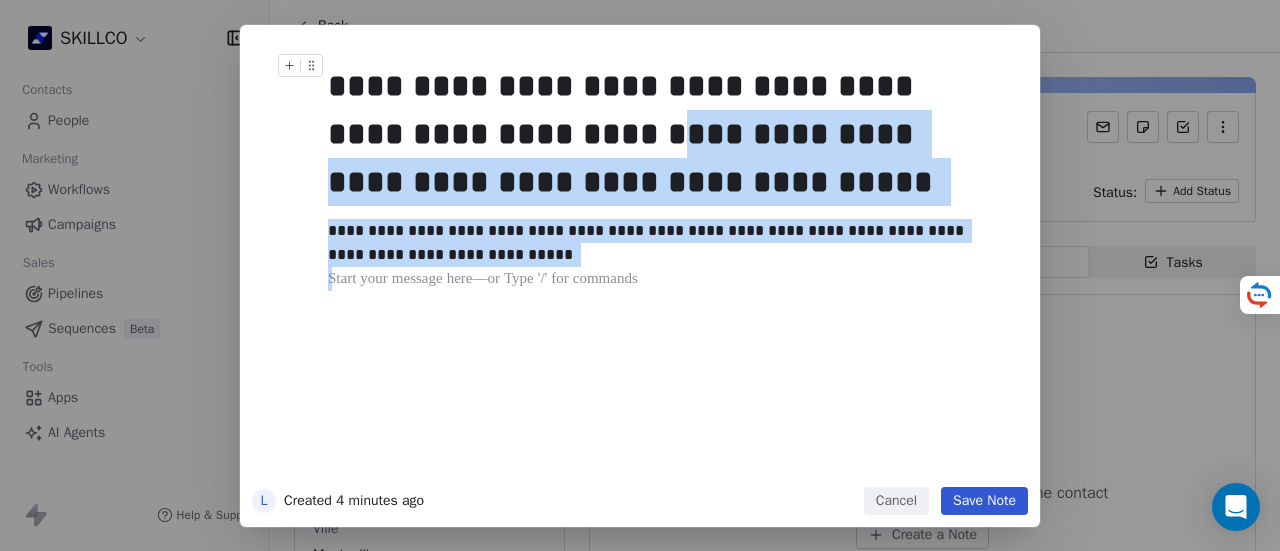 drag, startPoint x: 526, startPoint y: 355, endPoint x: 485, endPoint y: 149, distance: 210.04047 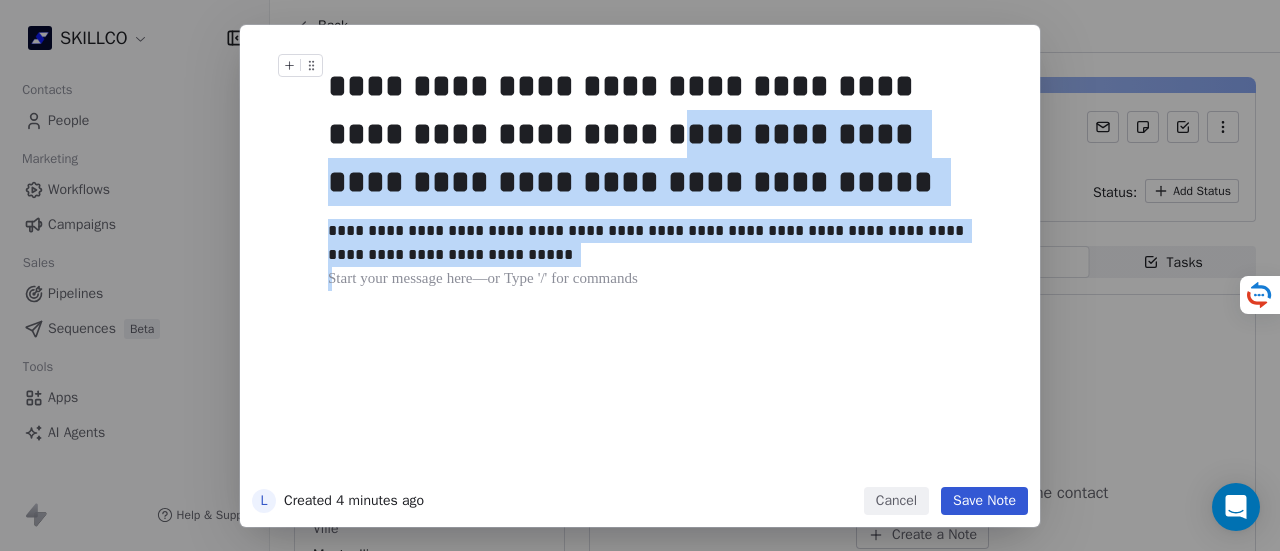 click on "**********" at bounding box center (670, 267) 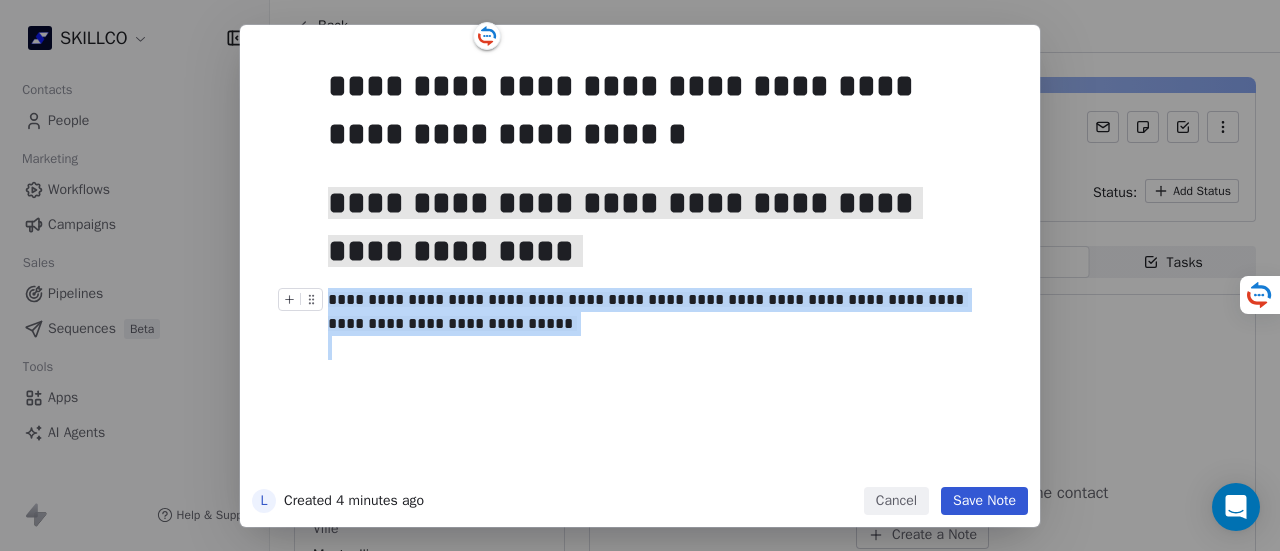click on "L   Created   4 minutes ago Cancel Save Note" at bounding box center (640, 501) 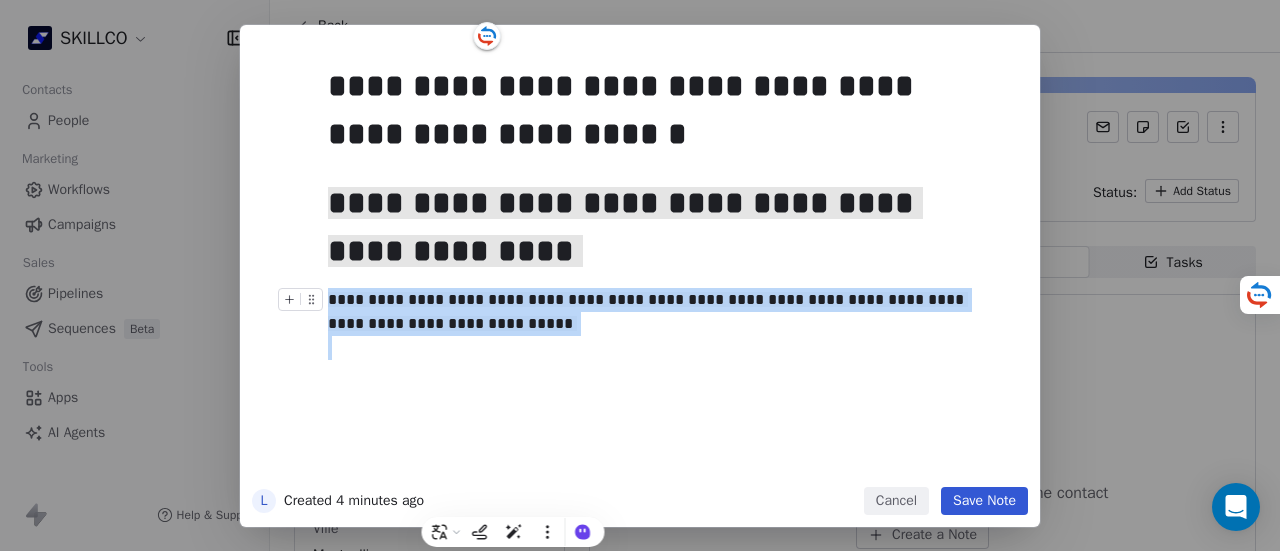click on "**********" at bounding box center [670, 267] 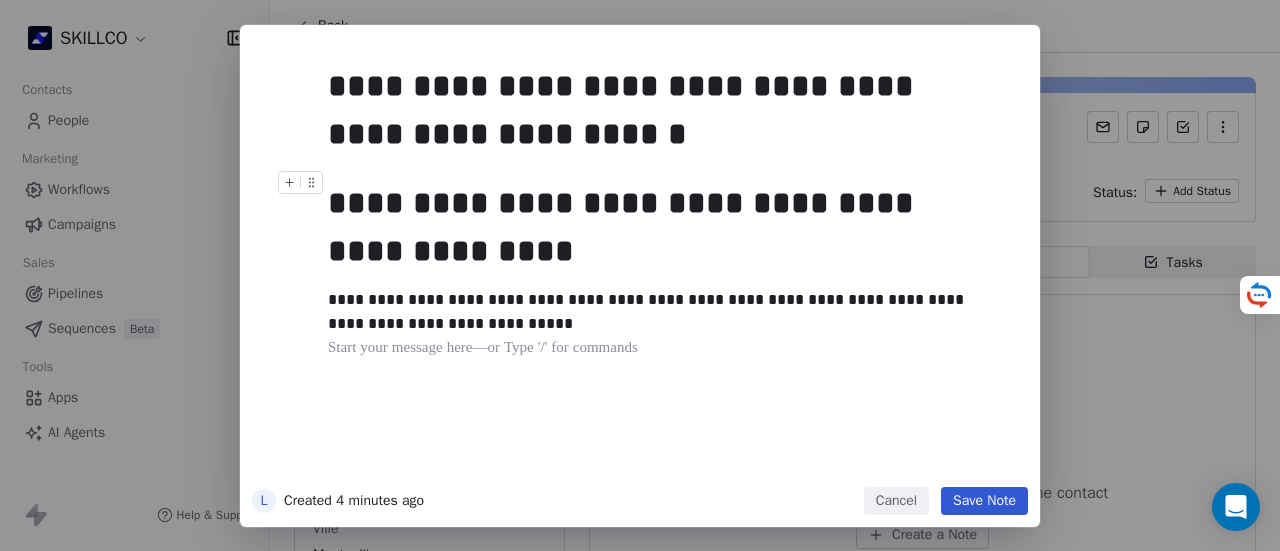 click on "**********" at bounding box center (664, 262) 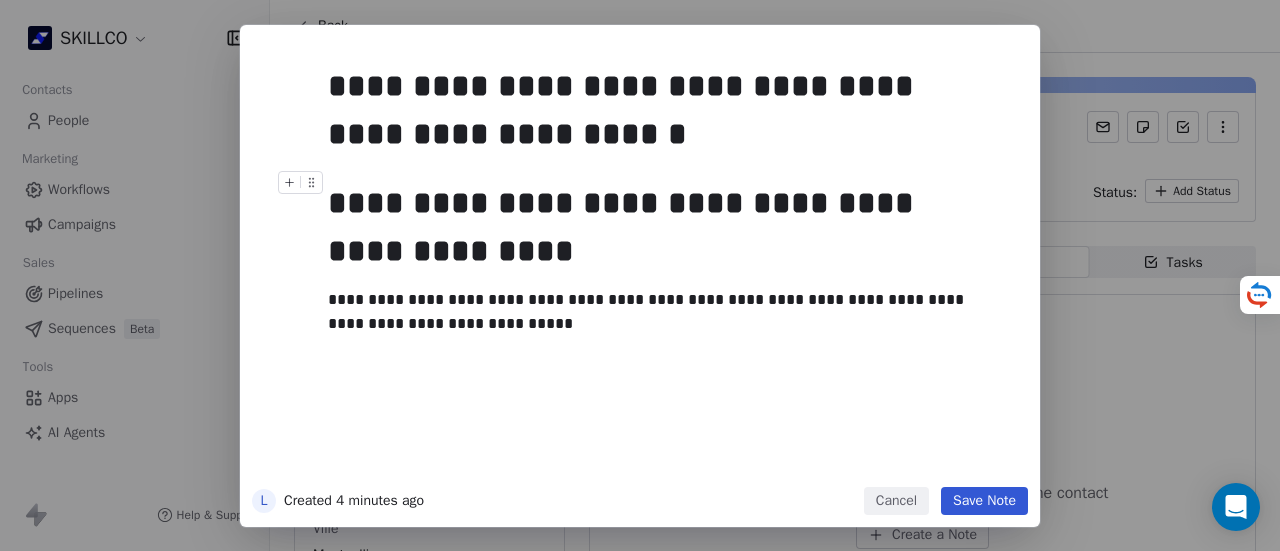 click on "**********" at bounding box center [662, 227] 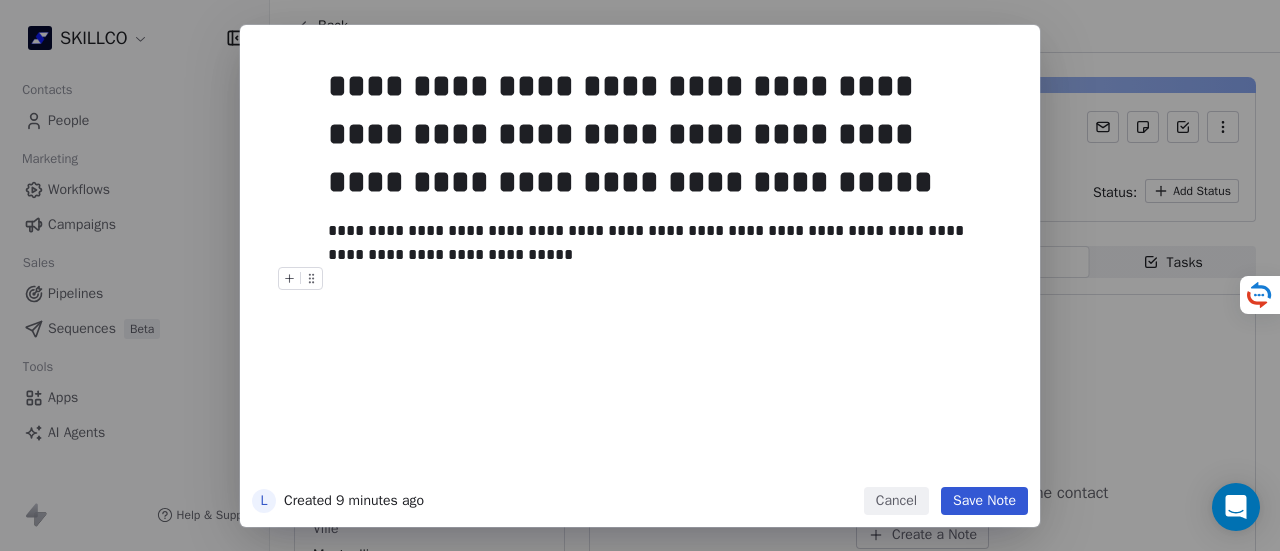 click on "Save Note" at bounding box center [984, 501] 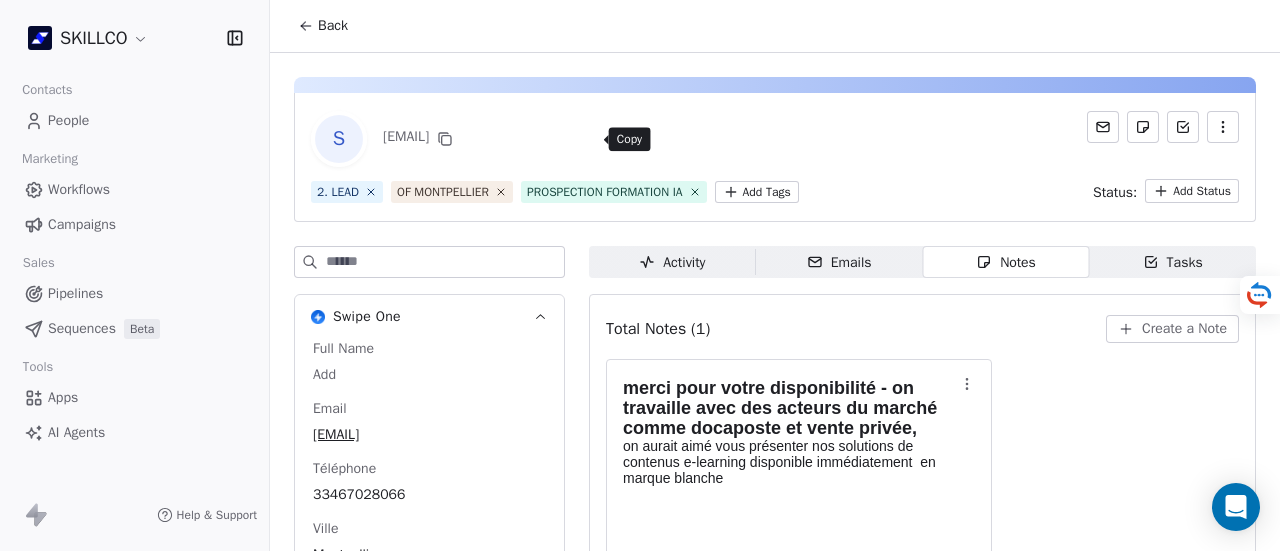 click 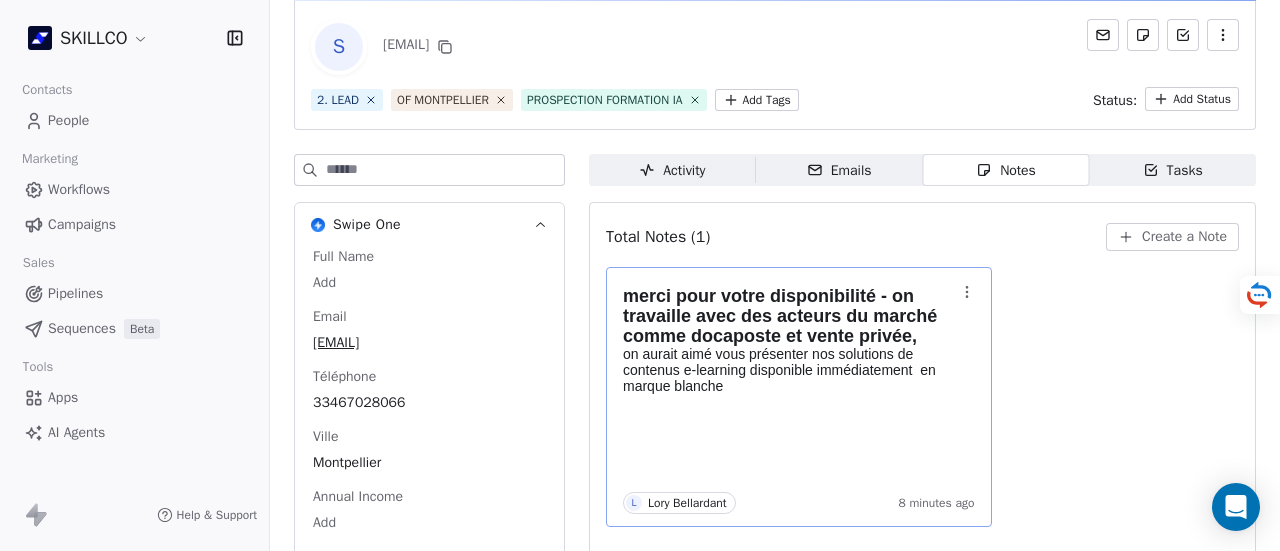 scroll, scrollTop: 200, scrollLeft: 0, axis: vertical 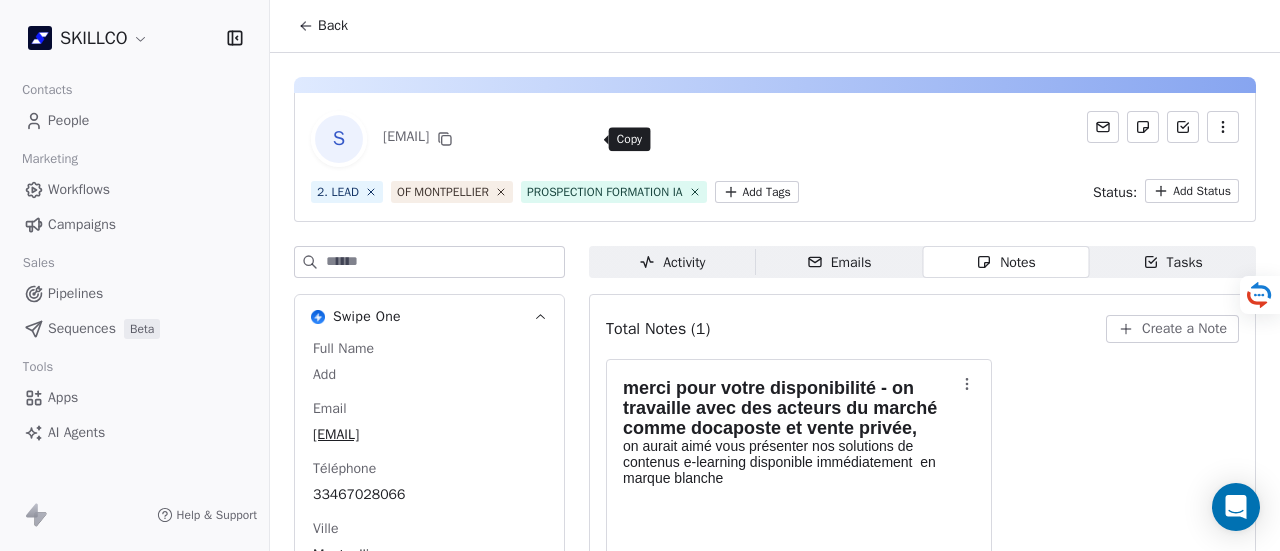 click 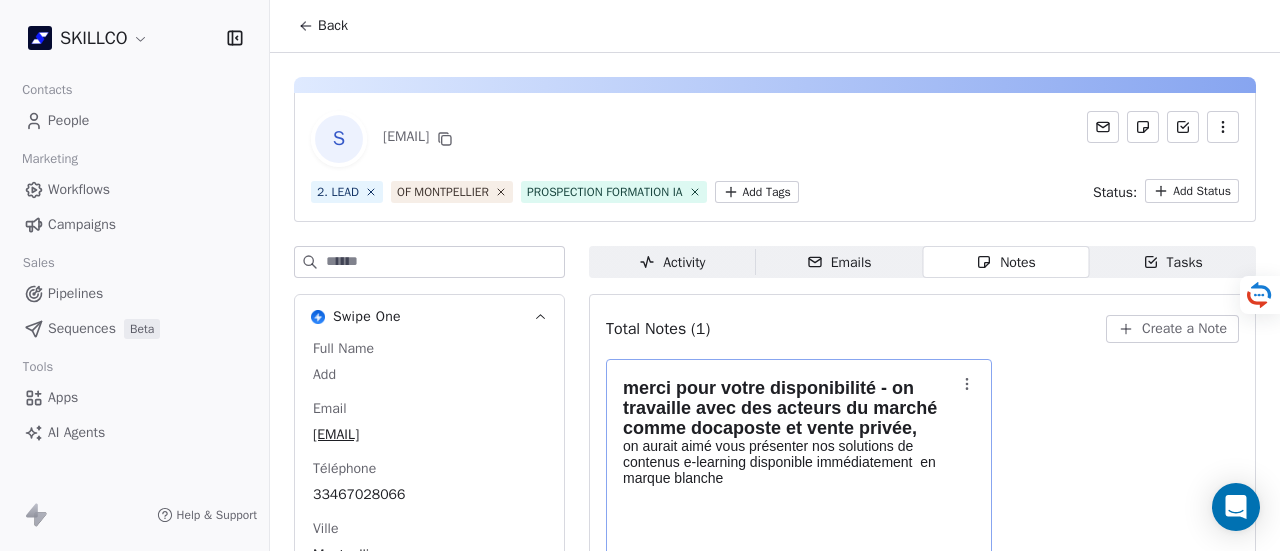 drag, startPoint x: 836, startPoint y: 515, endPoint x: 834, endPoint y: 504, distance: 11.18034 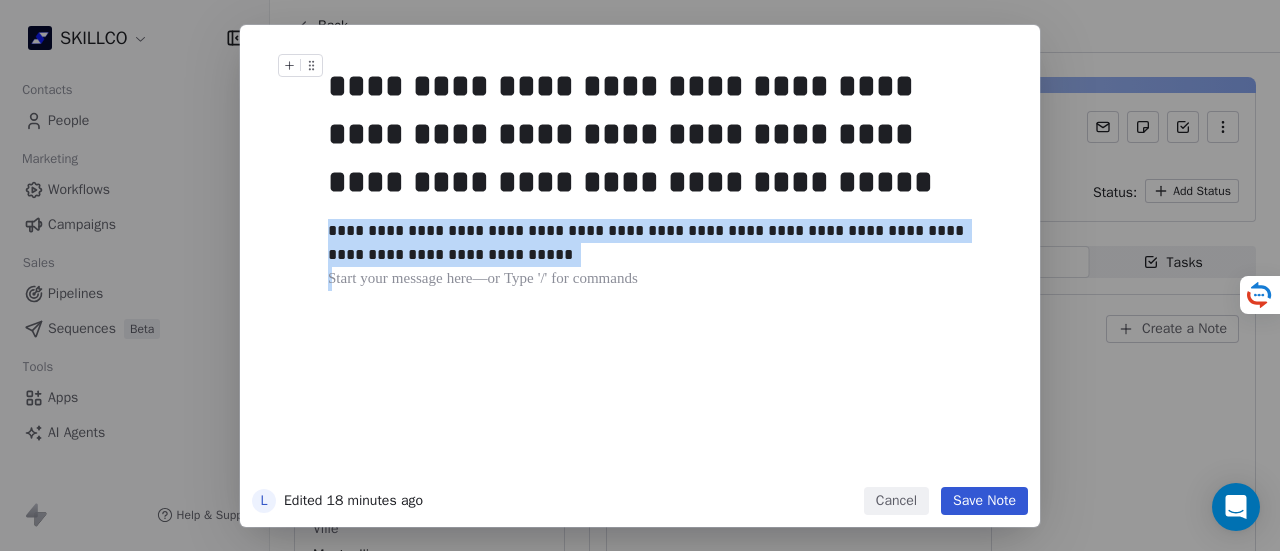 drag, startPoint x: 478, startPoint y: 275, endPoint x: 327, endPoint y: 77, distance: 249.00803 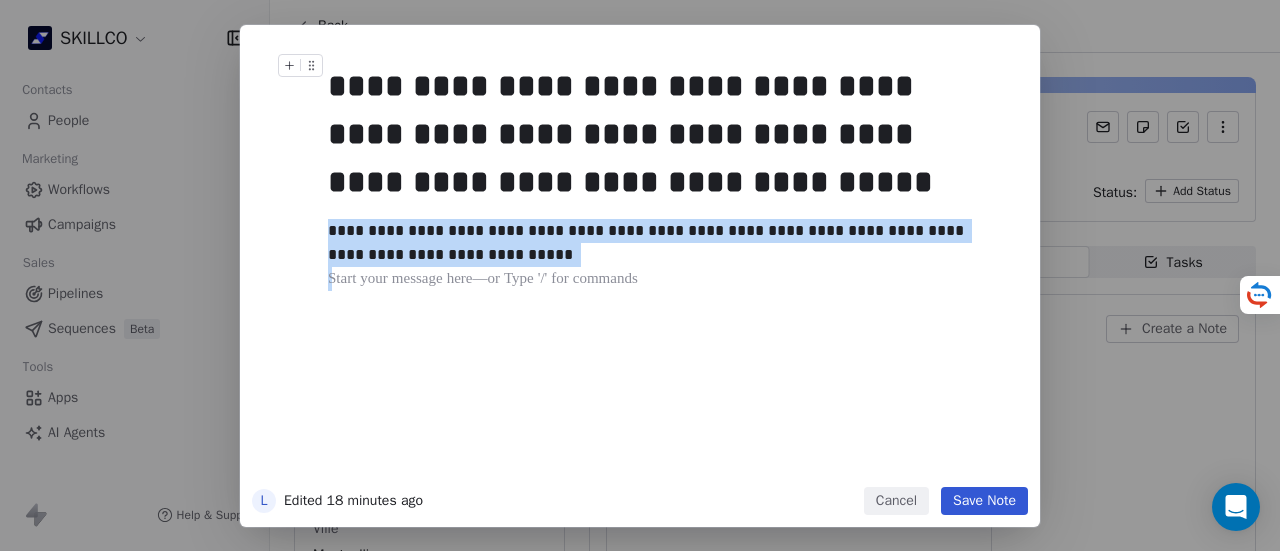 click on "**********" at bounding box center [670, 267] 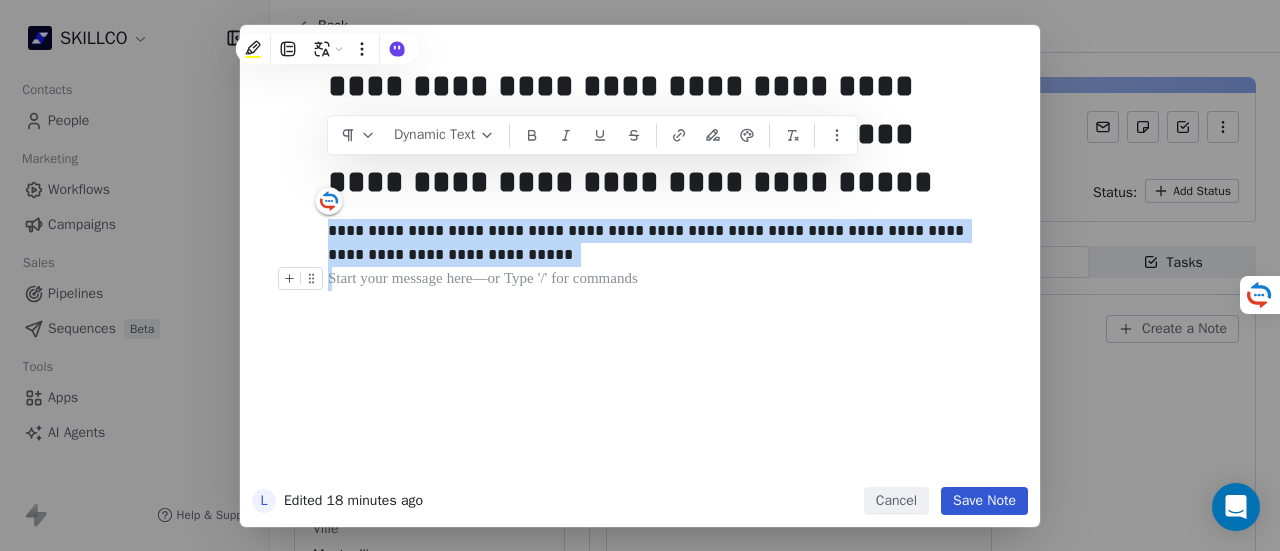 drag, startPoint x: 541, startPoint y: 344, endPoint x: 500, endPoint y: 302, distance: 58.694122 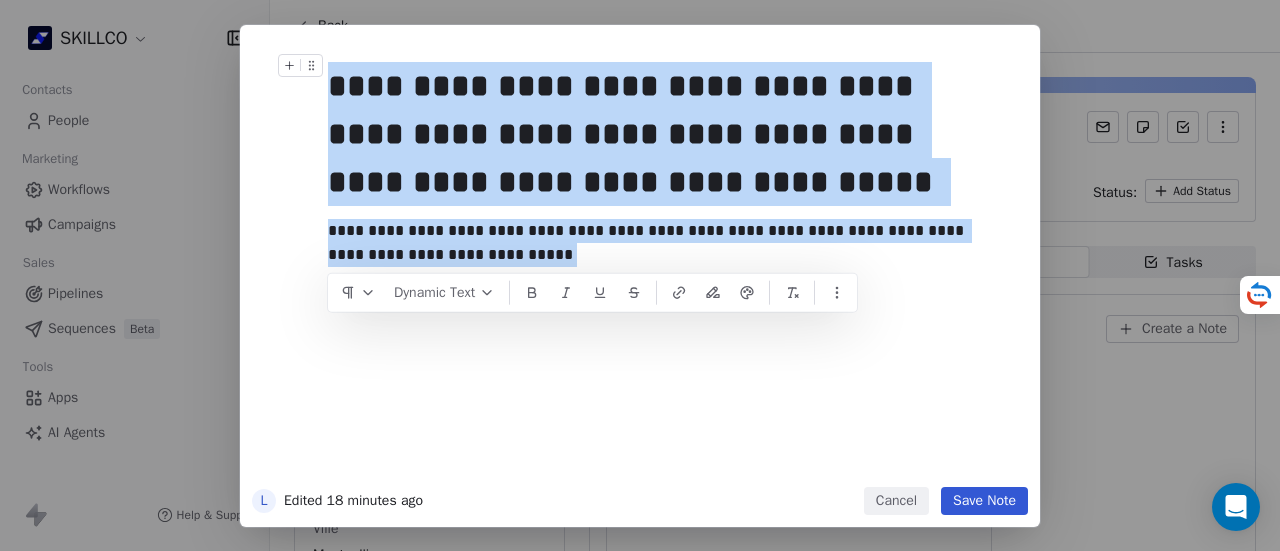 drag, startPoint x: 494, startPoint y: 261, endPoint x: 333, endPoint y: 100, distance: 227.68839 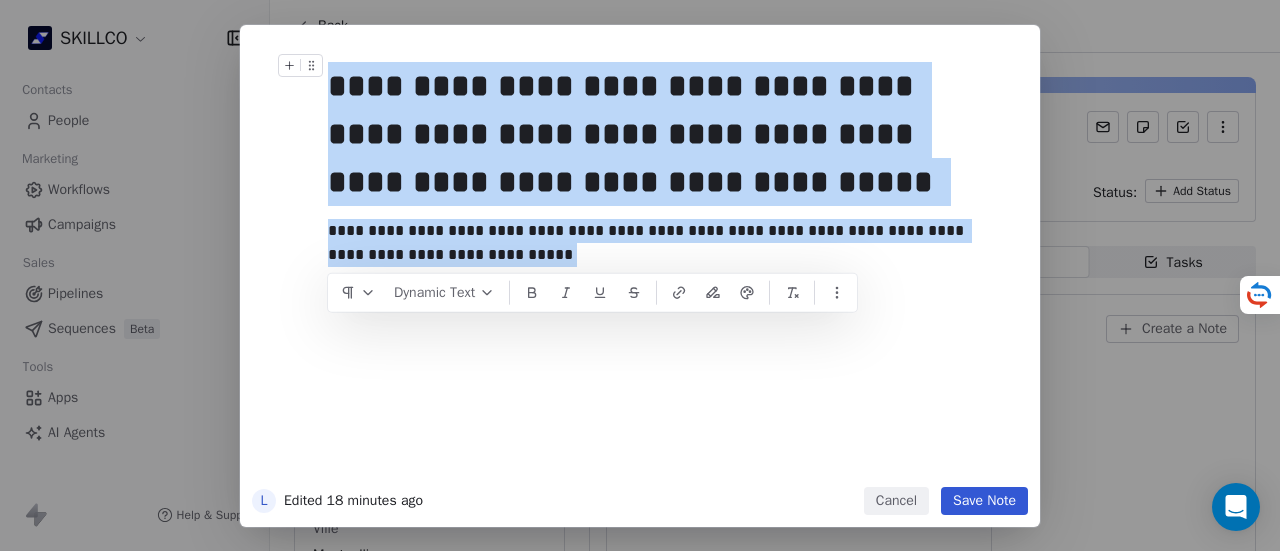 click on "**********" at bounding box center (670, 267) 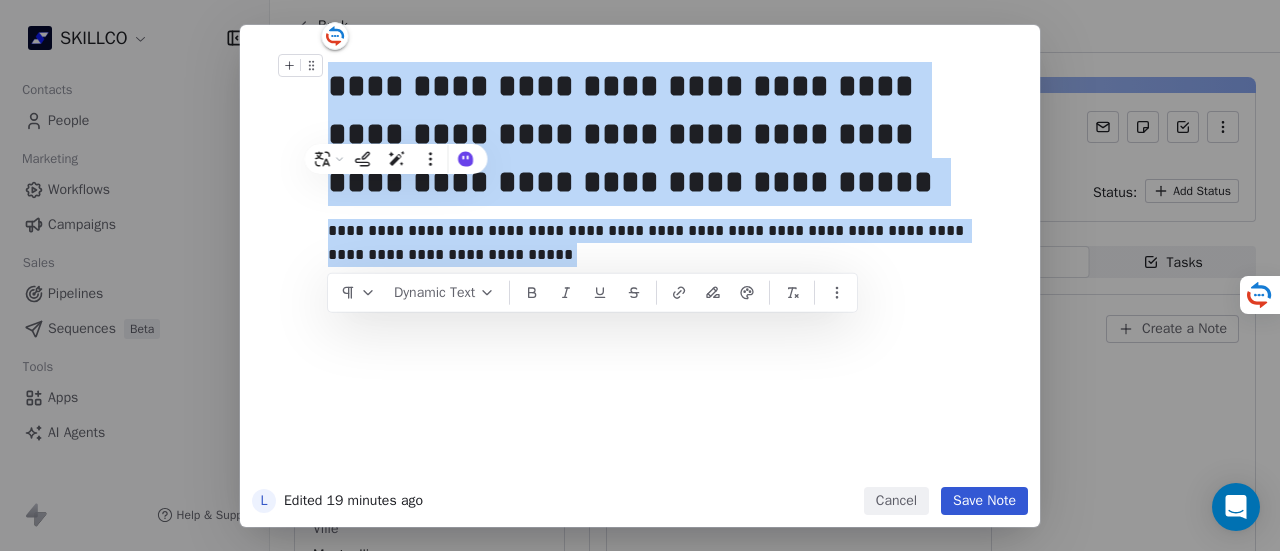 click on "**********" at bounding box center [662, 134] 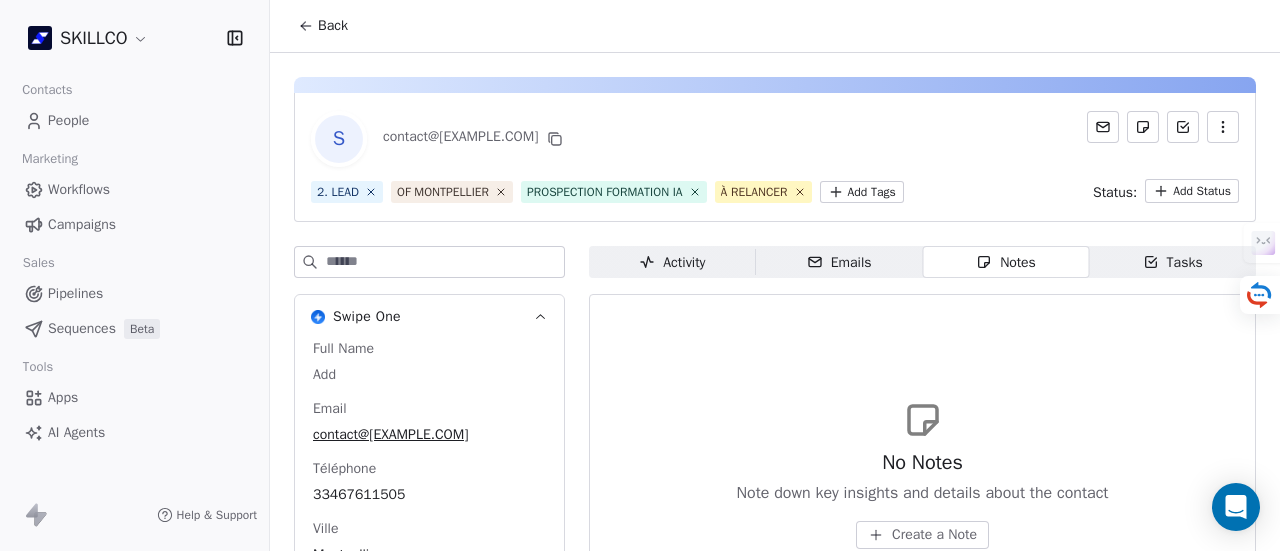 scroll, scrollTop: 0, scrollLeft: 0, axis: both 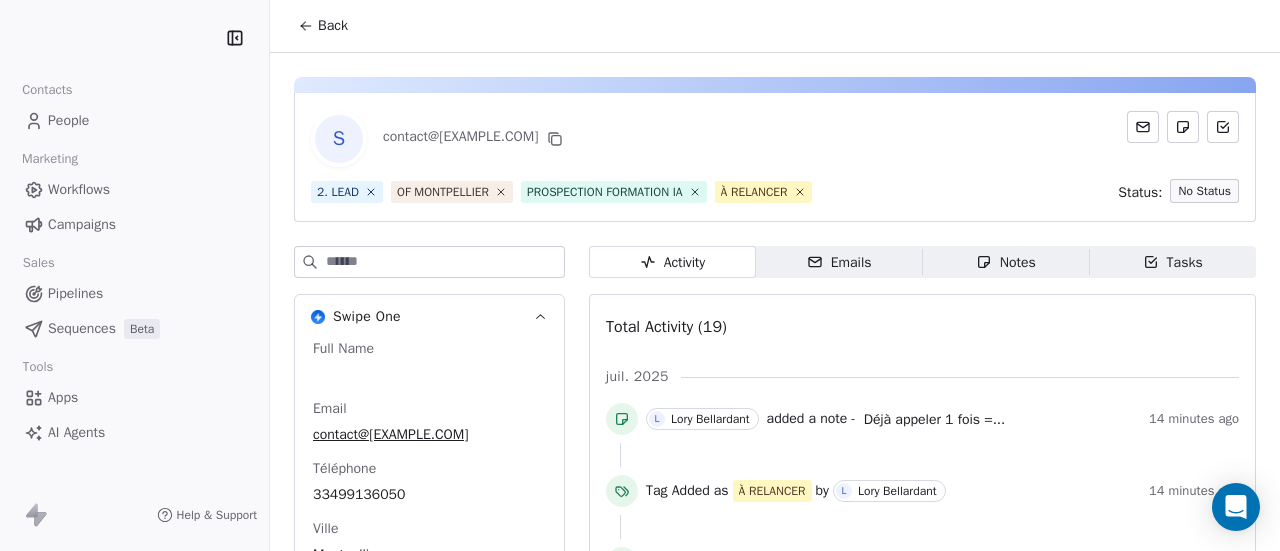 click on "Notes" at bounding box center [1006, 262] 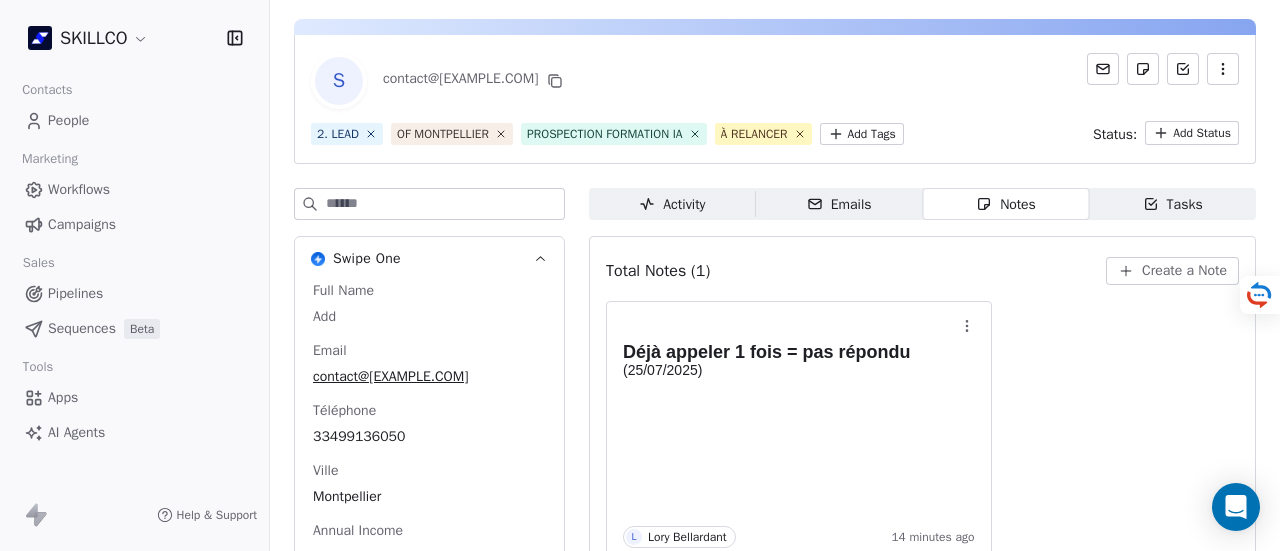 scroll, scrollTop: 0, scrollLeft: 0, axis: both 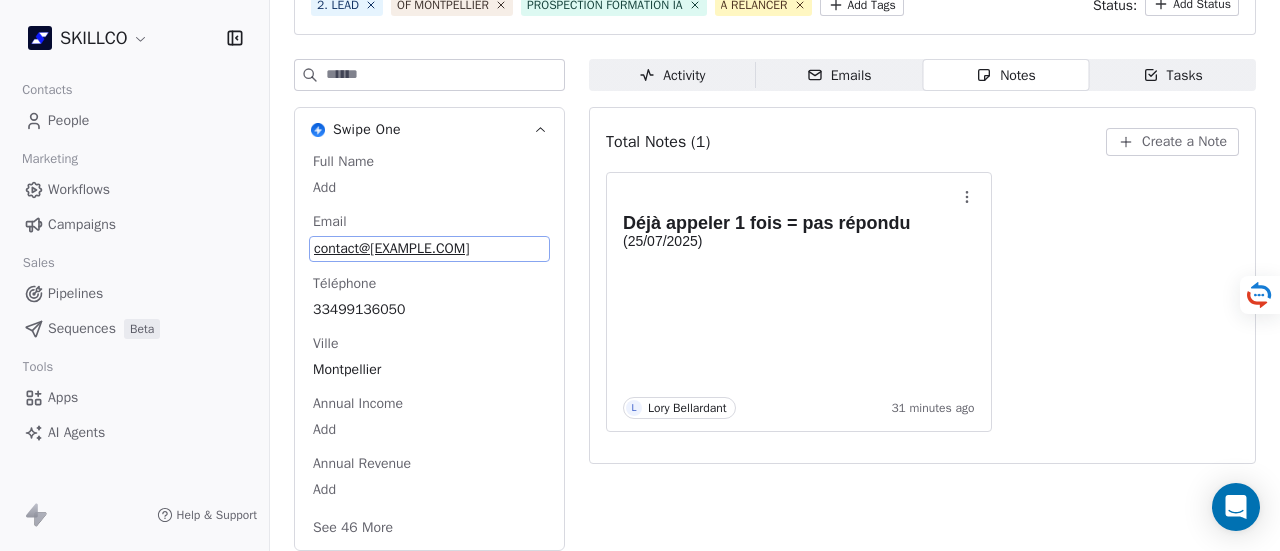 drag, startPoint x: 405, startPoint y: 463, endPoint x: 273, endPoint y: 325, distance: 190.96597 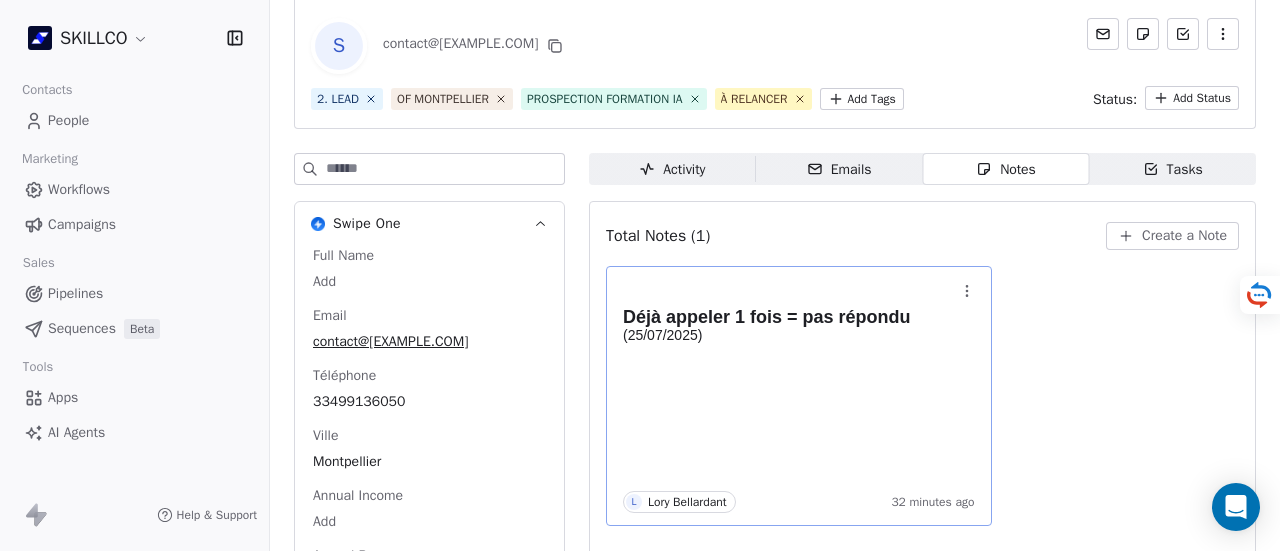 scroll, scrollTop: 0, scrollLeft: 0, axis: both 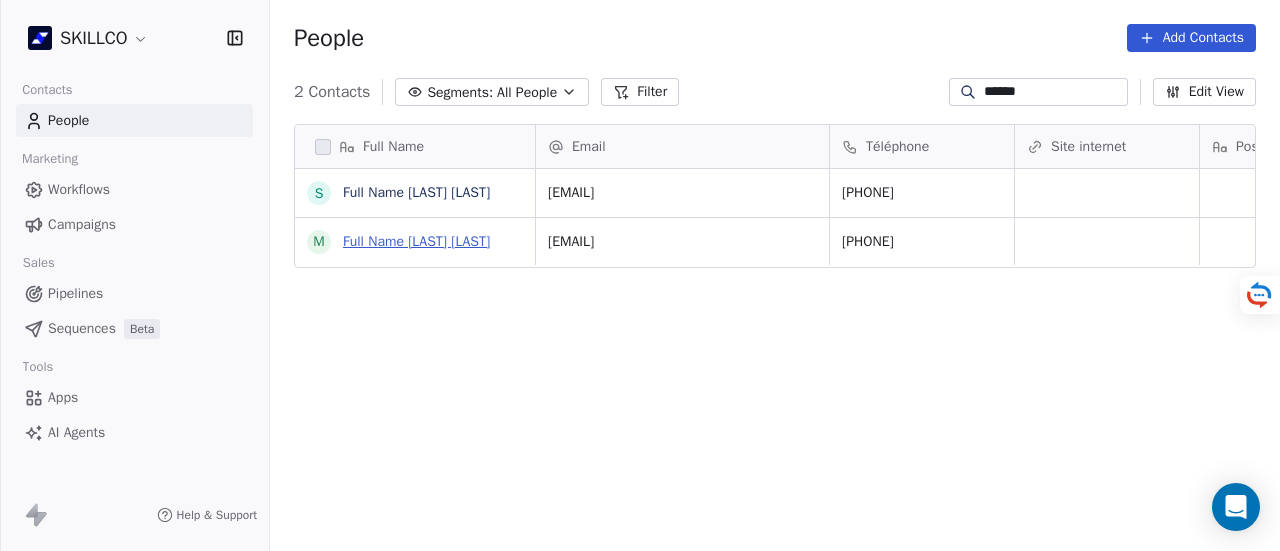 type on "******" 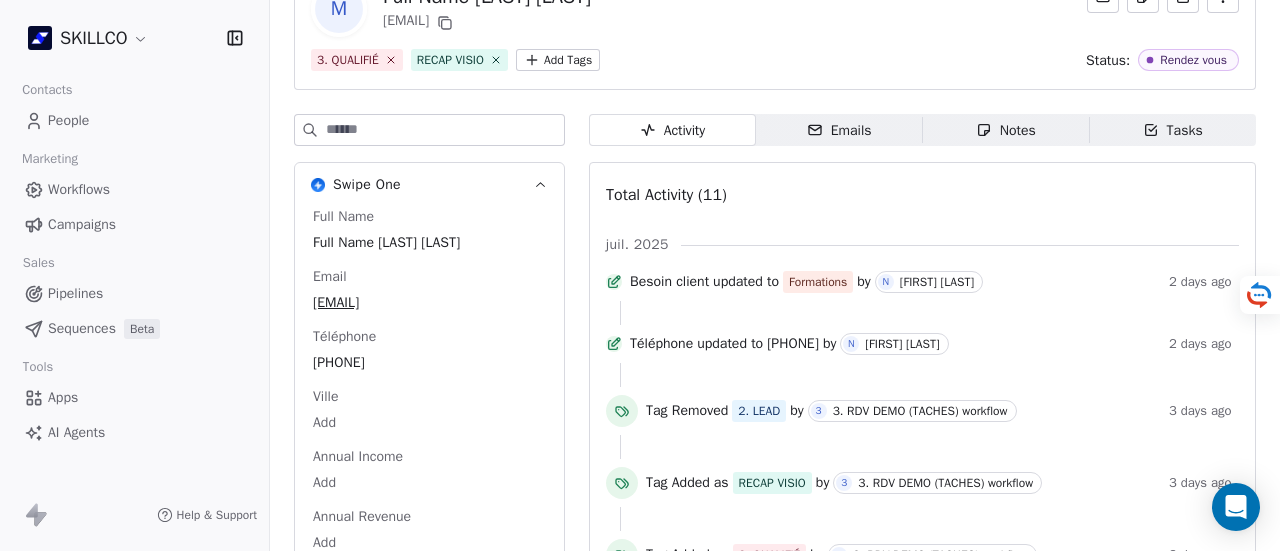 scroll, scrollTop: 100, scrollLeft: 0, axis: vertical 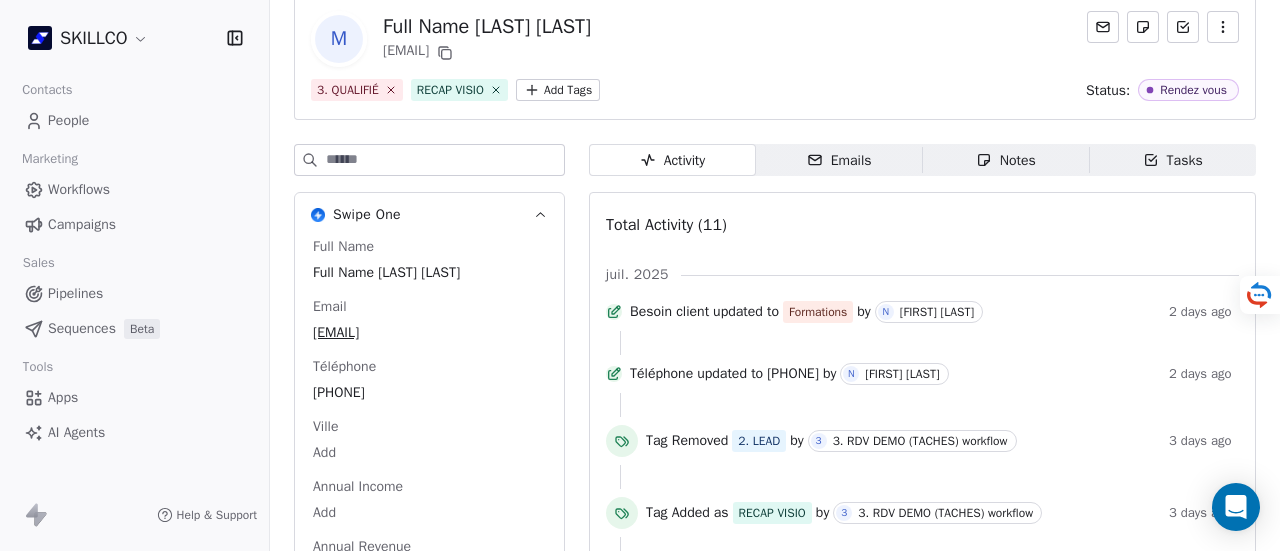 click on "Emails Emails" at bounding box center (839, 160) 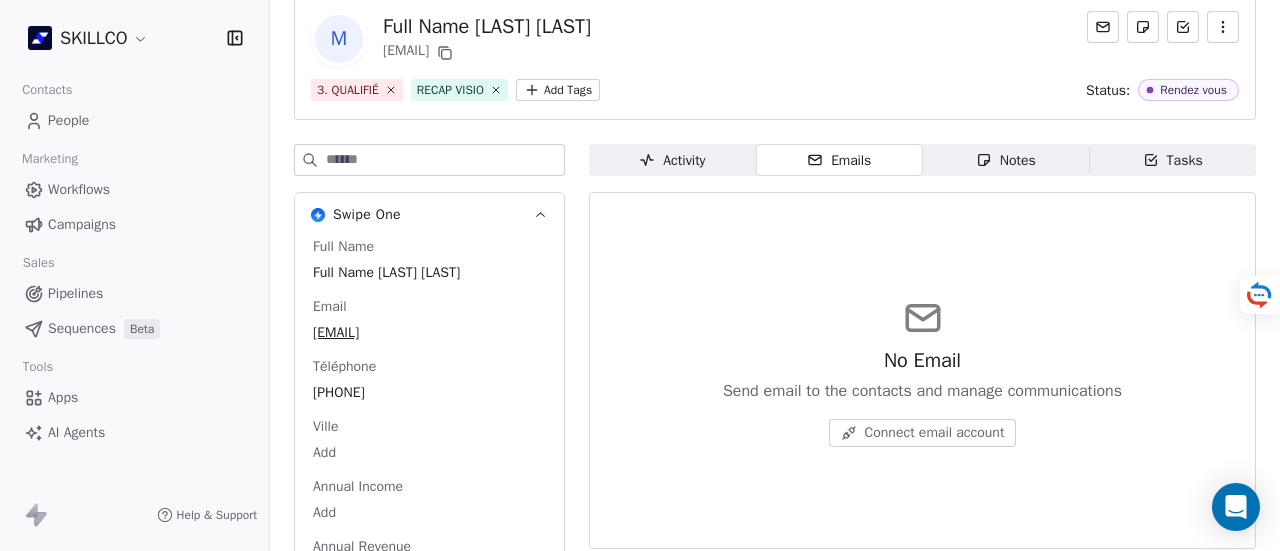 click on "M Megane Souffir contact@cee-formation.fr 3. QUALIFIÉ RECAP VISIO  Add Tags Status:  Rendez vous Swipe One Full Name Megane Souffir Email contact@cee-formation.fr Téléphone +33629245076 Ville Add Annual Income Add Annual Revenue Add See   46   More   Calendly Activity Activity Emails Emails   Notes   Notes Tasks Tasks No Email Send email to the contacts and manage communications Connect email account" at bounding box center [775, 330] 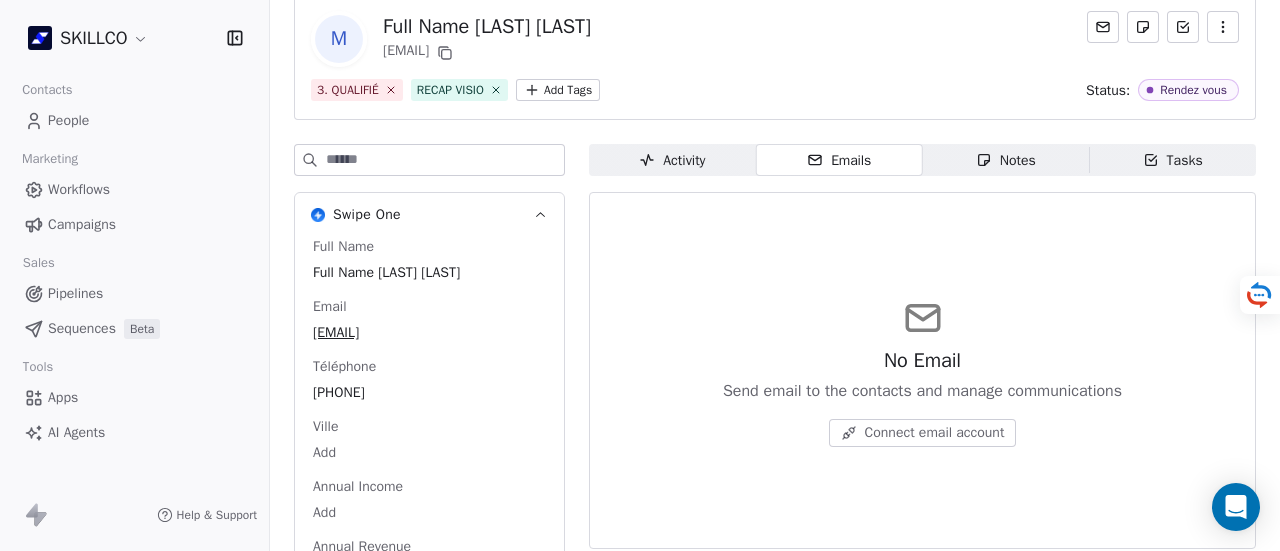 click on "Notes" at bounding box center (1006, 160) 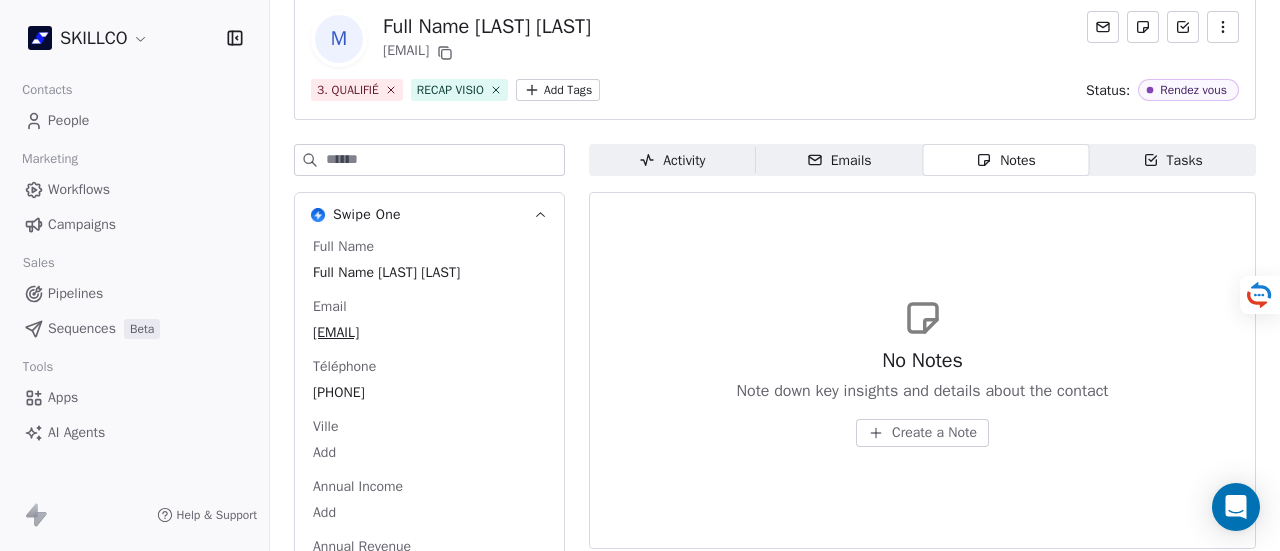 click on "M Megane Souffir contact@cee-formation.fr 3. QUALIFIÉ RECAP VISIO  Add Tags Status:  Rendez vous Swipe One Full Name Megane Souffir Email contact@cee-formation.fr Téléphone +33629245076 Ville Add Annual Income Add Annual Revenue Add See   46   More   Calendly Activity Activity Emails Emails   Notes   Notes Tasks Tasks No Notes Note down key insights and details about the contact   Create a Note" at bounding box center (775, 330) 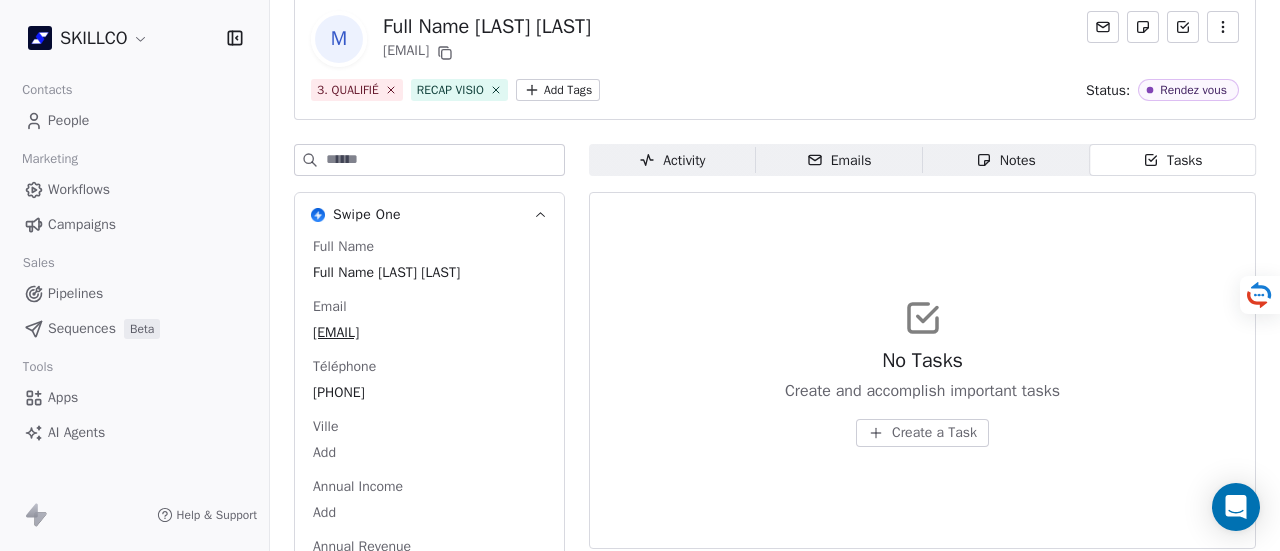click on "Activity" at bounding box center (672, 160) 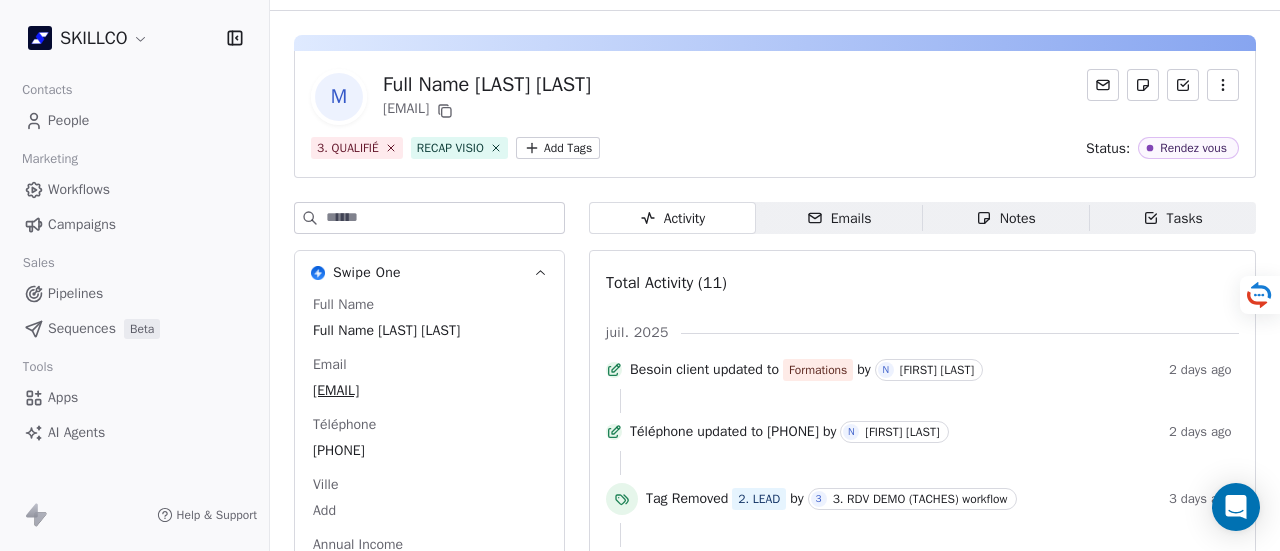 scroll, scrollTop: 0, scrollLeft: 0, axis: both 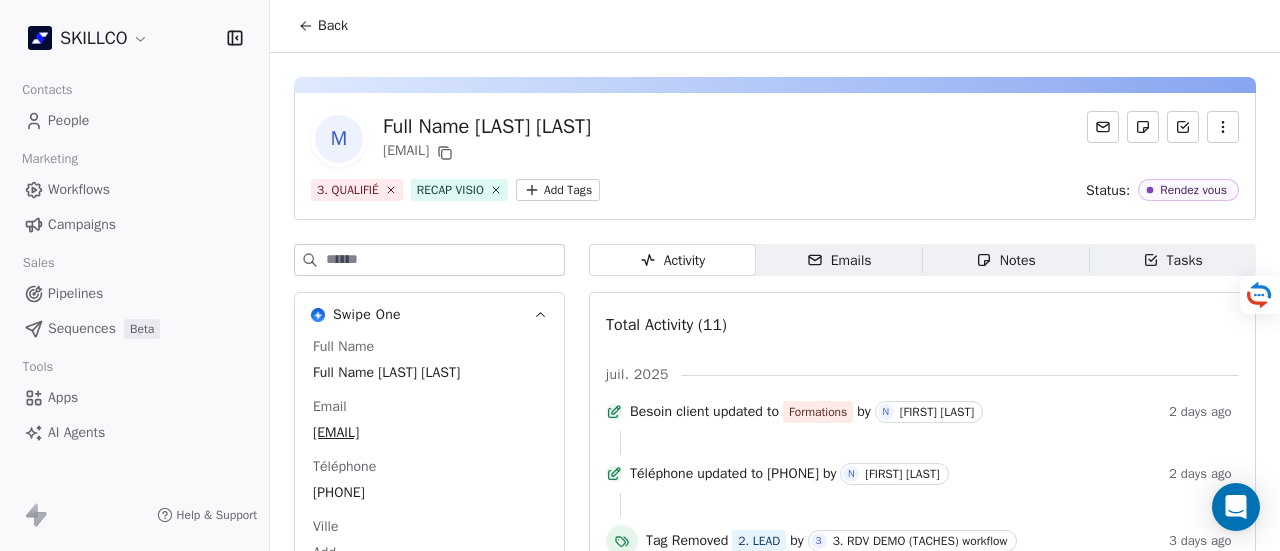 click 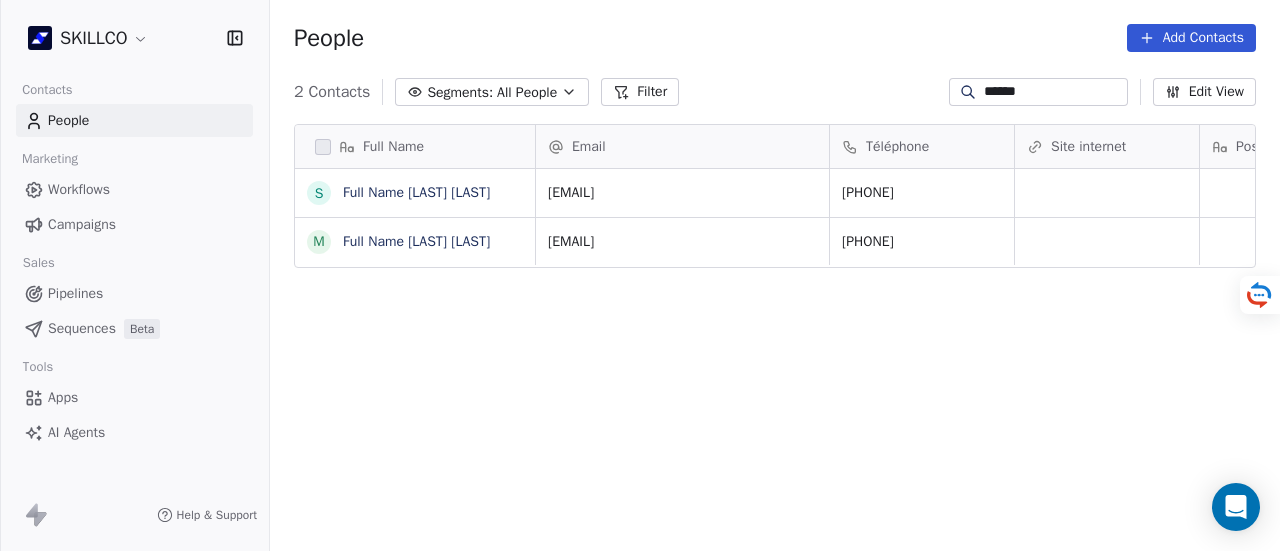 scroll, scrollTop: 16, scrollLeft: 16, axis: both 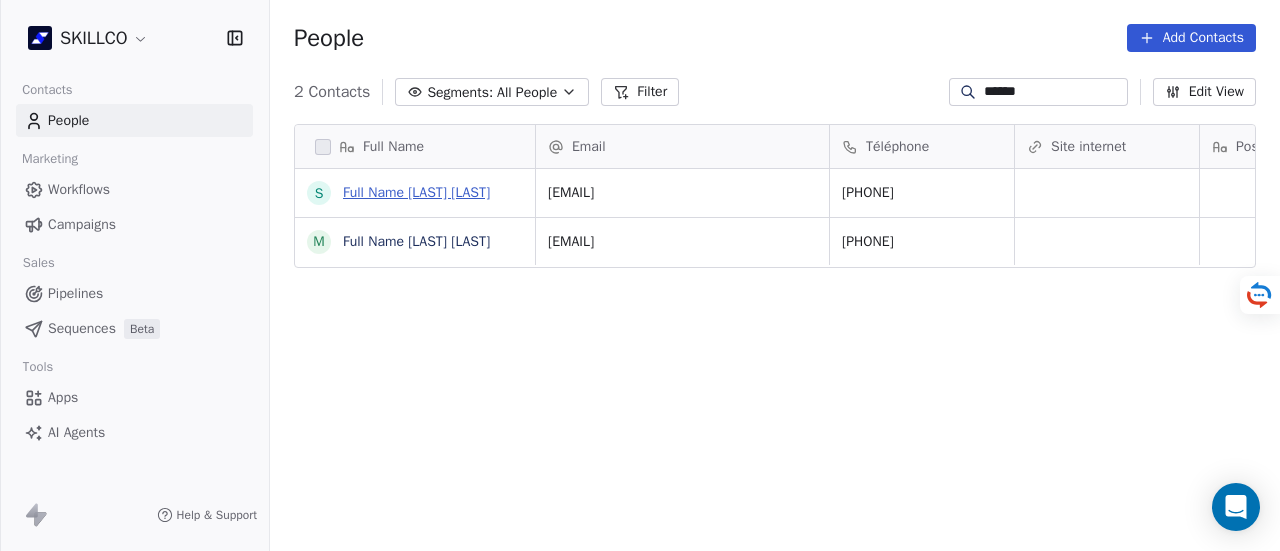 click on "[FIRST] [LAST]" at bounding box center [416, 192] 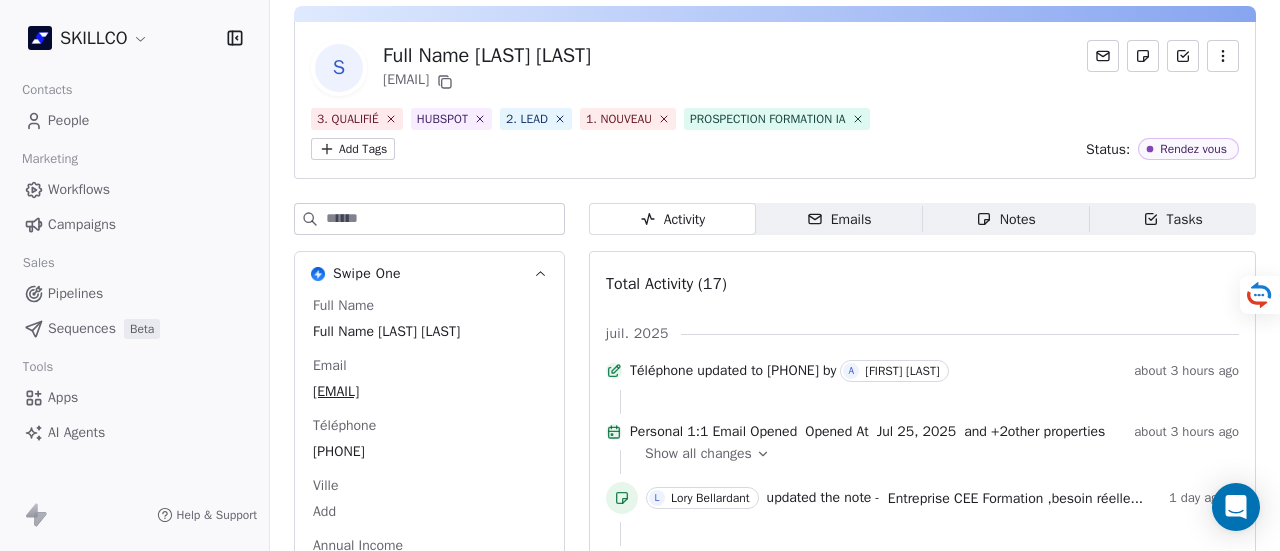 scroll, scrollTop: 100, scrollLeft: 0, axis: vertical 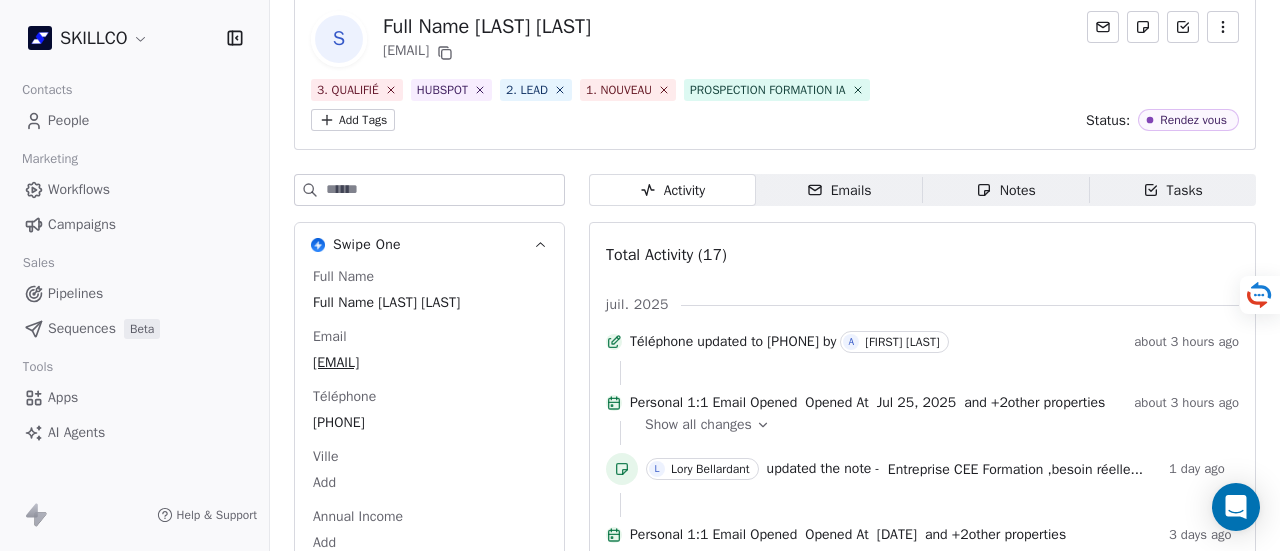 click on "Emails Emails" at bounding box center [839, 190] 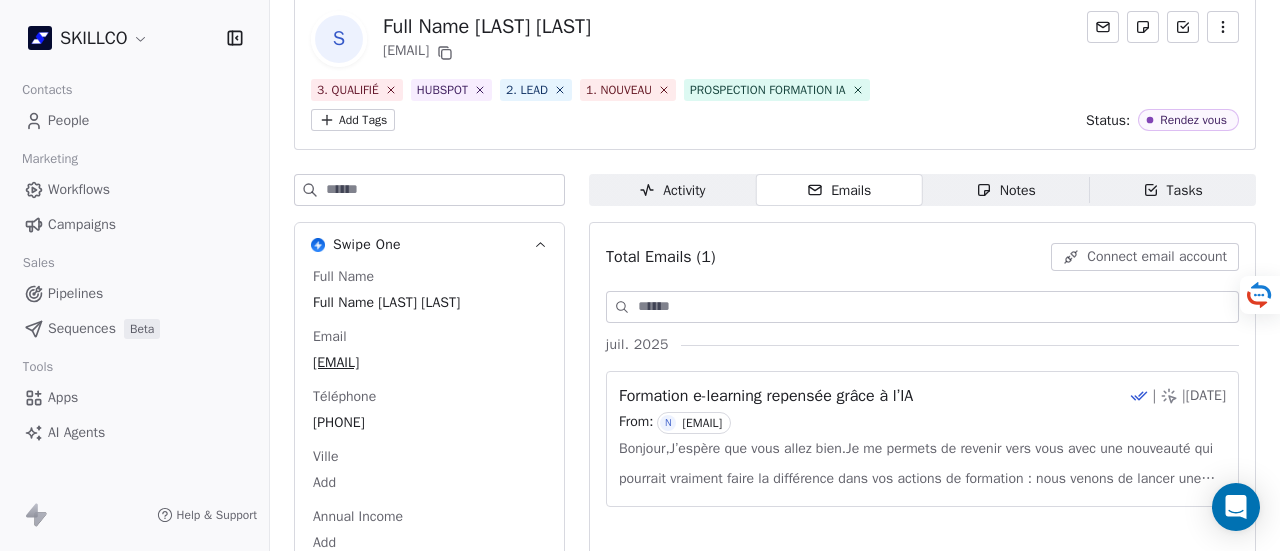 click on "Notes   Notes" at bounding box center (1006, 190) 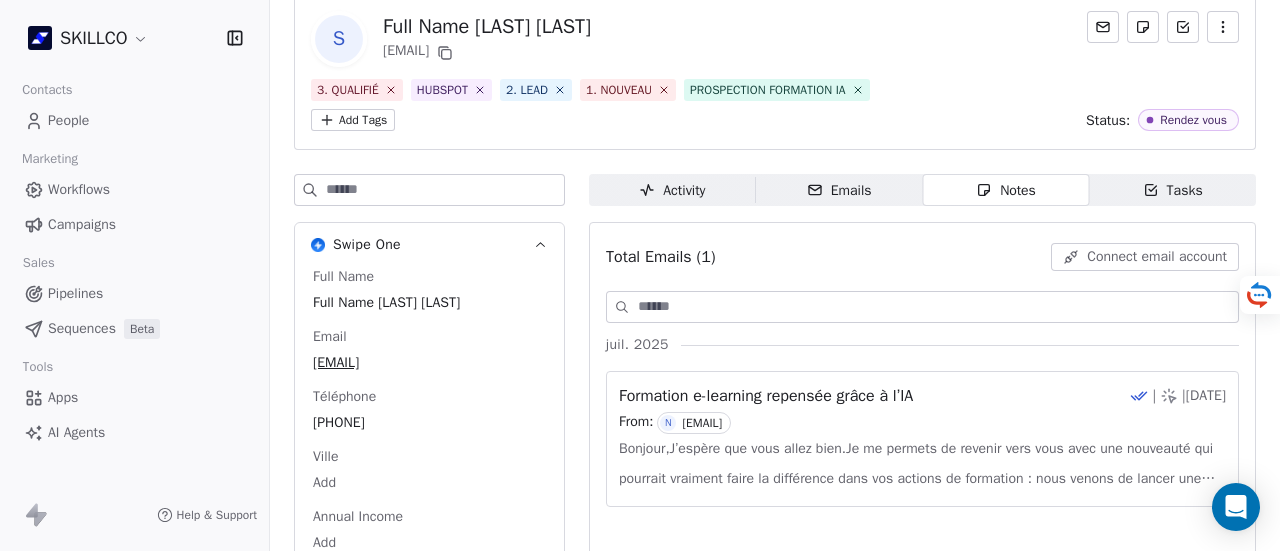 click on "Notes" at bounding box center (1006, 190) 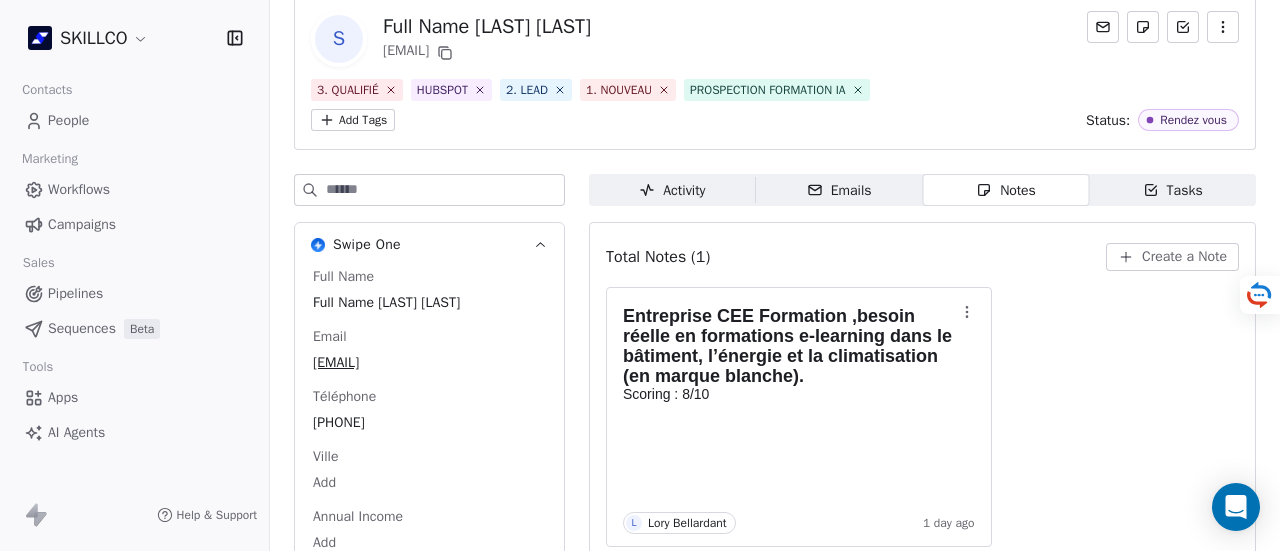 drag, startPoint x: 1148, startPoint y: 193, endPoint x: 858, endPoint y: 203, distance: 290.17236 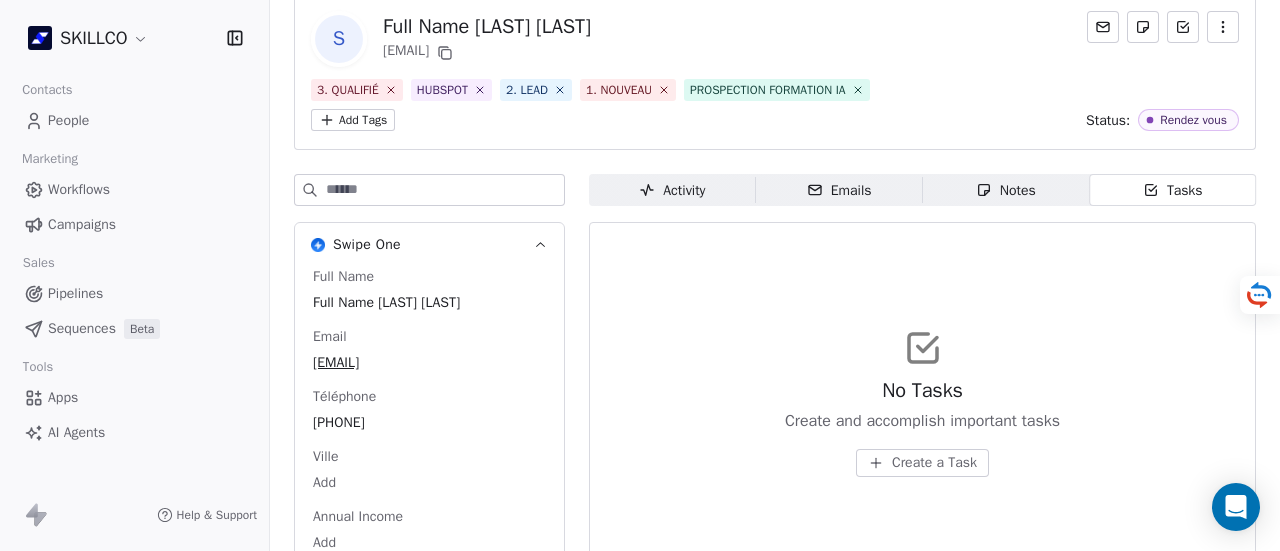 click on "Activity Activity" at bounding box center (672, 190) 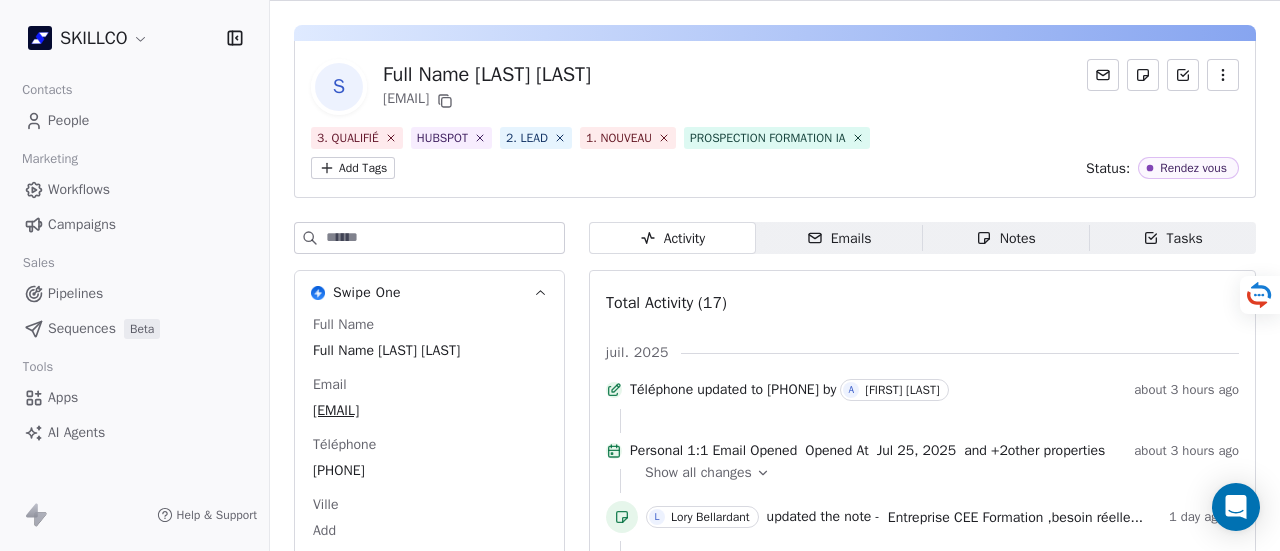 scroll, scrollTop: 0, scrollLeft: 0, axis: both 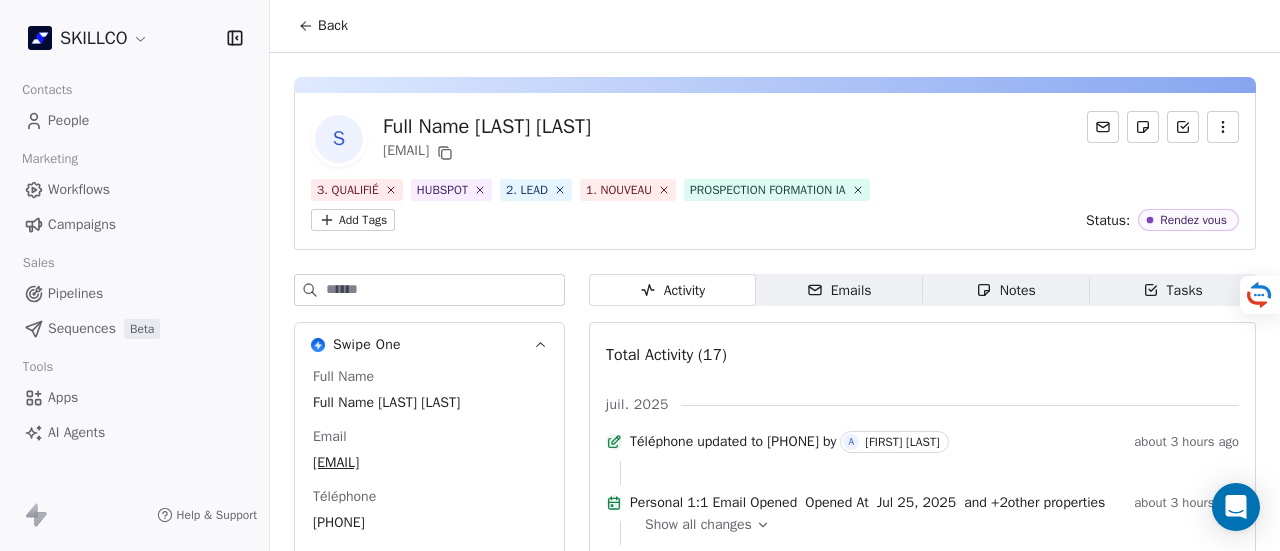 click 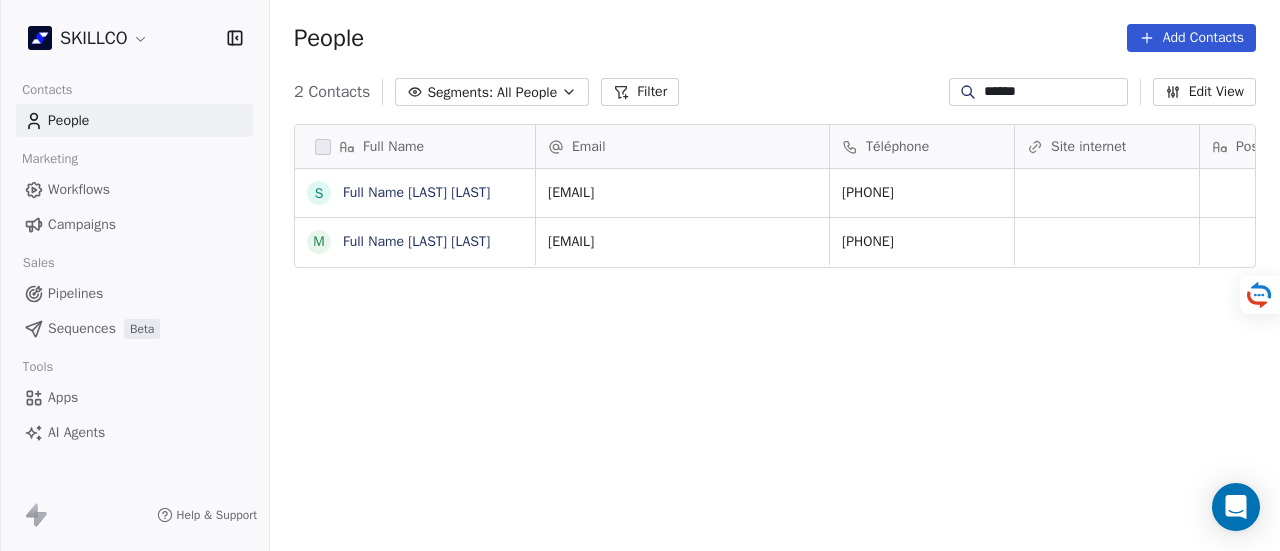 scroll, scrollTop: 16, scrollLeft: 16, axis: both 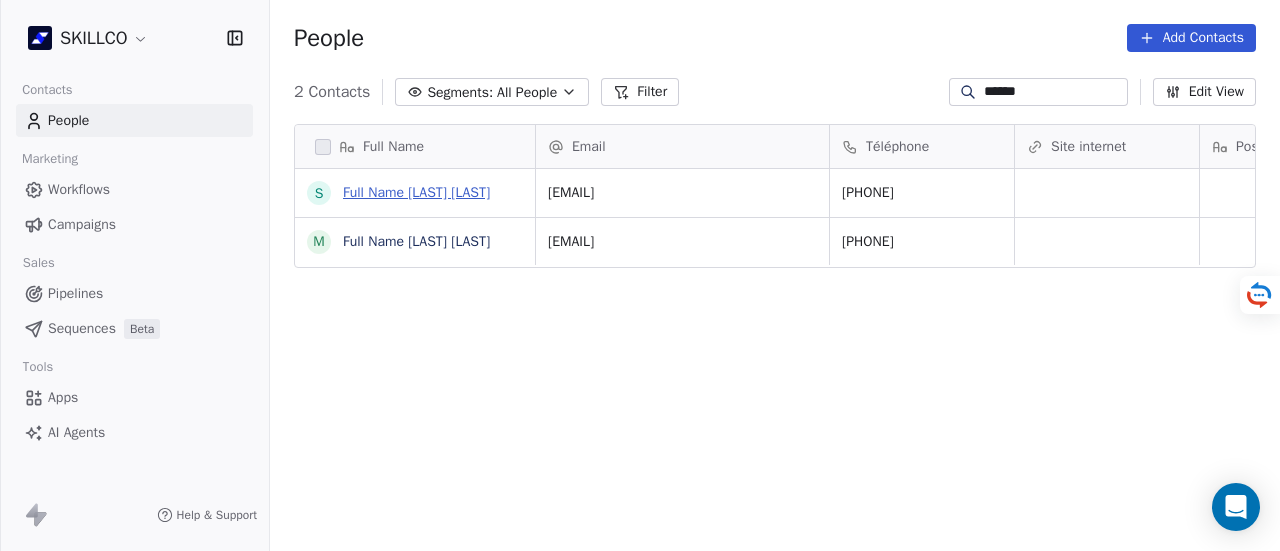 click on "[FIRST] [LAST]" at bounding box center [416, 192] 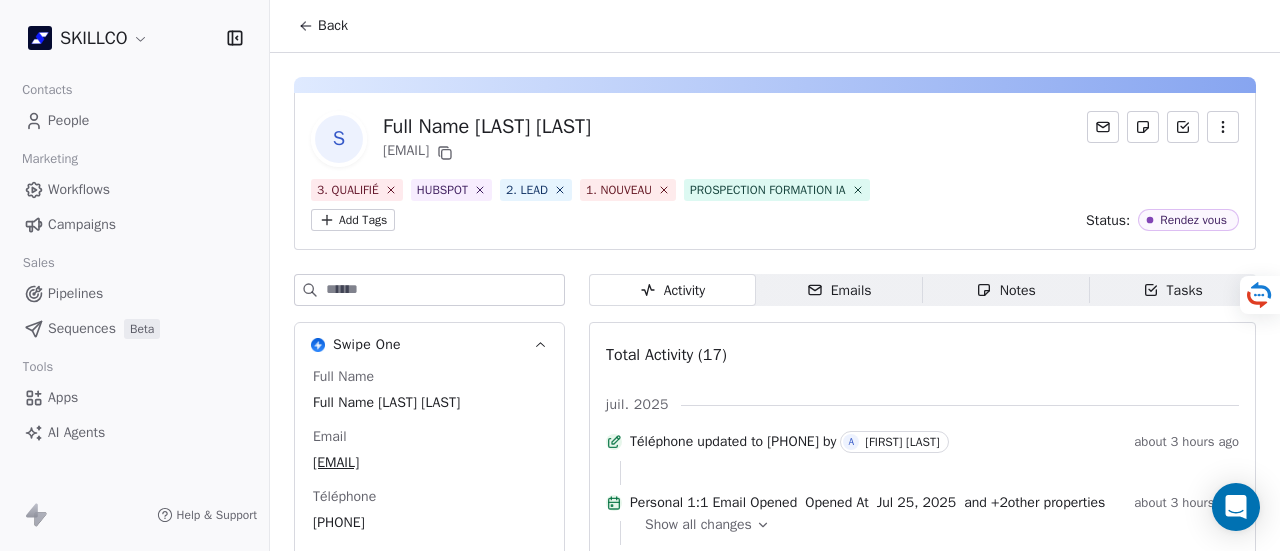 scroll, scrollTop: 100, scrollLeft: 0, axis: vertical 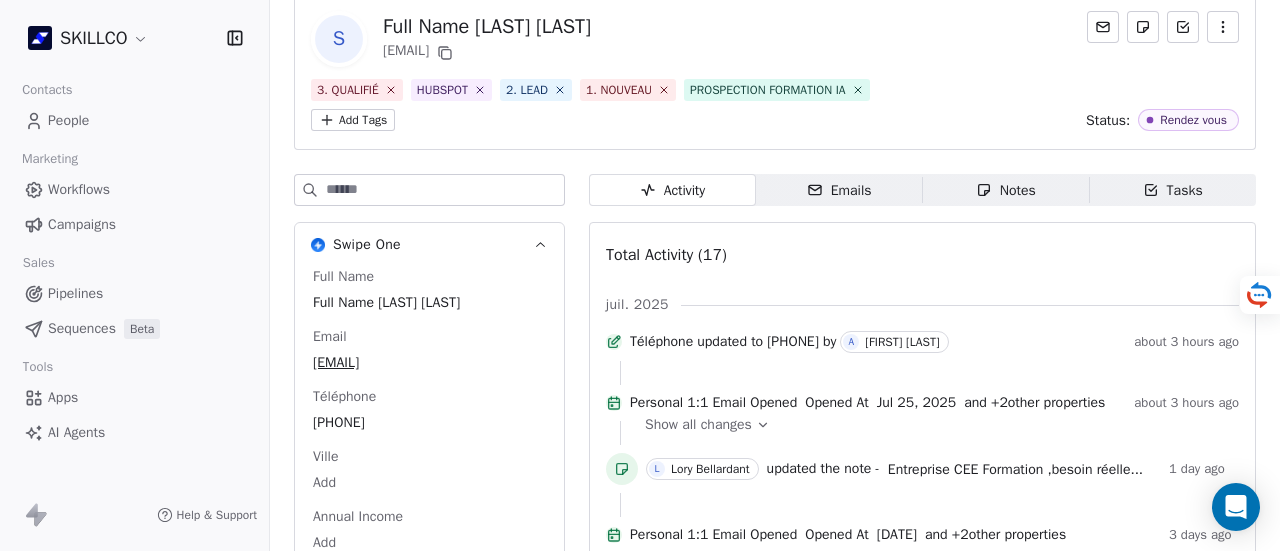 click on "Email [EMAIL]" at bounding box center [429, 351] 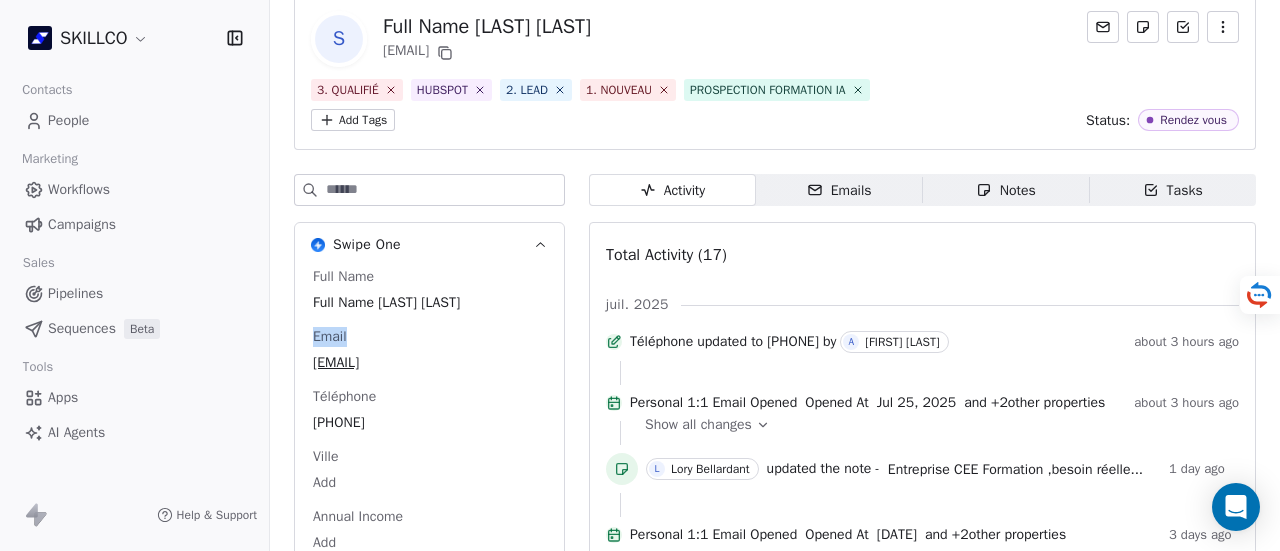 click on "Email" at bounding box center [330, 337] 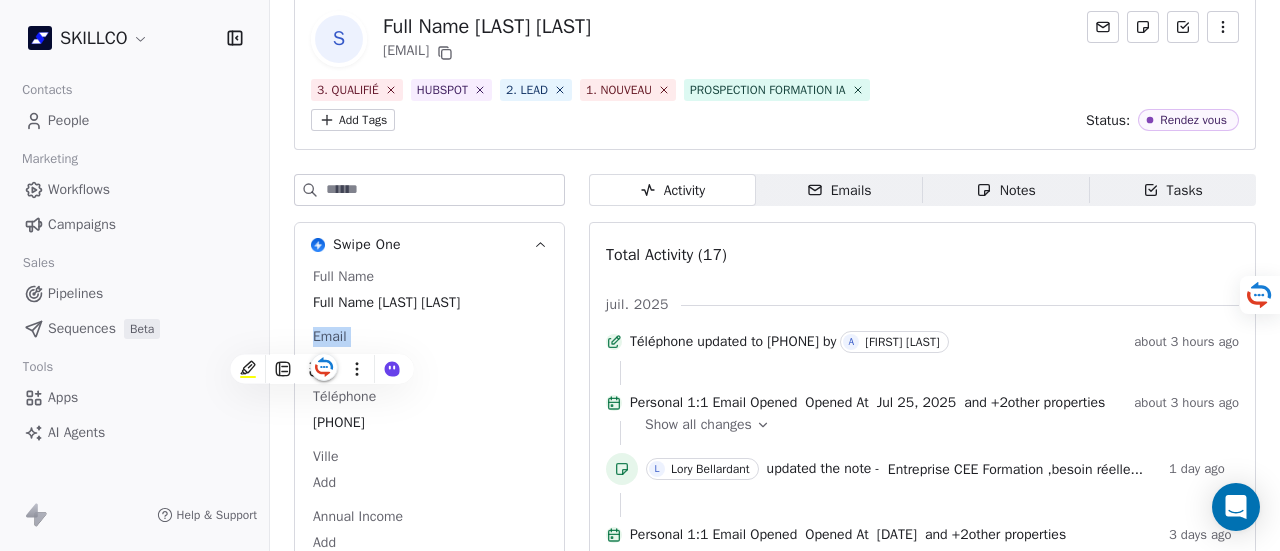 click on "Email" at bounding box center [330, 337] 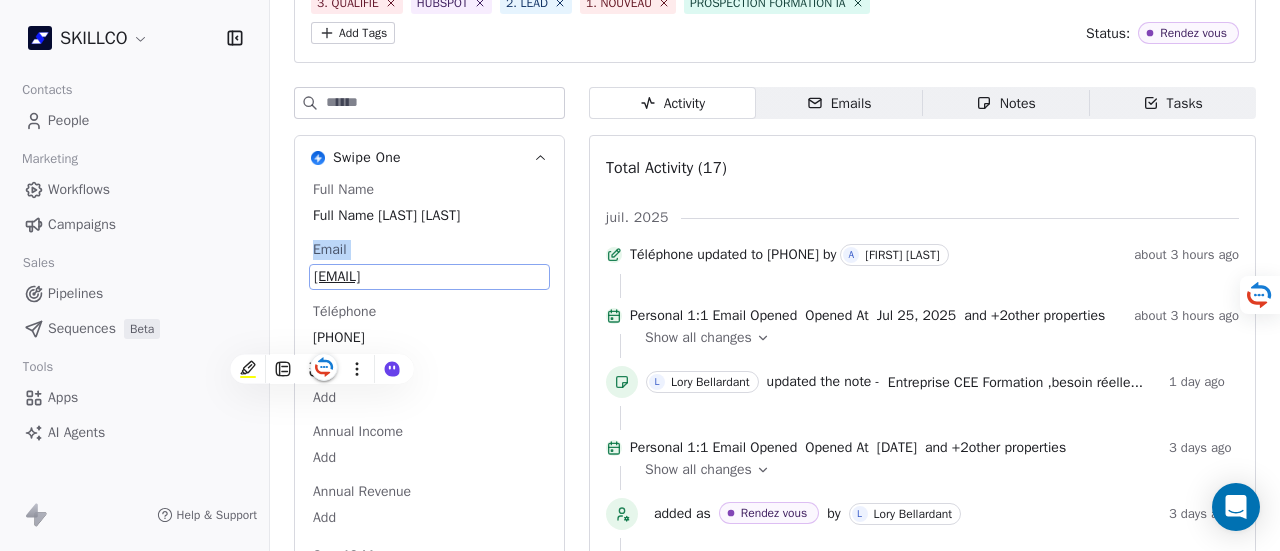 click on "[EMAIL]" at bounding box center [429, 277] 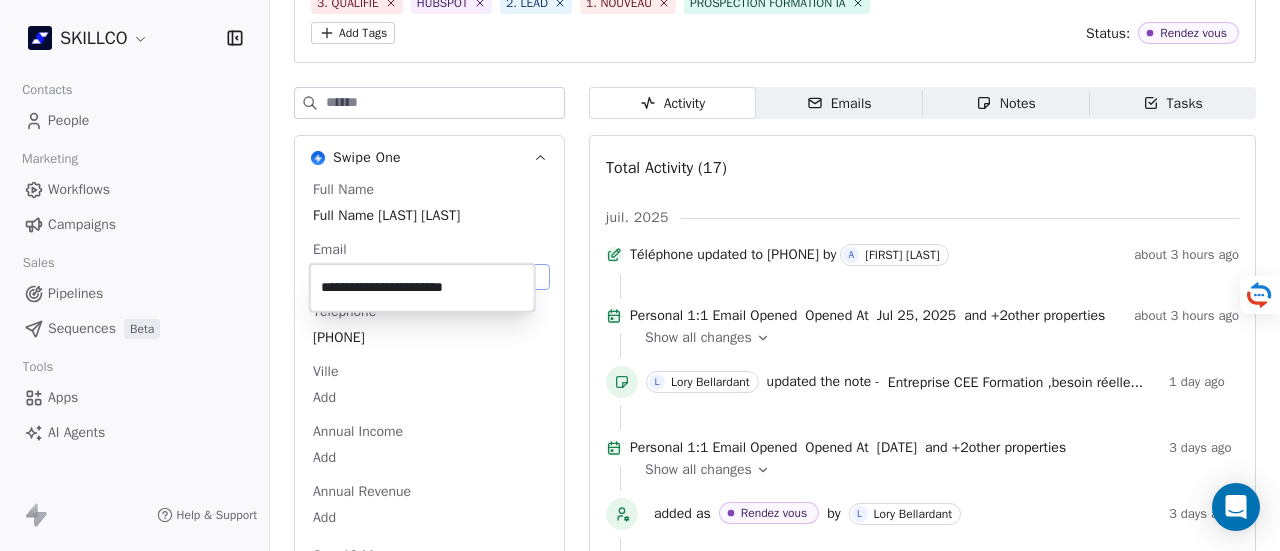 paste on "**********" 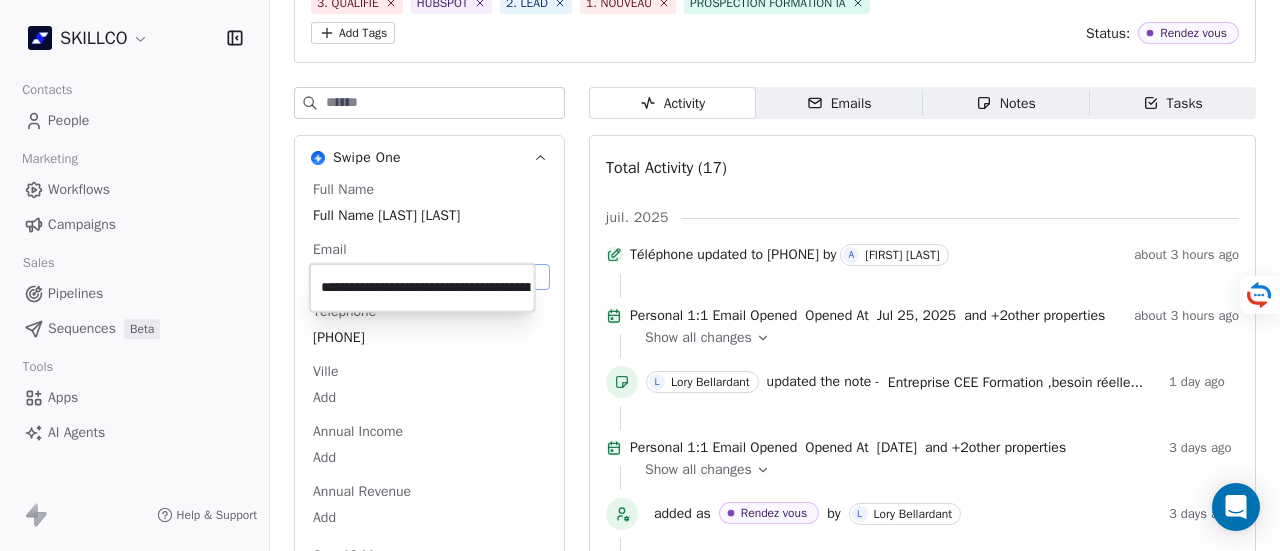 scroll, scrollTop: 0, scrollLeft: 126, axis: horizontal 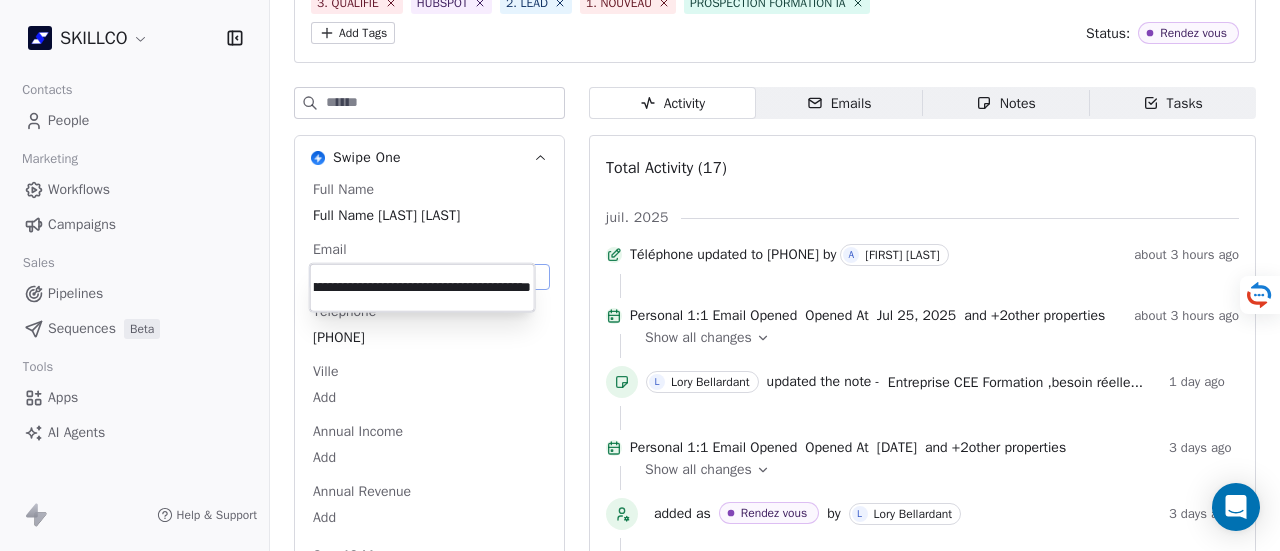 type on "**********" 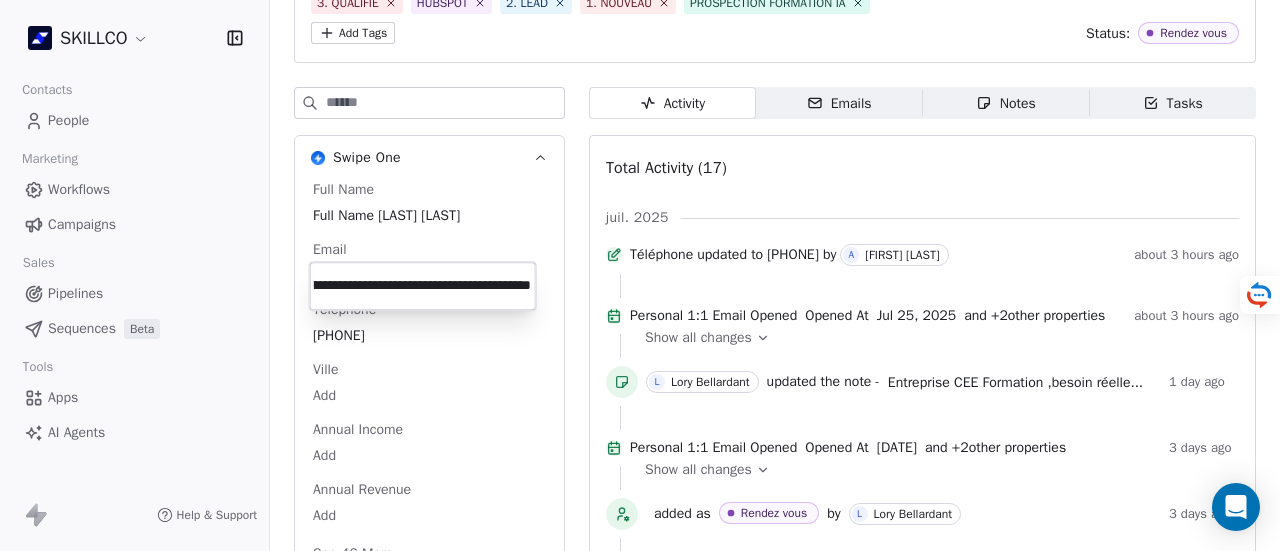 scroll, scrollTop: 0, scrollLeft: 0, axis: both 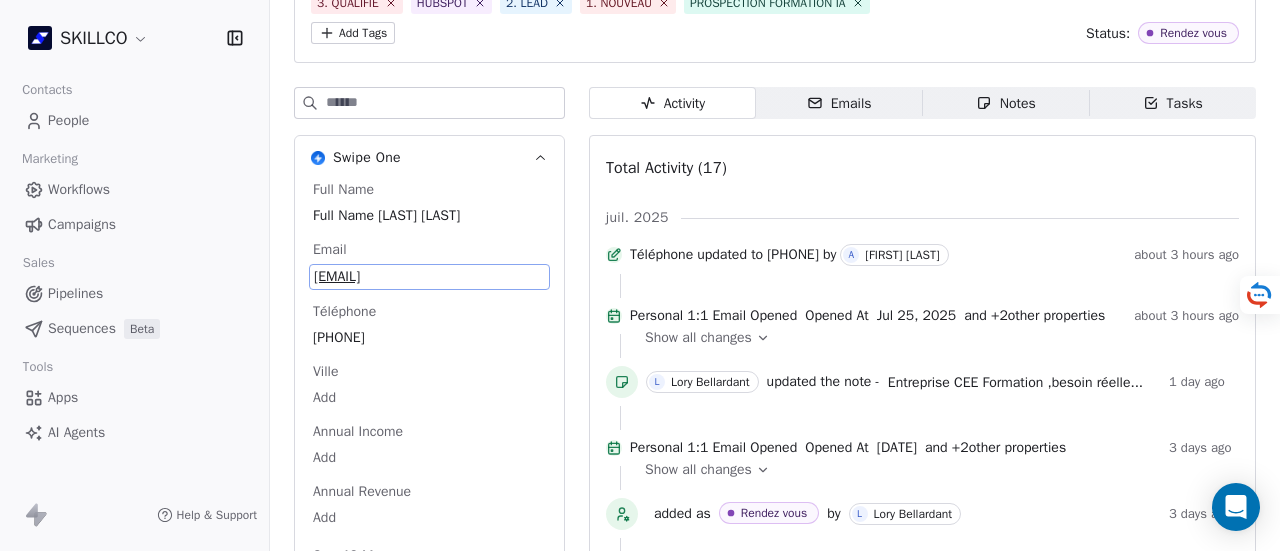 click on "[EMAIL]" at bounding box center (429, 277) 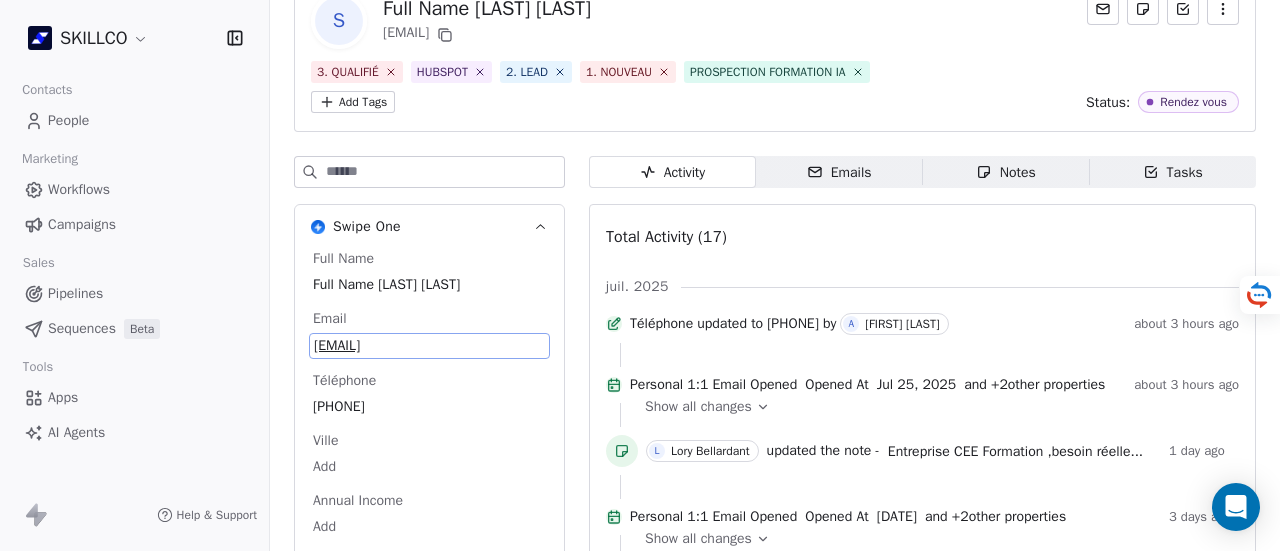 scroll, scrollTop: 0, scrollLeft: 0, axis: both 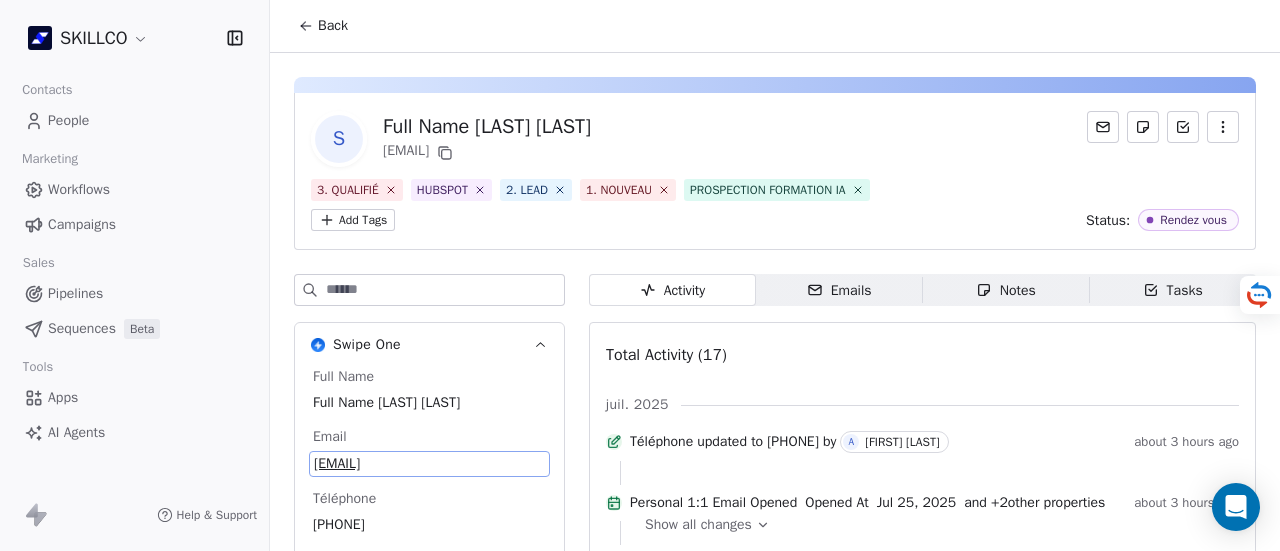 click on "[EMAIL]" at bounding box center (429, 464) 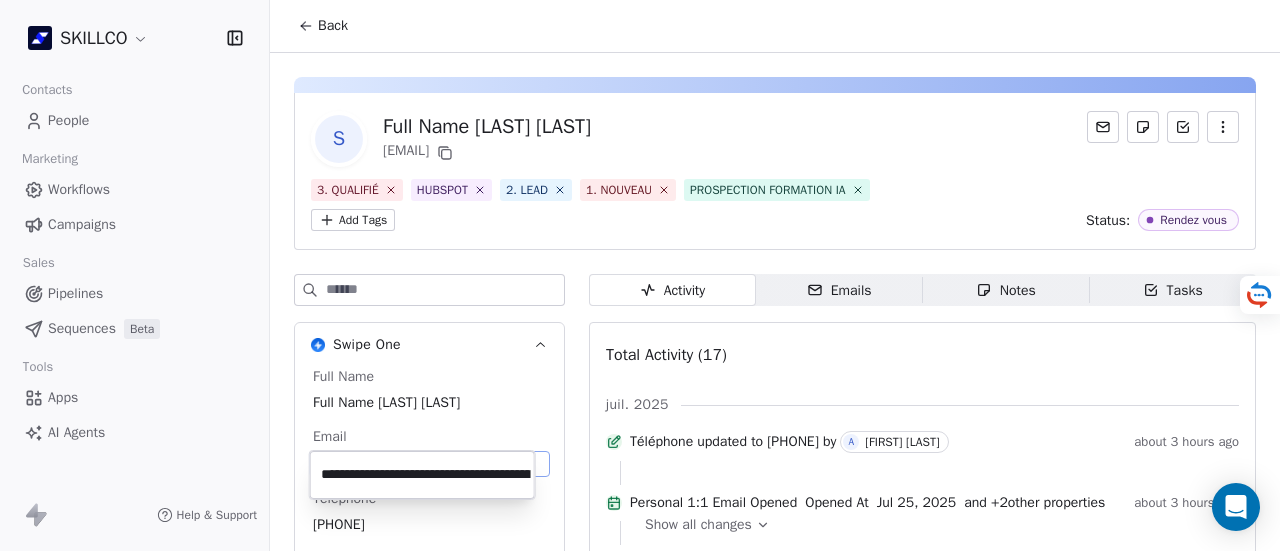 scroll, scrollTop: 0, scrollLeft: 126, axis: horizontal 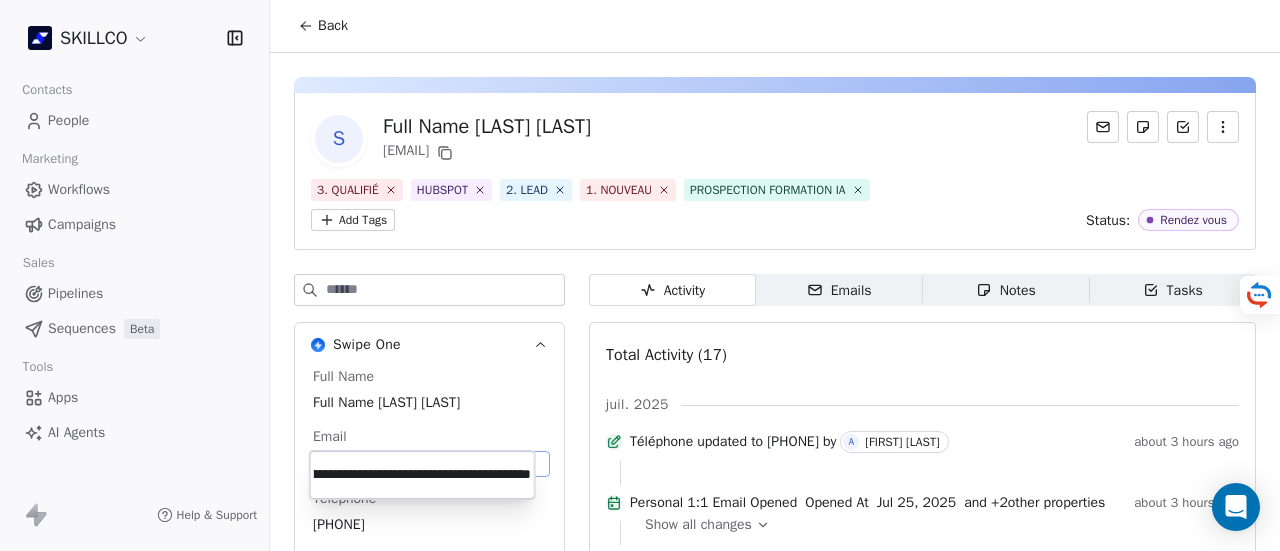 click on "**********" at bounding box center [422, 475] 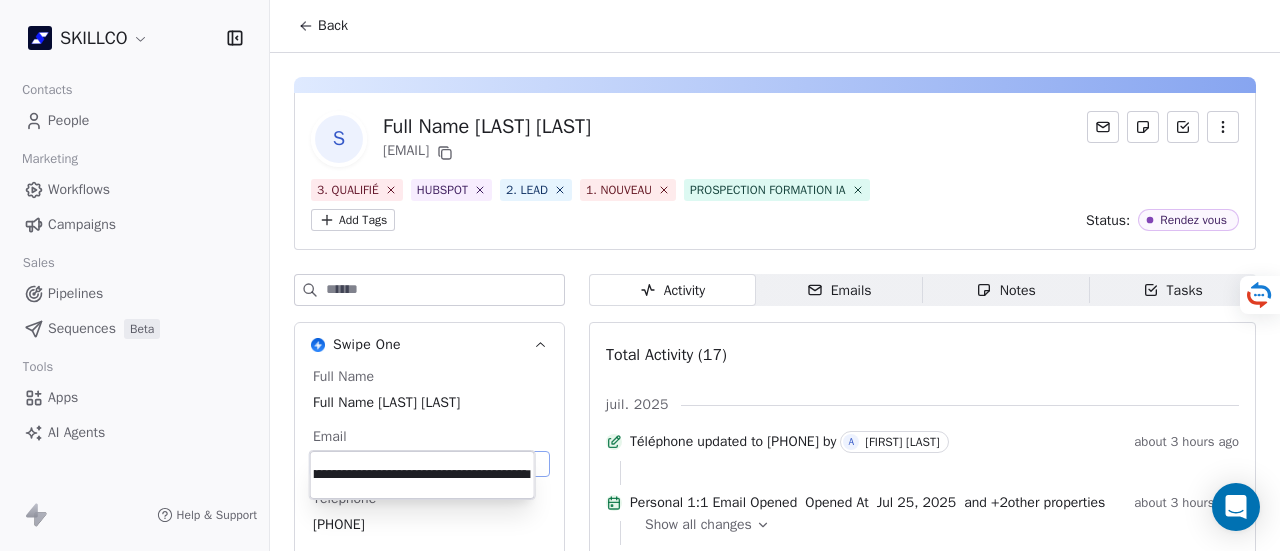 scroll, scrollTop: 0, scrollLeft: 0, axis: both 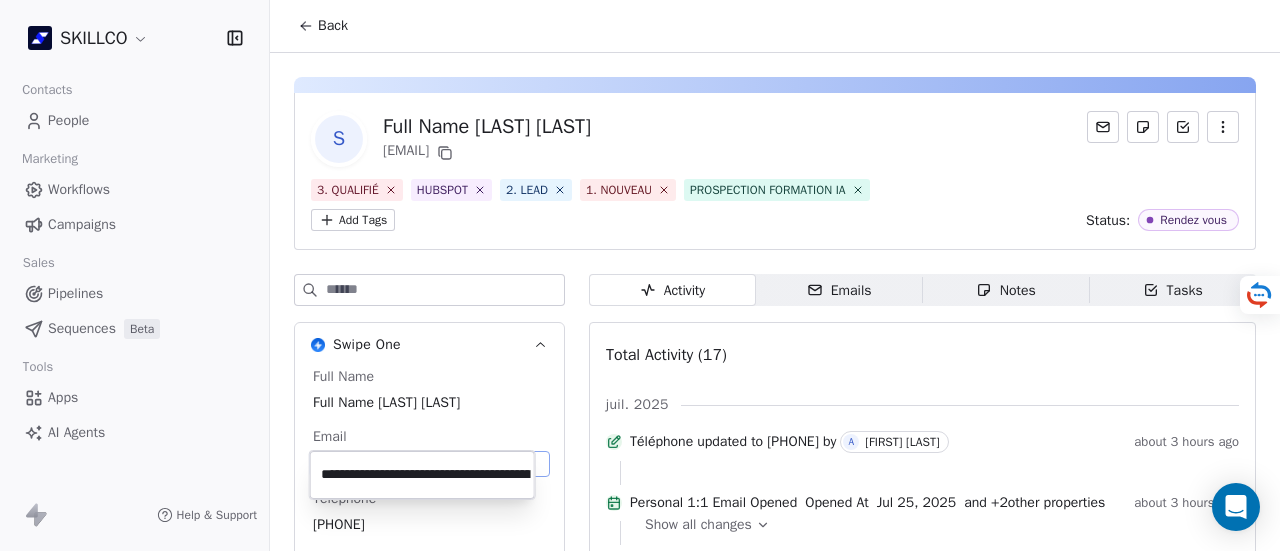 drag, startPoint x: 369, startPoint y: 474, endPoint x: 322, endPoint y: 482, distance: 47.67599 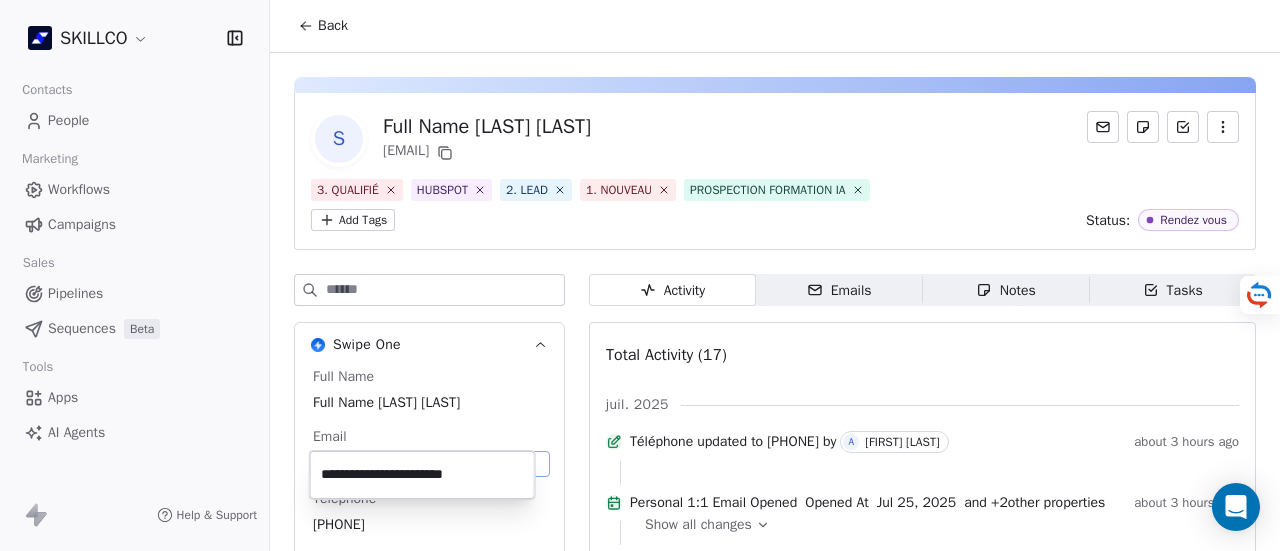 type on "**********" 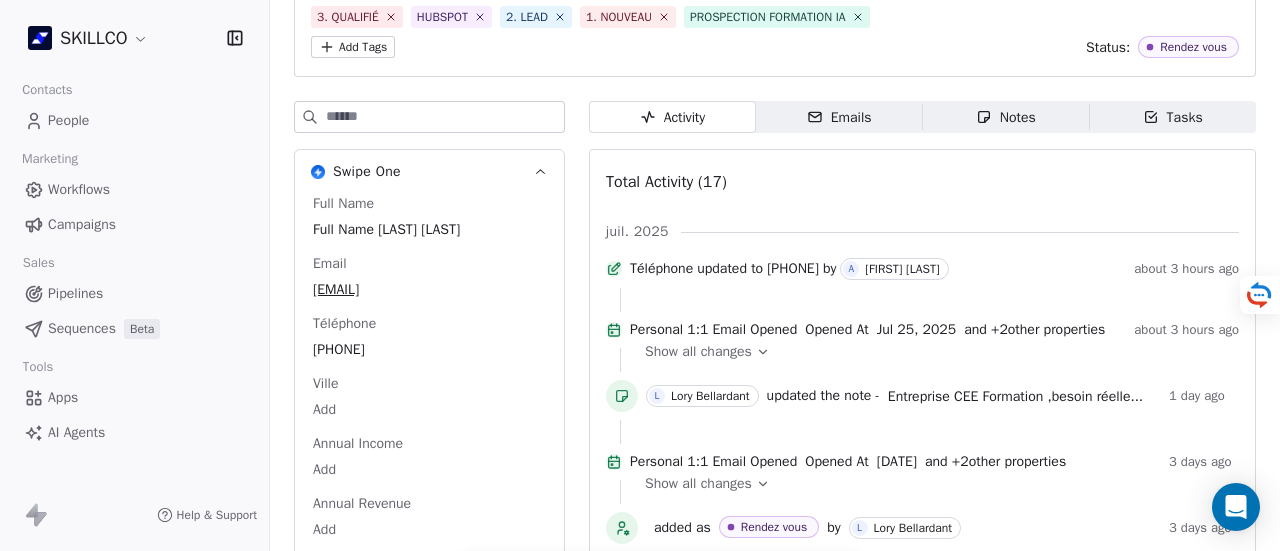 scroll, scrollTop: 74, scrollLeft: 0, axis: vertical 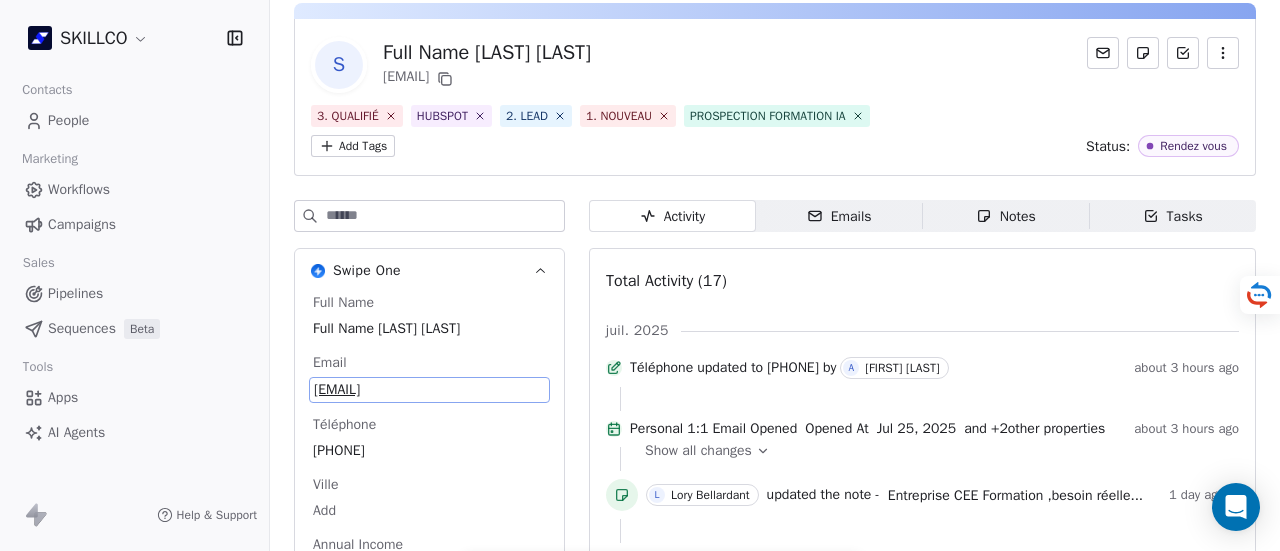 click on "Full Name [FIRST] [LAST] Email [EMAIL] Téléphone [PHONE] Ville Add Annual Income Add Annual Revenue Add See   46   More" at bounding box center [429, 488] 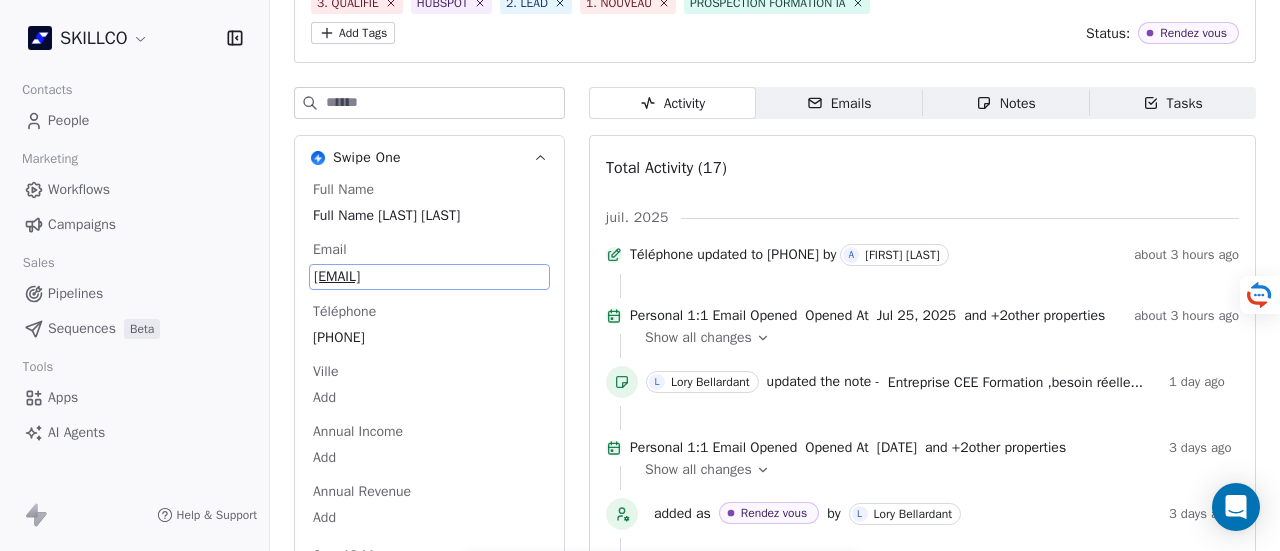 click on "[EMAIL]" at bounding box center (429, 277) 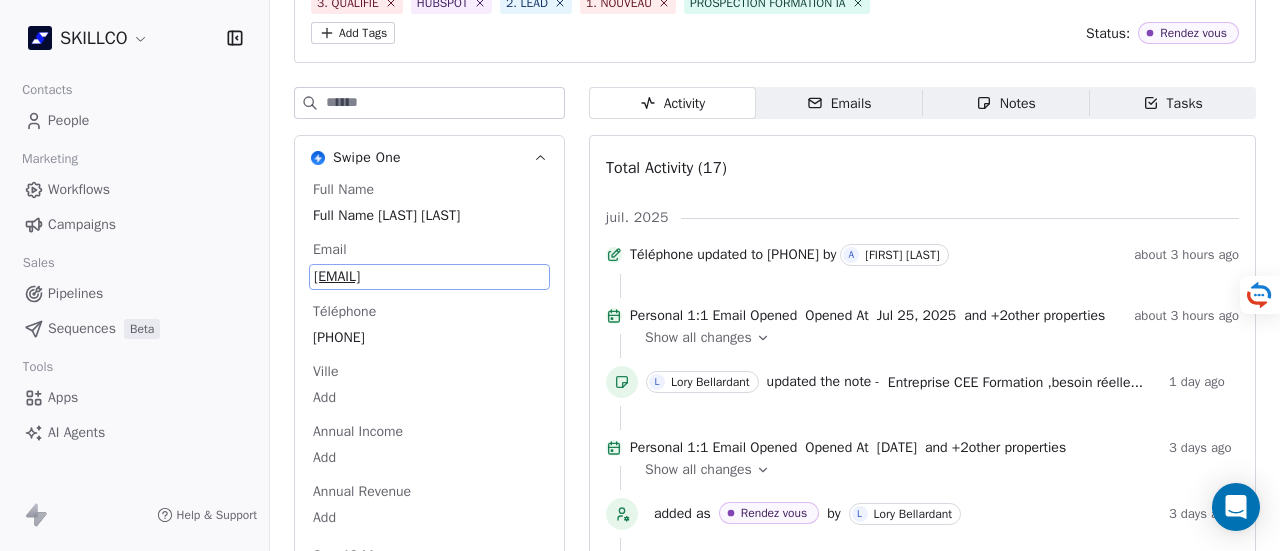 click on "[EMAIL]" at bounding box center [429, 277] 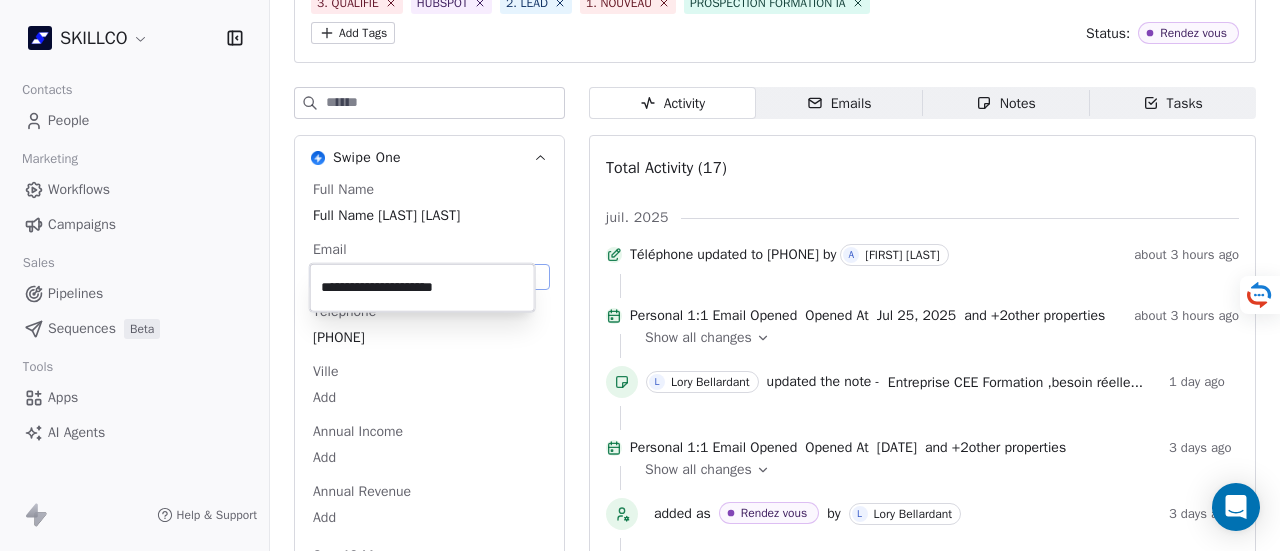 click on "**********" at bounding box center (422, 288) 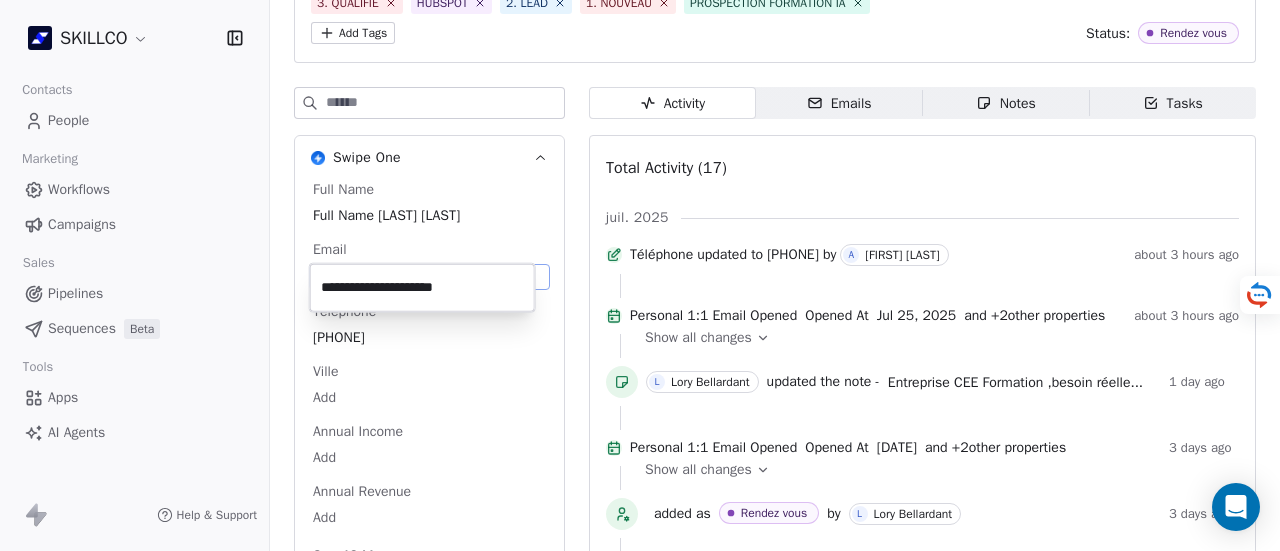 drag, startPoint x: 503, startPoint y: 283, endPoint x: 521, endPoint y: 285, distance: 18.110771 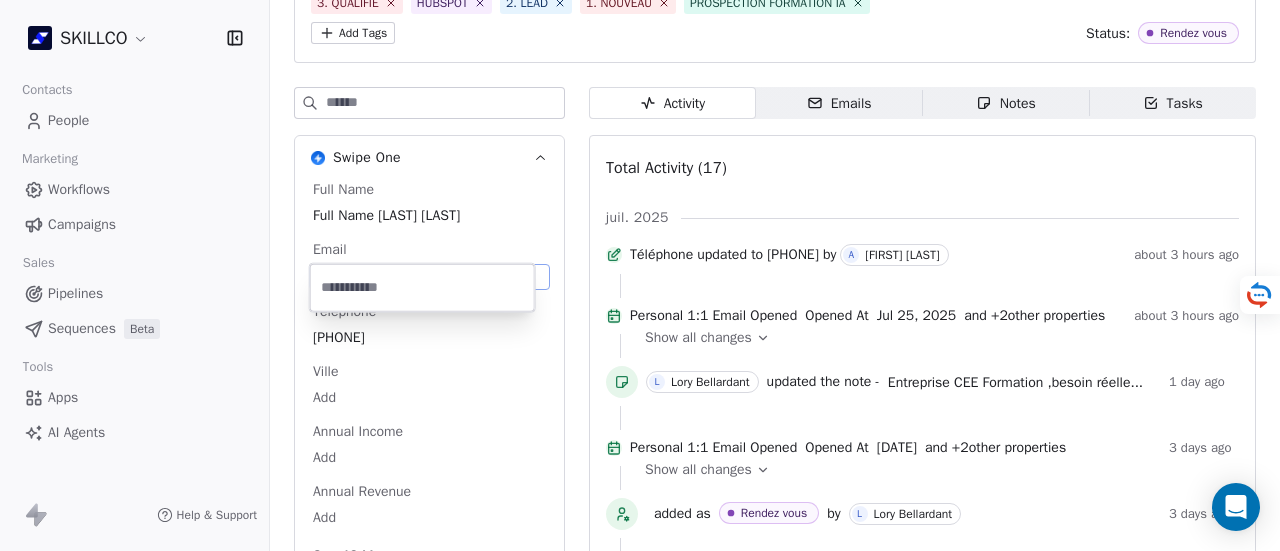 paste on "**********" 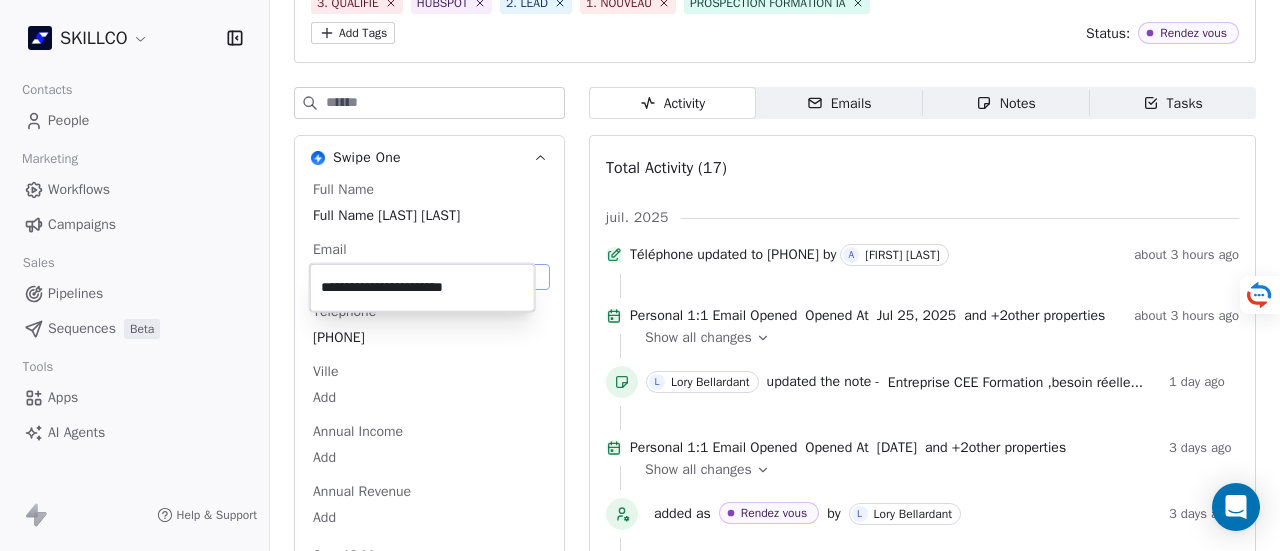 type on "**********" 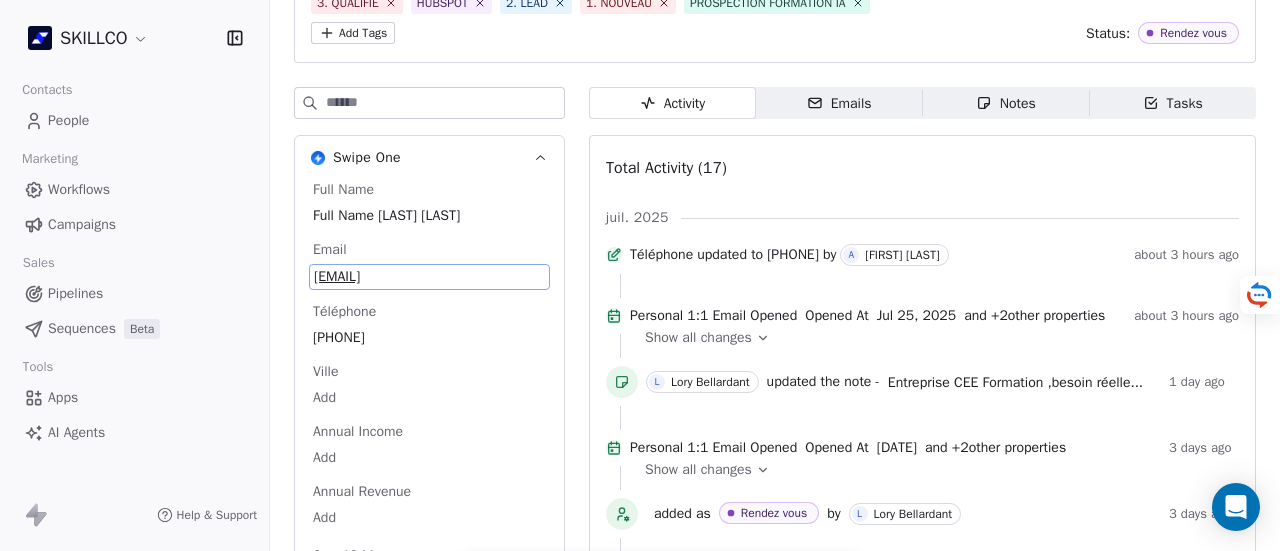 scroll, scrollTop: 187, scrollLeft: 0, axis: vertical 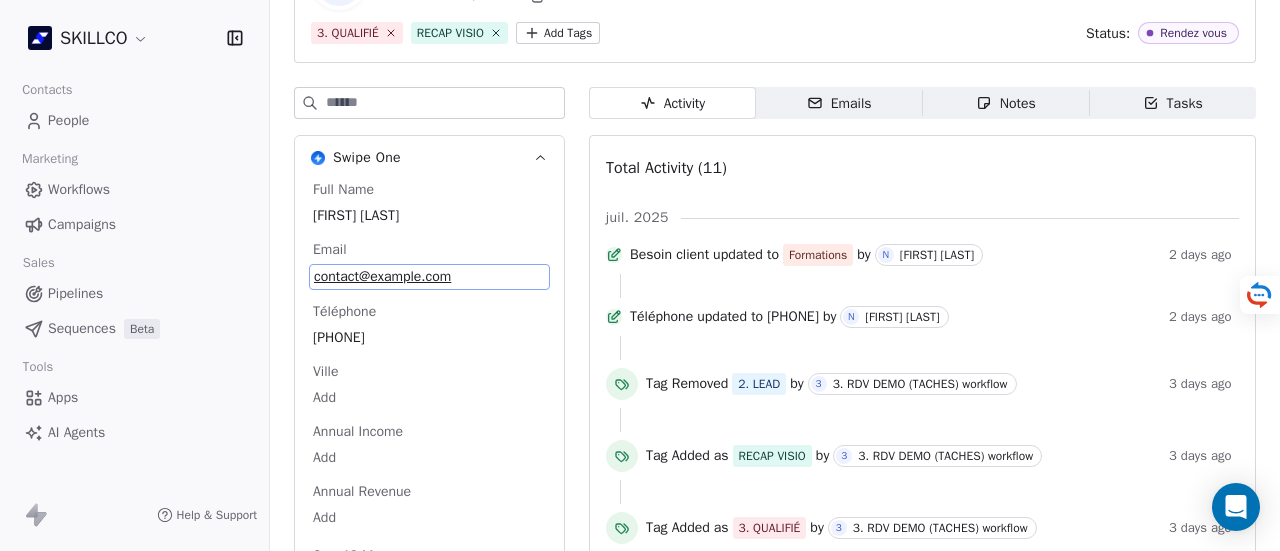 drag, startPoint x: 429, startPoint y: 432, endPoint x: 401, endPoint y: 276, distance: 158.4929 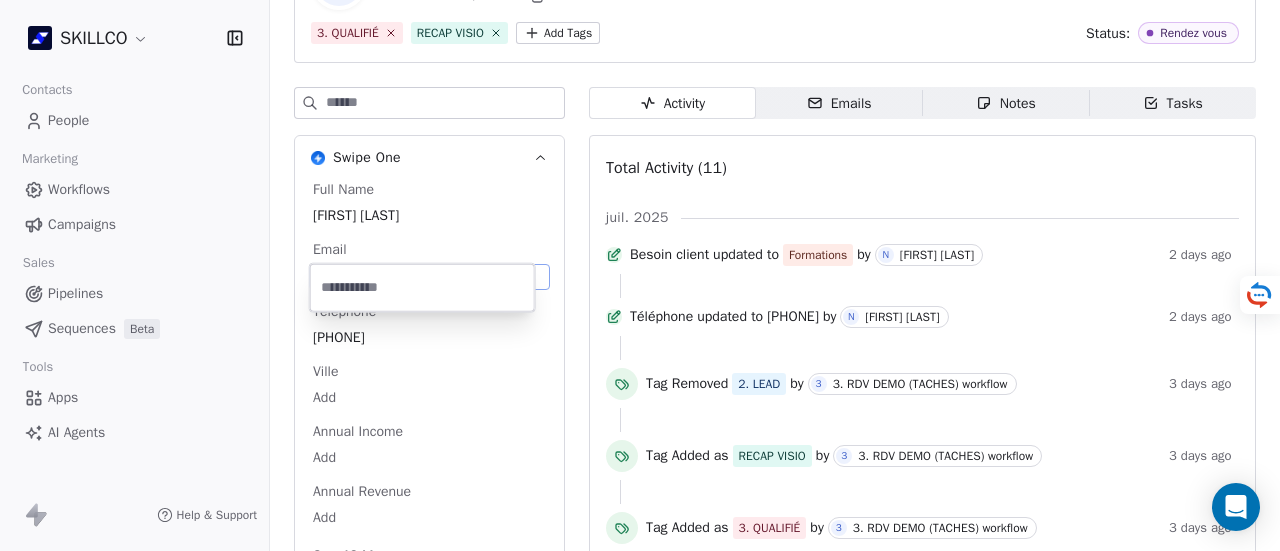 type 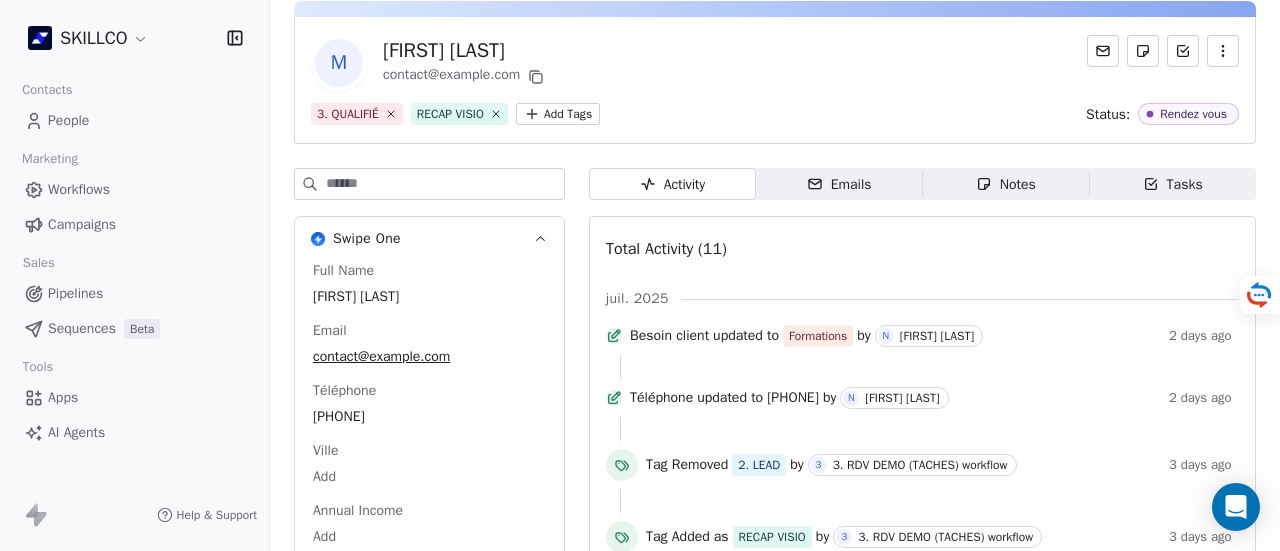 scroll, scrollTop: 0, scrollLeft: 0, axis: both 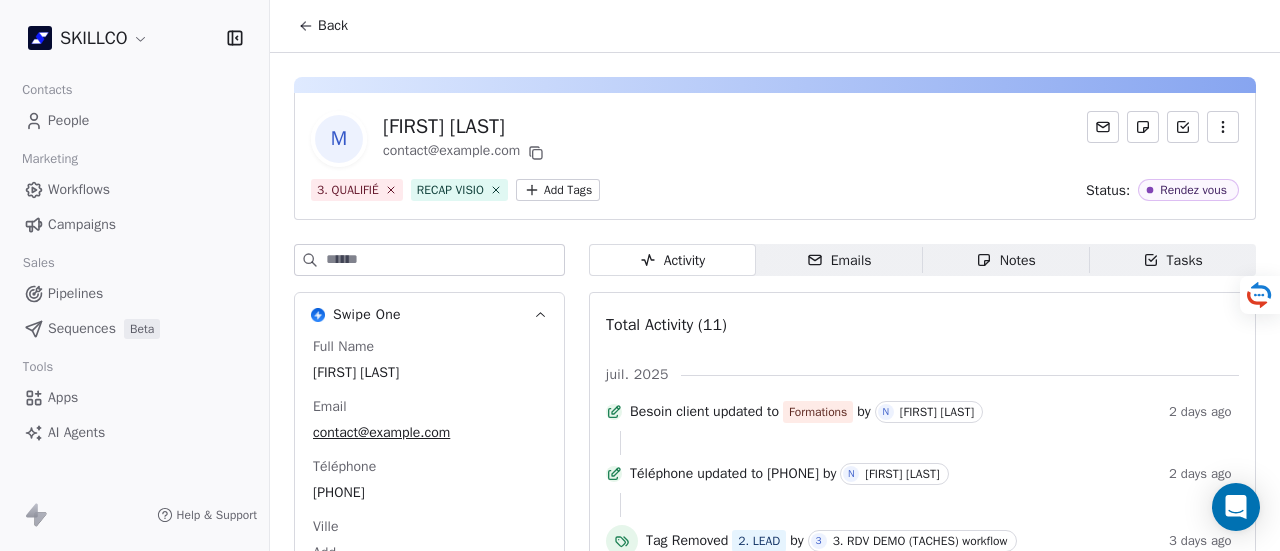 click on "Notes   Notes" at bounding box center [1006, 260] 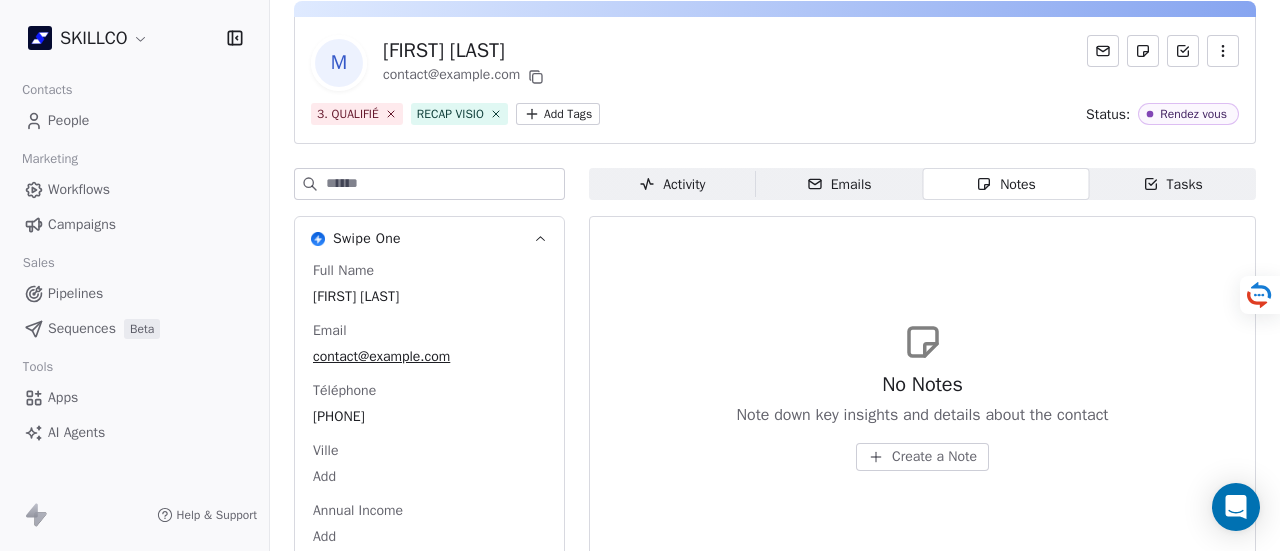 scroll, scrollTop: 100, scrollLeft: 0, axis: vertical 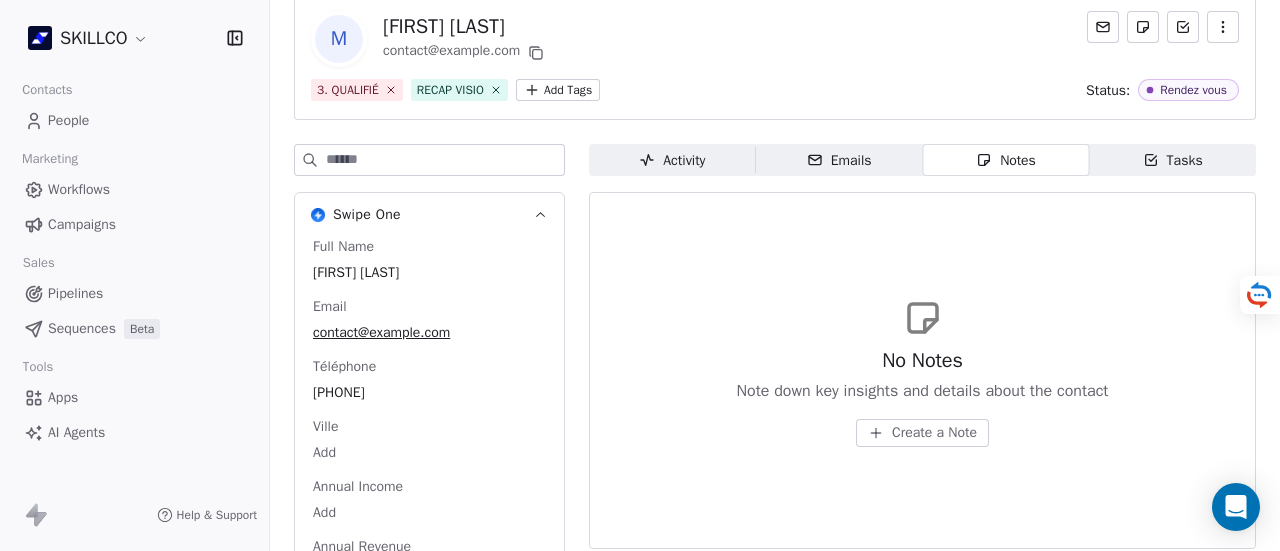click on "Create a Note" at bounding box center (934, 433) 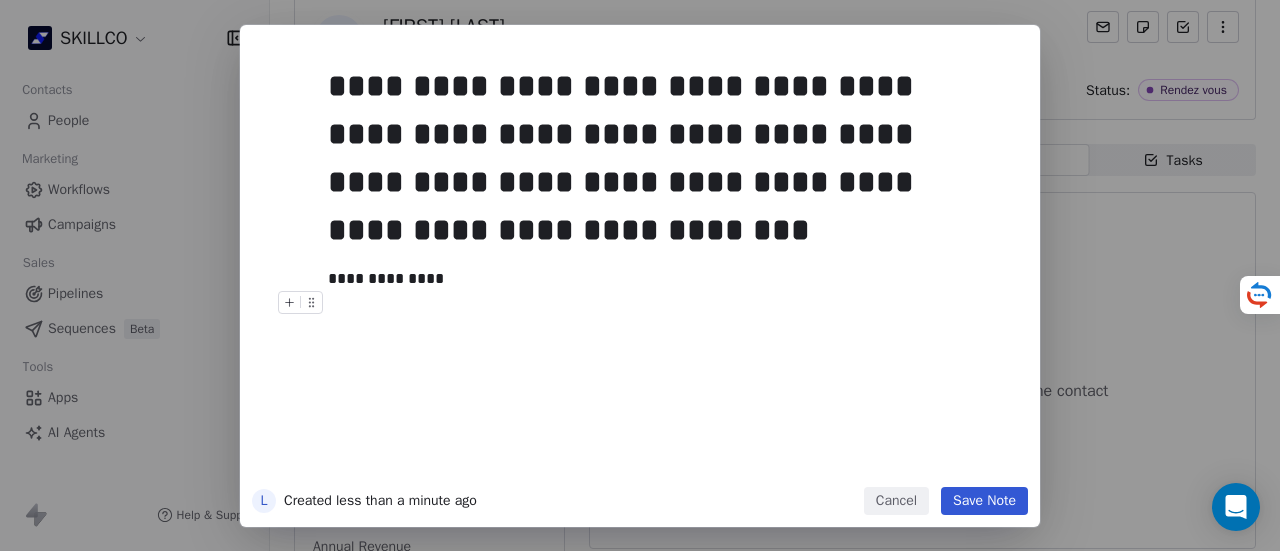 click on "Save Note" at bounding box center [984, 501] 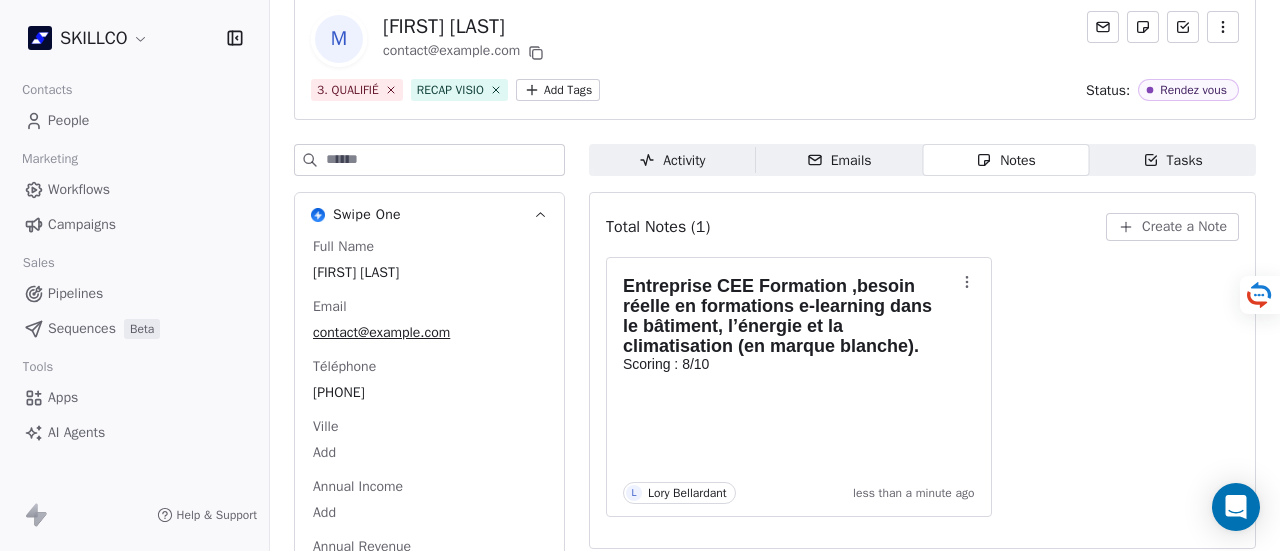 click on "SKILLCO Contacts People Marketing Workflows Campaigns Sales Pipelines Sequences Beta Tools Apps AI Agents Help & Support Back M [FIRST] [LAST] contact@example.com 3. QUALIFIÉ RECAP VISIO Add Tags Status: Rendez vous Swipe One Full Name [FIRST] [LAST] Email contact@example.com Téléphone [PHONE] Ville Add Annual Income Add Annual Revenue Add See 46 More Calendly Activity Activity Emails Emails Notes Notes Tasks Tasks Total Notes (1) Create a Note Entreprise CEE Formation ,besoin réelle en formations e-learning dans le bâtiment, l’énergie et la climatisation (en marque blanche). Scoring : 8/10 L [FIRST] [LAST] less than a minute ago" at bounding box center (640, 275) 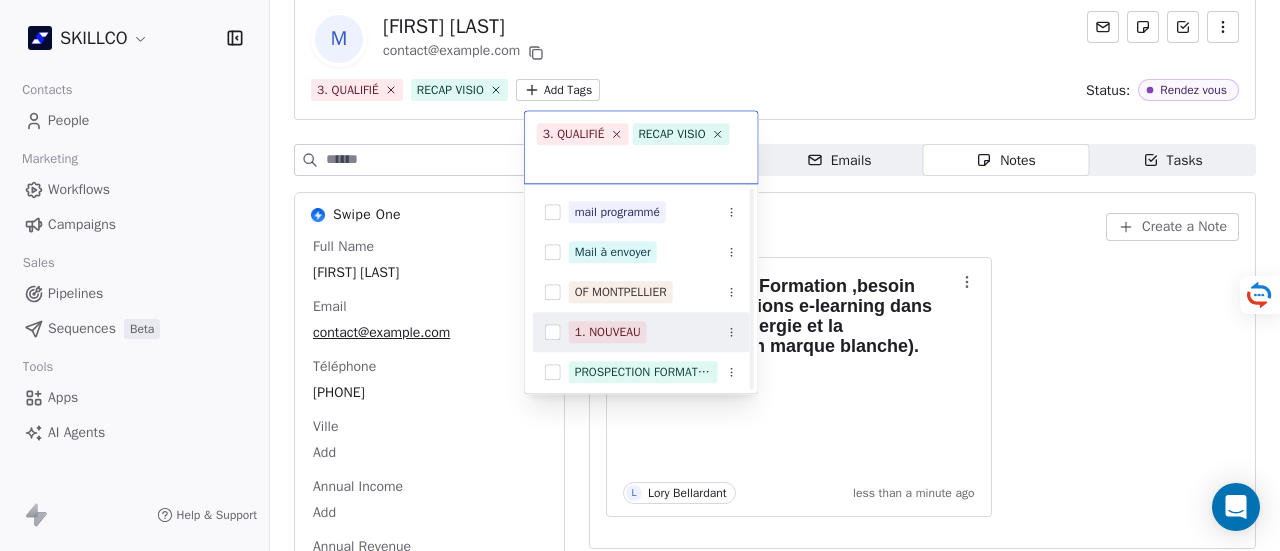 scroll, scrollTop: 700, scrollLeft: 0, axis: vertical 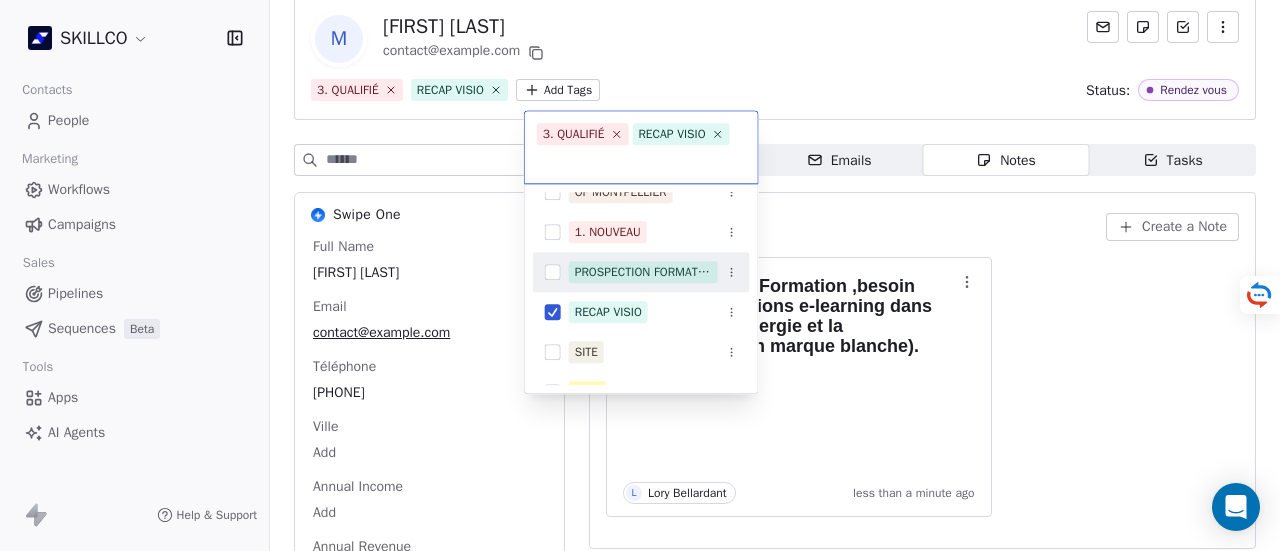click on "PROSPECTION FORMATION IA" at bounding box center [643, 272] 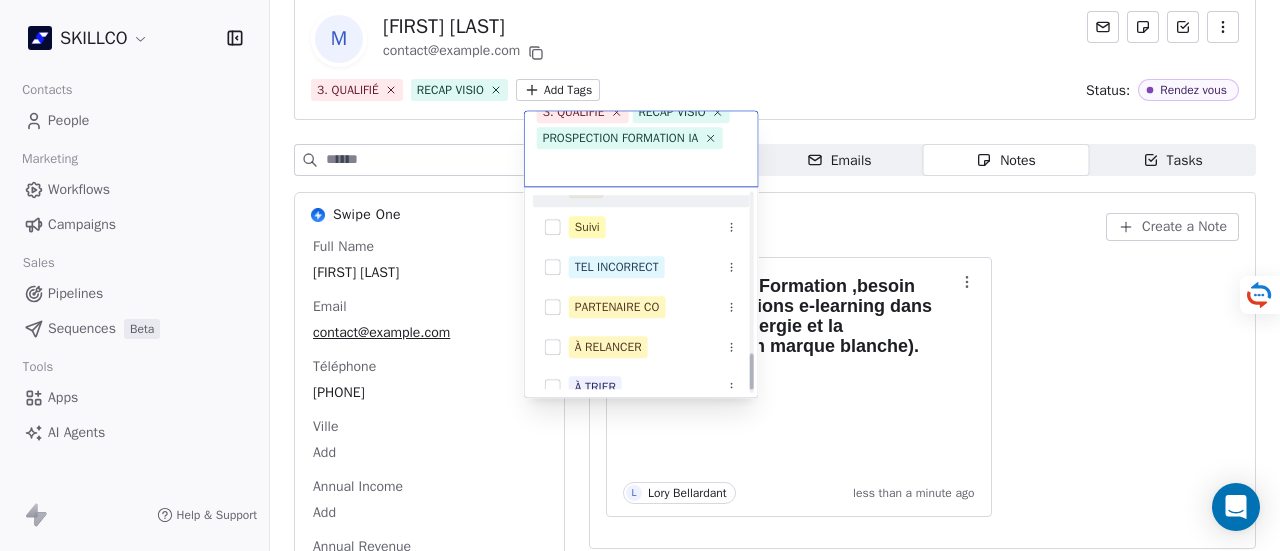 scroll, scrollTop: 886, scrollLeft: 0, axis: vertical 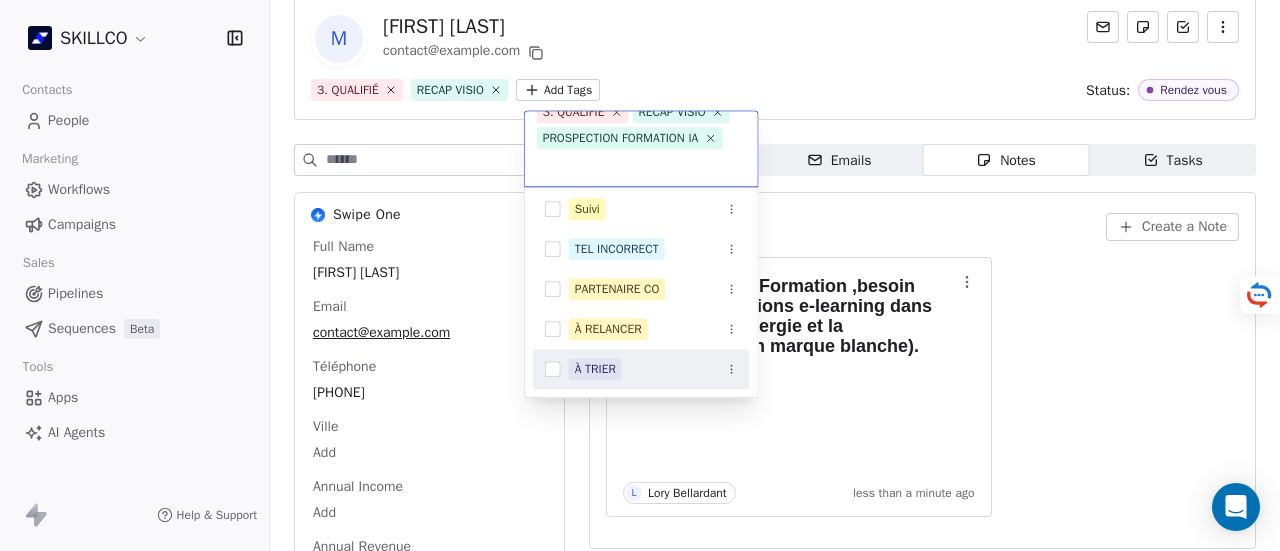 click on "SKILLCO Contacts People Marketing Workflows Campaigns Sales Pipelines Sequences Beta Tools Apps AI Agents Help & Support Back M Megane Souffir contact@cee-formation.fr 3. QUALIFIÉ RECAP VISIO  Add Tags Status:  Rendez vous Swipe One Full Name Megane Souffir Email contact@cee-formation.fr Téléphone +33629245076 Ville Add Annual Income Add Annual Revenue Add See   46   More   Calendly Activity Activity Emails Emails   Notes   Notes Tasks Tasks Total Notes (1)   Create a Note Entreprise CEE Formation ,besoin réelle en formations e-learning dans le bâtiment, l’énergie et la climatisation (en marque blanche). Scoring : 8/10 L Lory Bellardant less than a minute ago
3. QUALIFIÉ RECAP VISIO PROSPECTION FORMATION IA OF MONTPELLIER 1. NOUVEAU PROSPECTION FORMATION IA RECAP VISIO SITE Suivi TEL INCORRECT PARTENAIRE CO À RELANCER À TRIER" at bounding box center [640, 275] 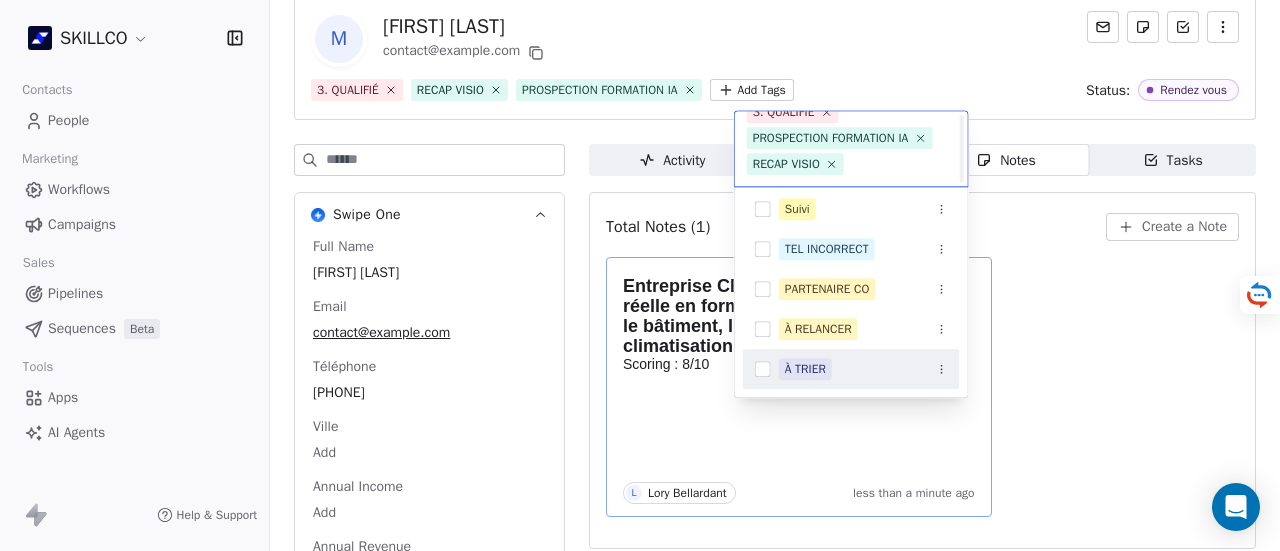 scroll, scrollTop: 22, scrollLeft: 0, axis: vertical 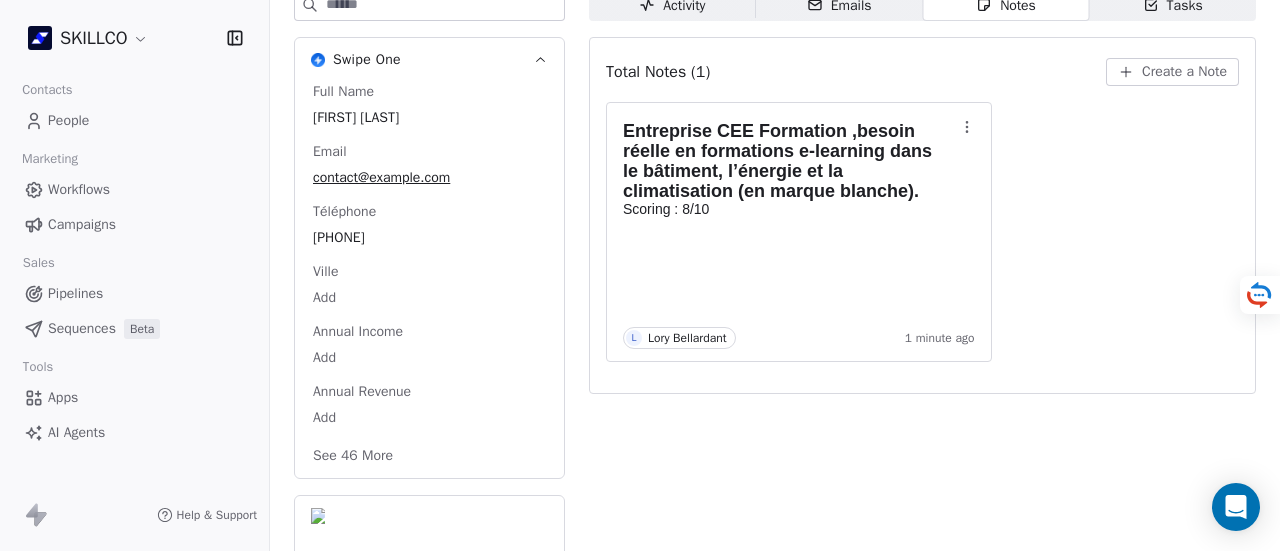 click on "Calendly" at bounding box center [429, 588] 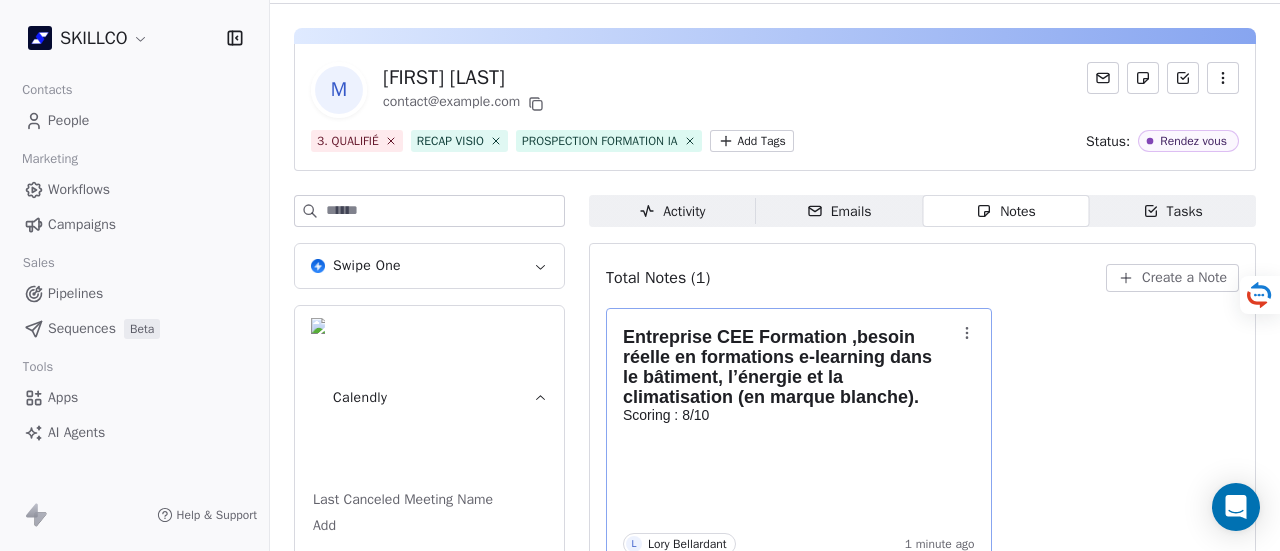 scroll, scrollTop: 0, scrollLeft: 0, axis: both 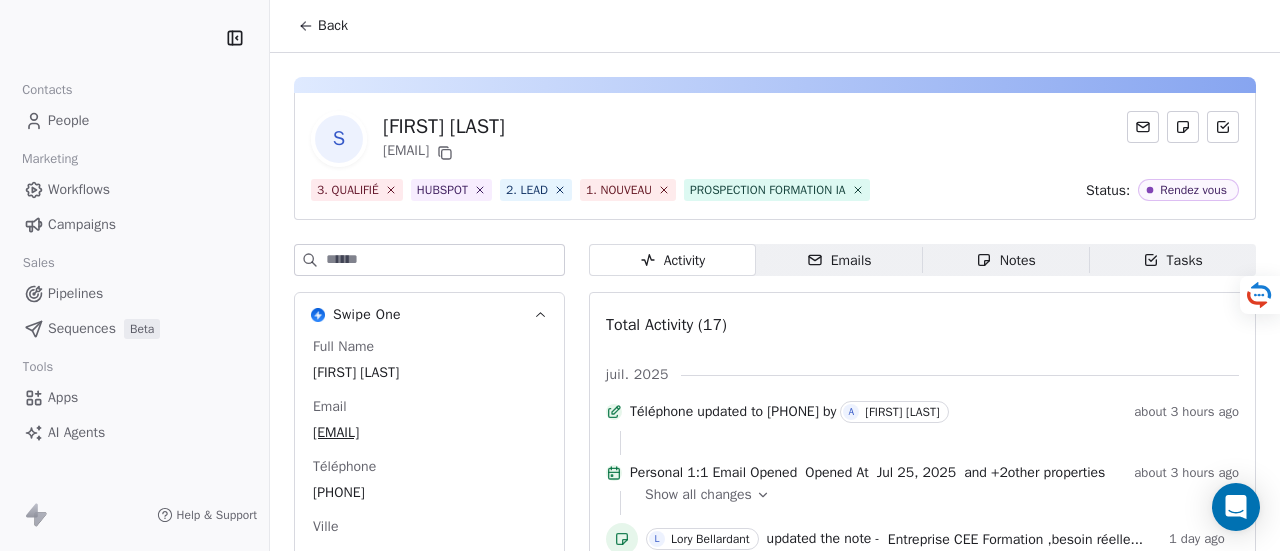 click on "[EMAIL]" at bounding box center [429, 433] 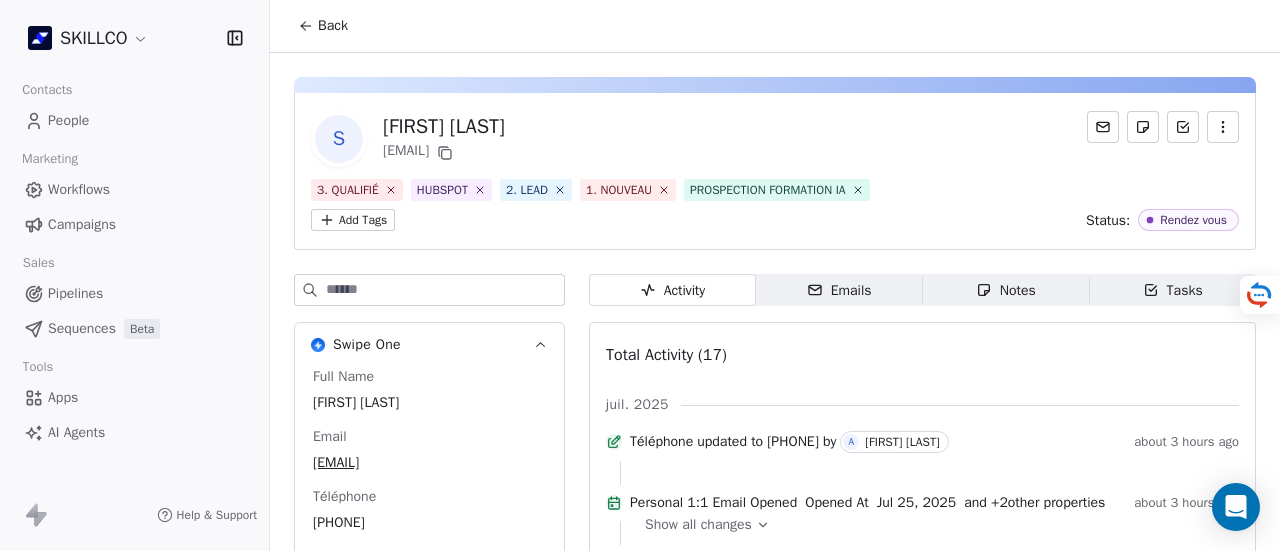 scroll, scrollTop: 0, scrollLeft: 0, axis: both 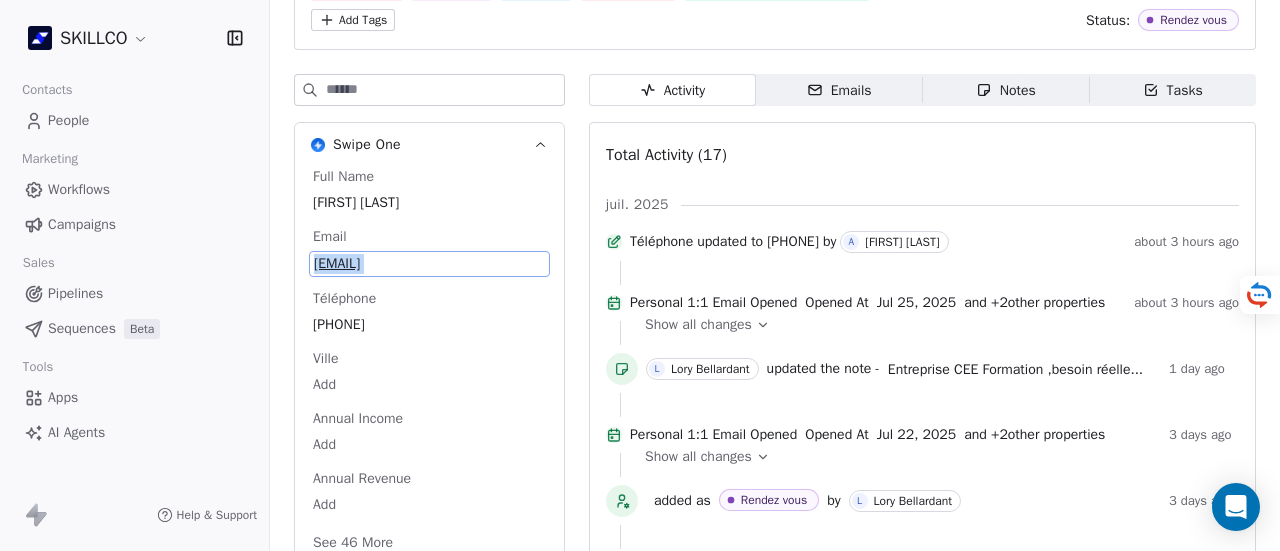 click on "Email [EMAIL]" at bounding box center (429, 252) 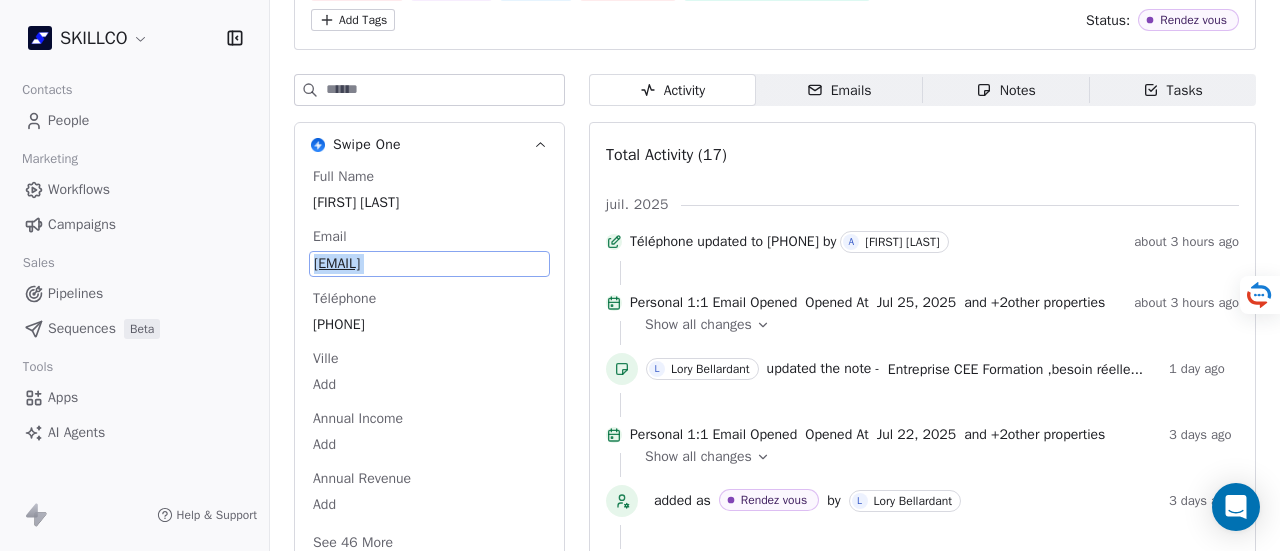 scroll, scrollTop: 187, scrollLeft: 0, axis: vertical 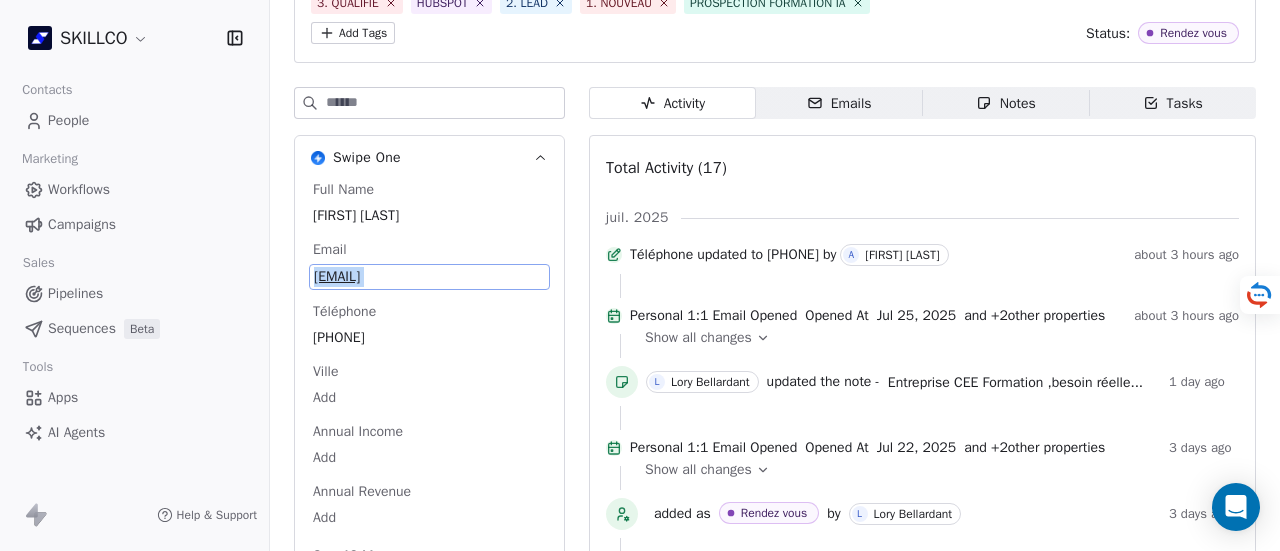 click on "[EMAIL]" at bounding box center [429, 277] 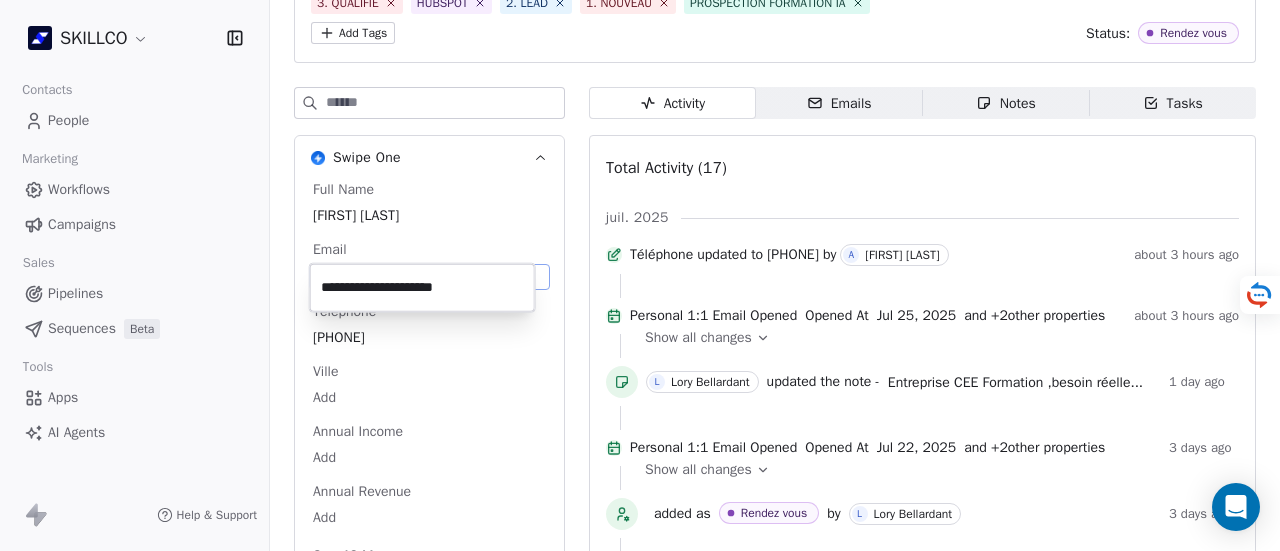 click on "**********" at bounding box center [422, 288] 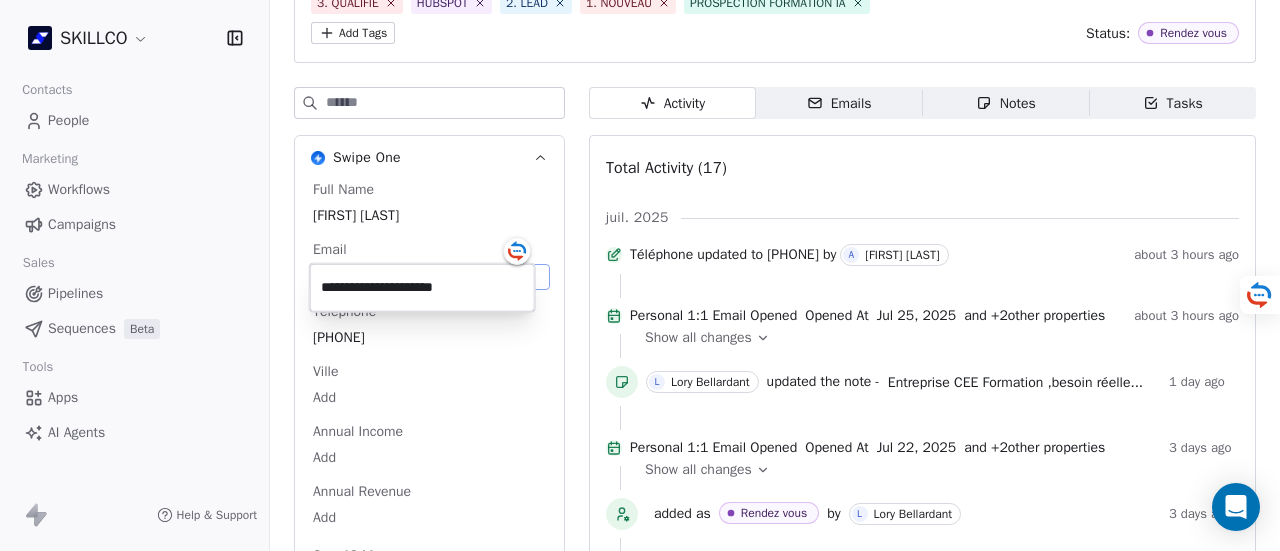 click on "**********" at bounding box center (422, 288) 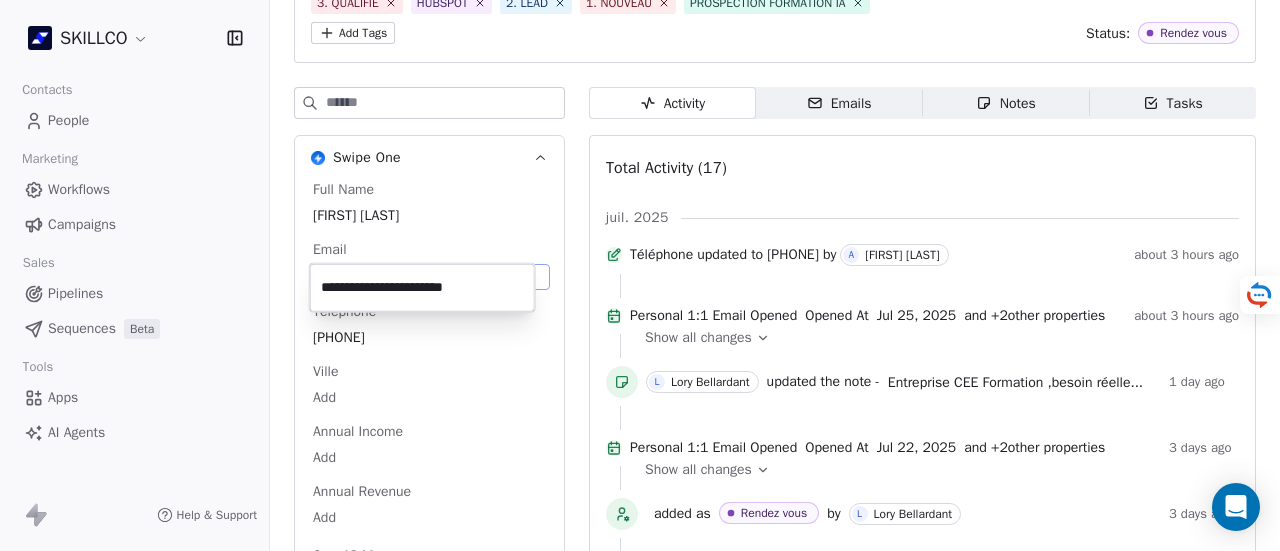 click on "**********" at bounding box center (422, 288) 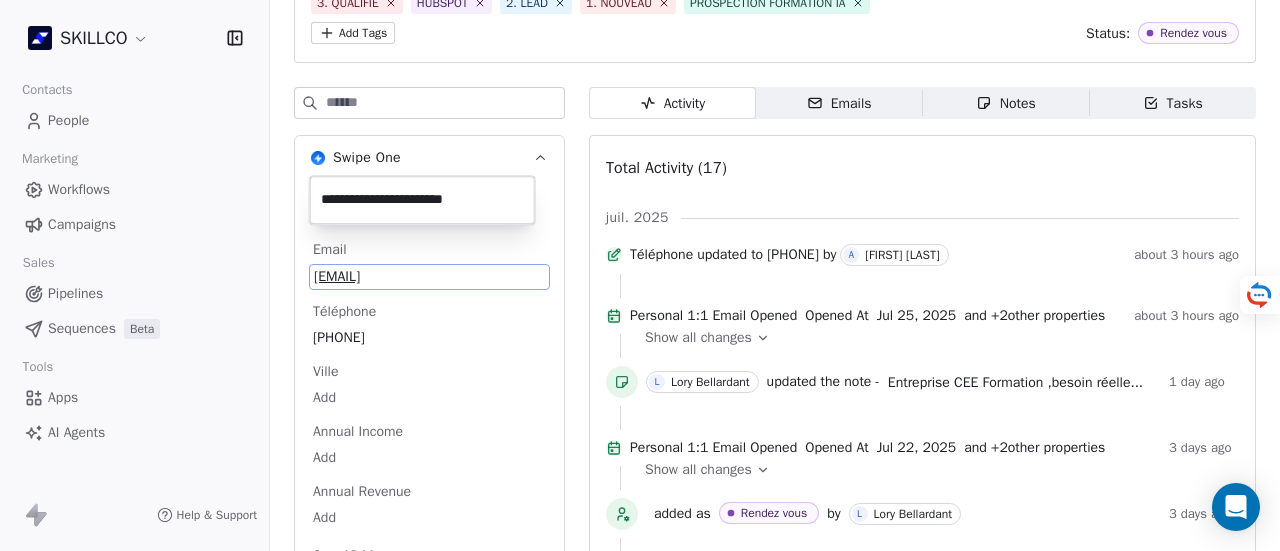 scroll, scrollTop: 274, scrollLeft: 0, axis: vertical 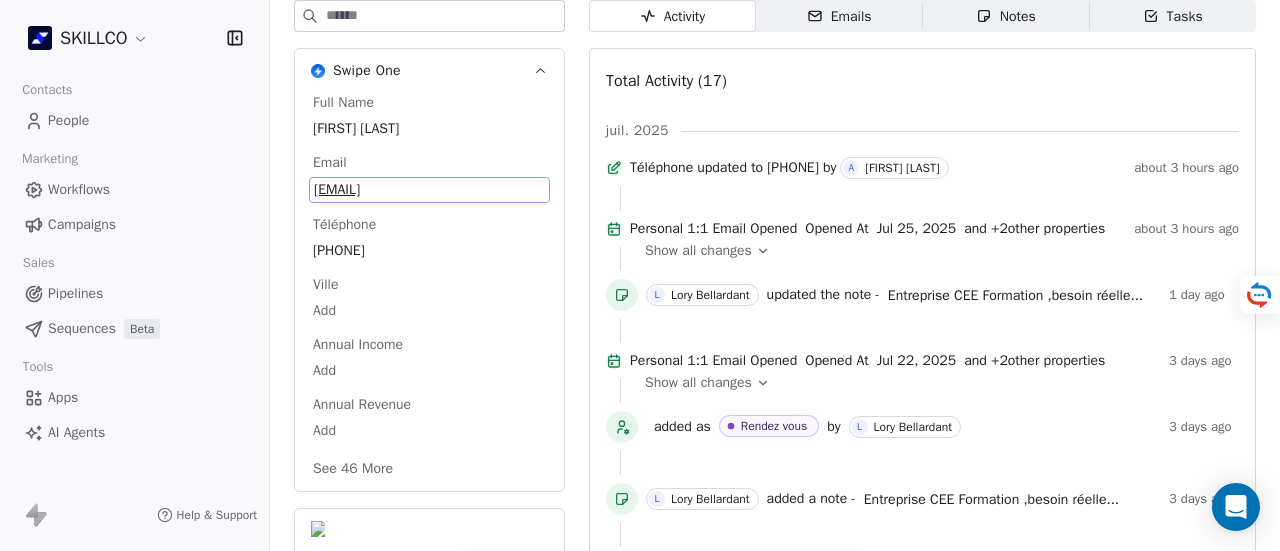 click on "[EMAIL]" at bounding box center (429, 190) 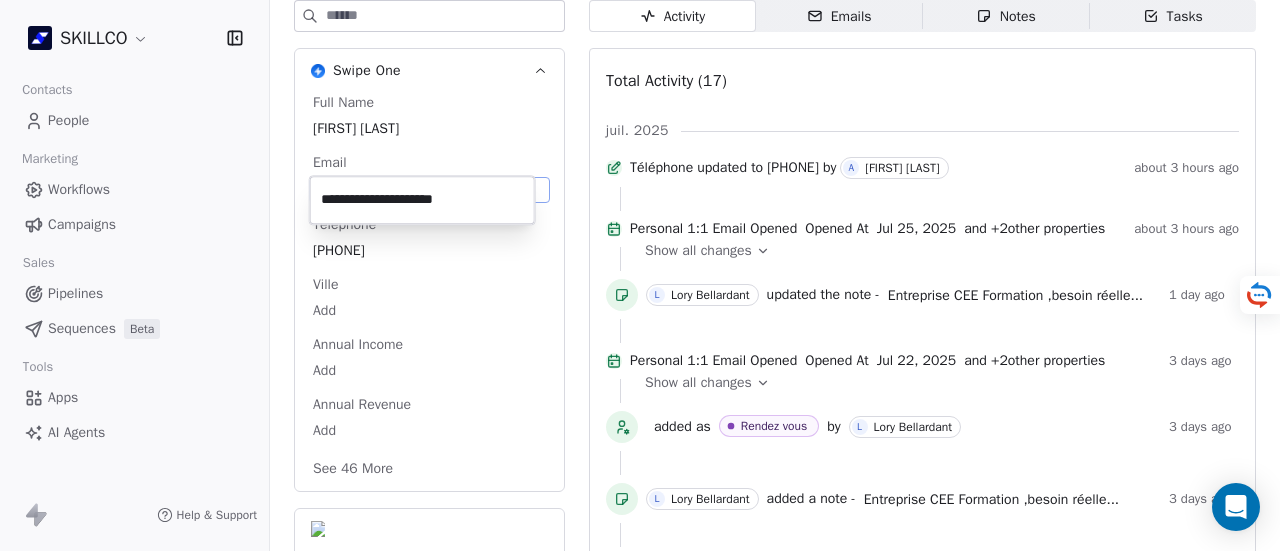 click on "**********" at bounding box center [422, 200] 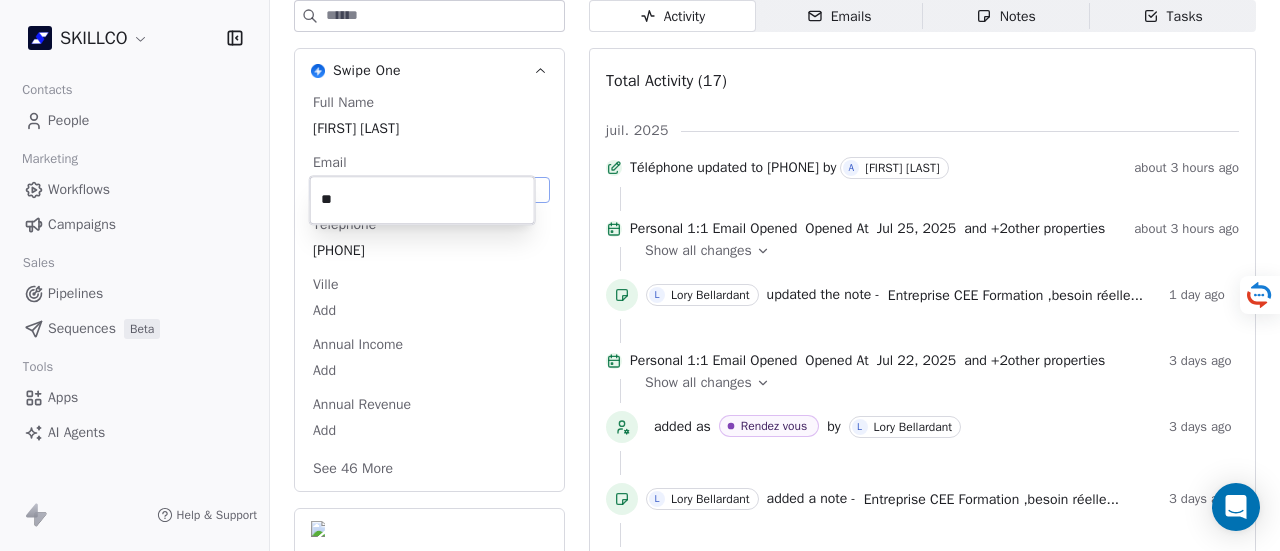 type on "*" 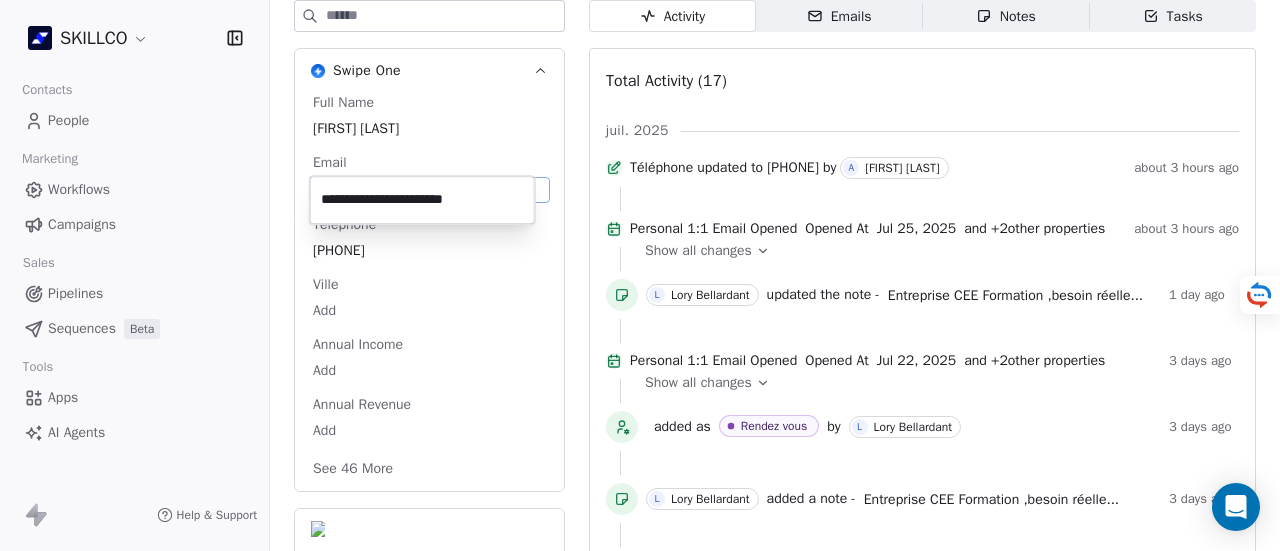 type on "**********" 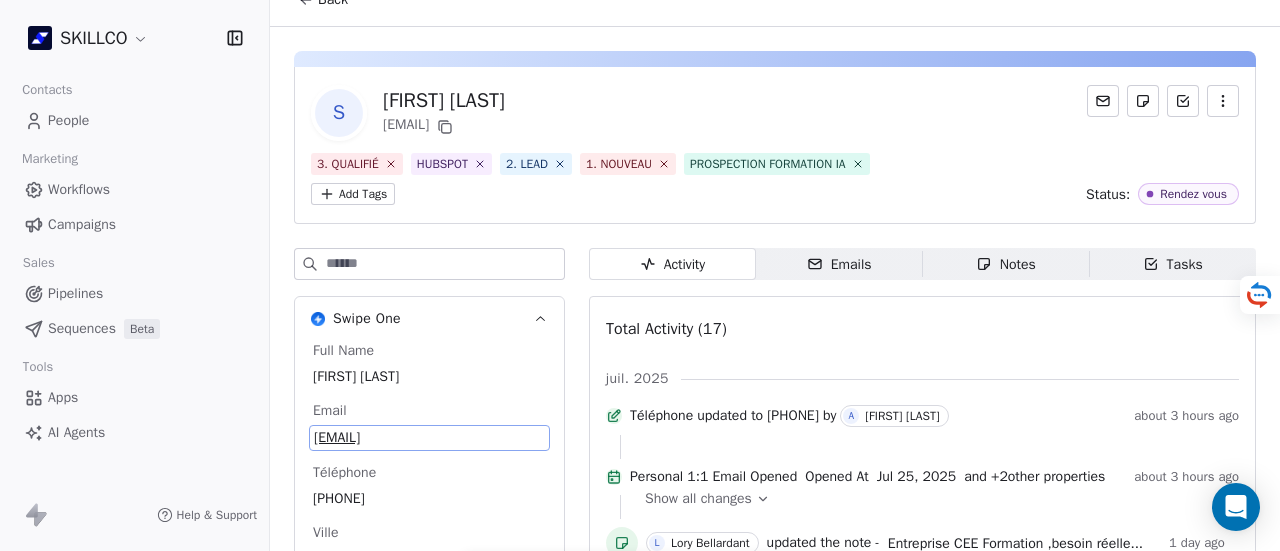 scroll, scrollTop: 0, scrollLeft: 0, axis: both 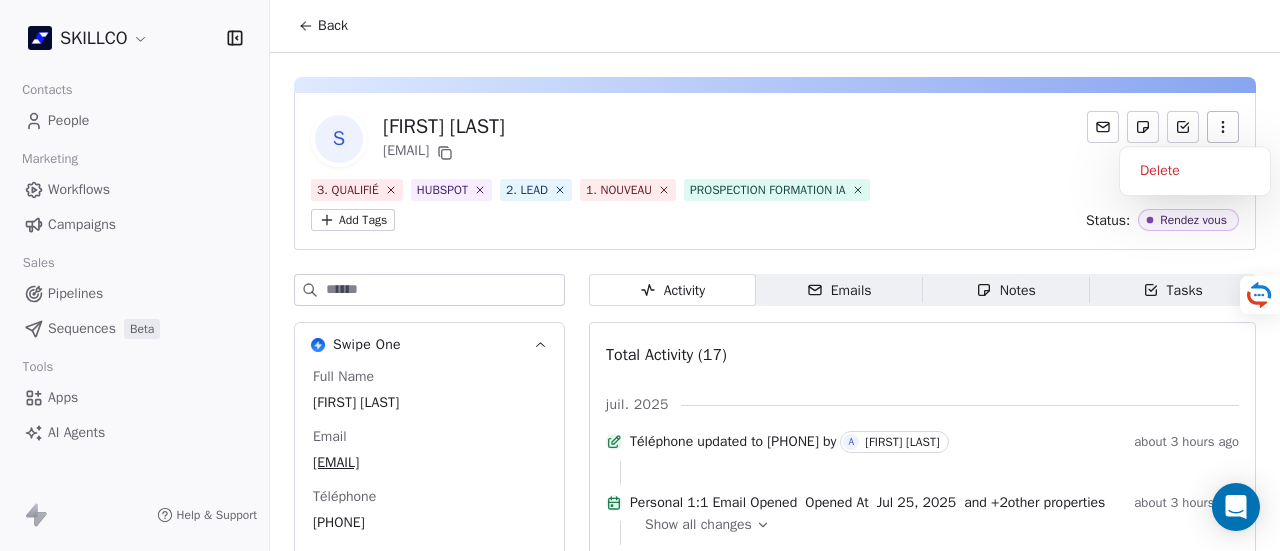 click 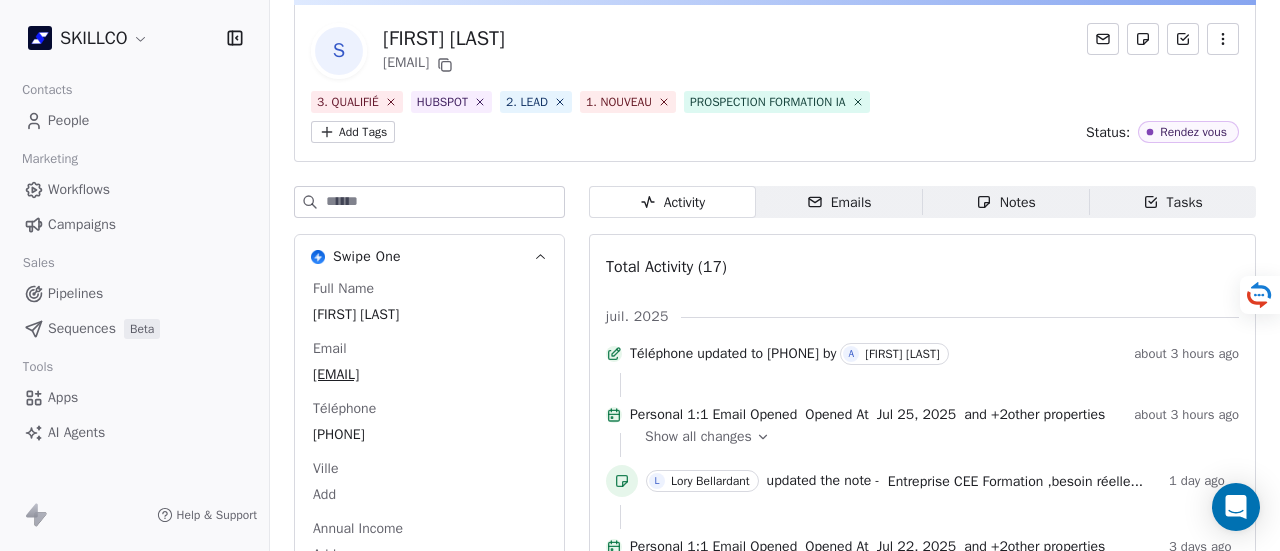 scroll, scrollTop: 200, scrollLeft: 0, axis: vertical 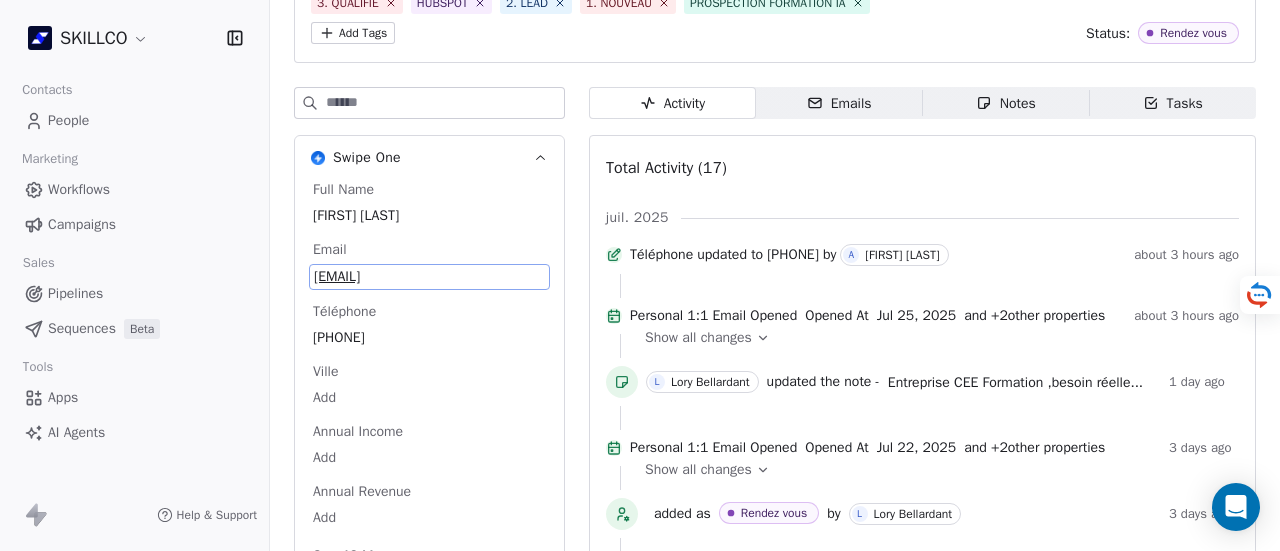 click on "Email [EMAIL]" at bounding box center [429, 265] 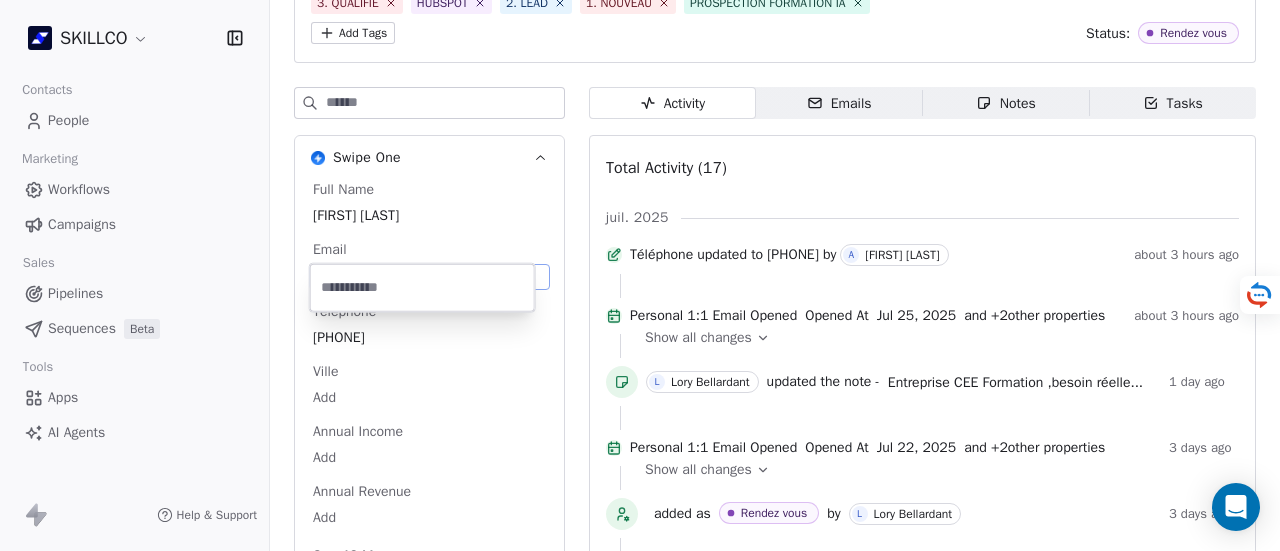 type 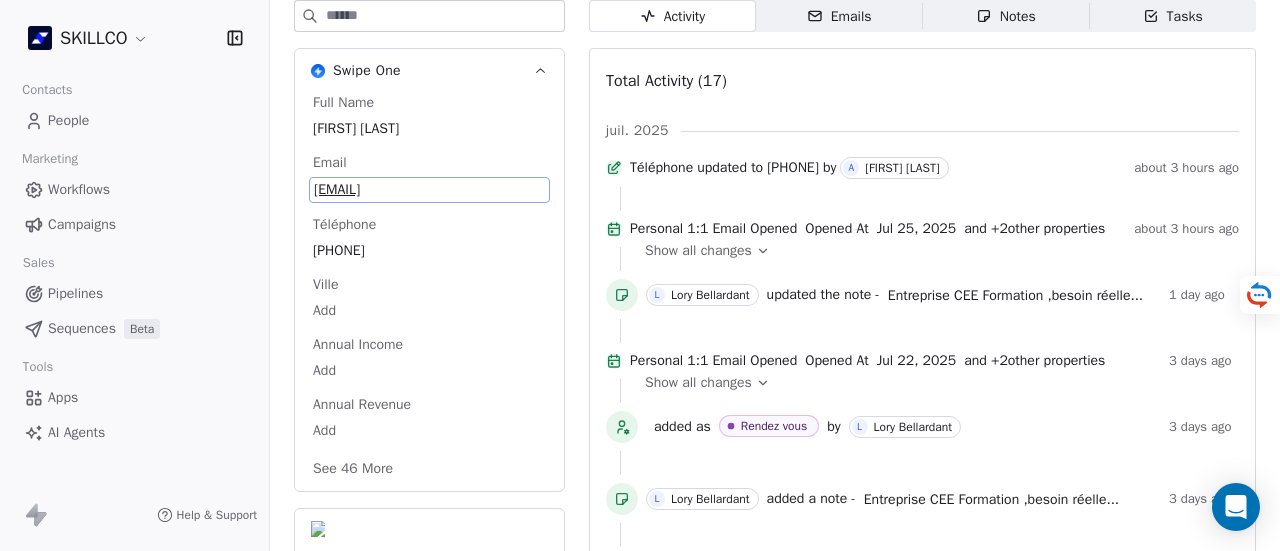 click on "Swipe One Full Name [FIRST] [LAST] Email [EMAIL] Téléphone [PHONE] Ville Add Annual Income Add Annual Revenue Add See   46   More" at bounding box center (429, 270) 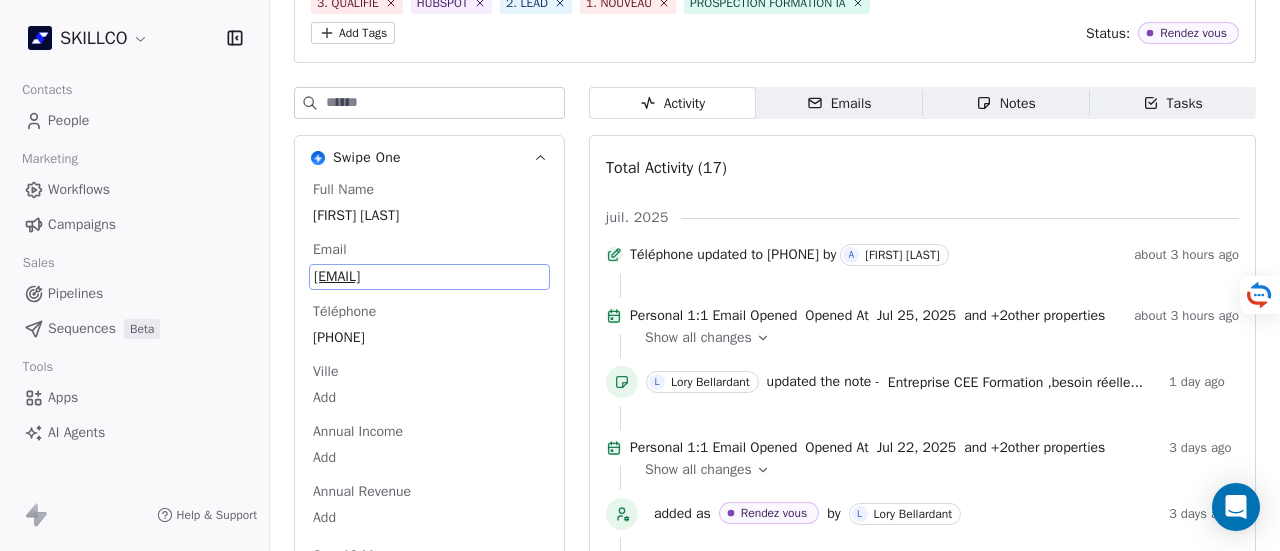 click on "[EMAIL]" at bounding box center [429, 277] 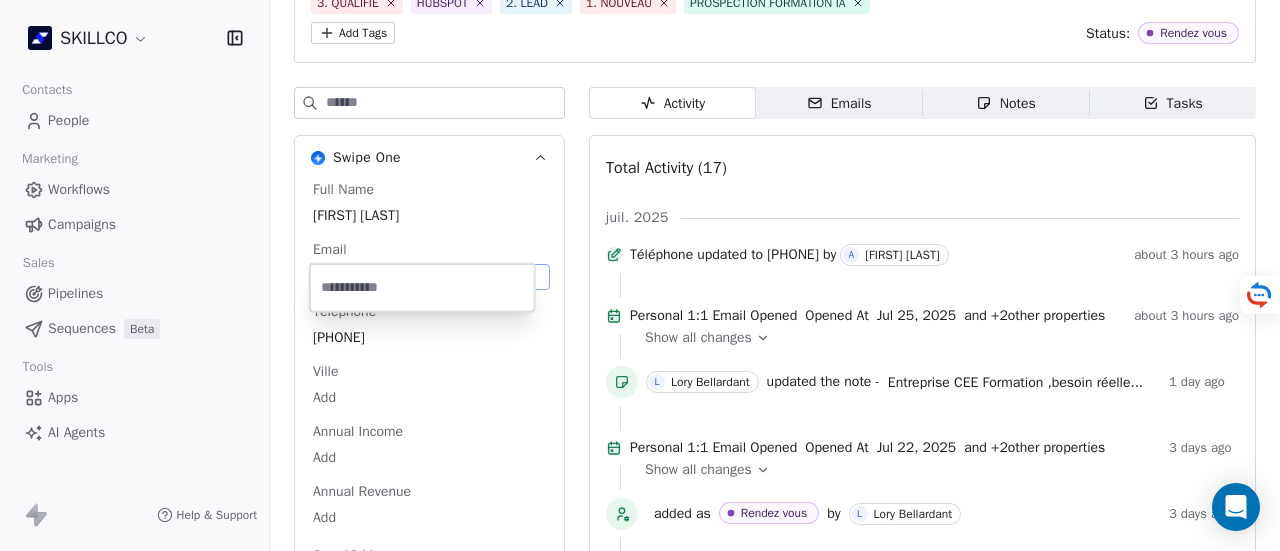click at bounding box center (422, 288) 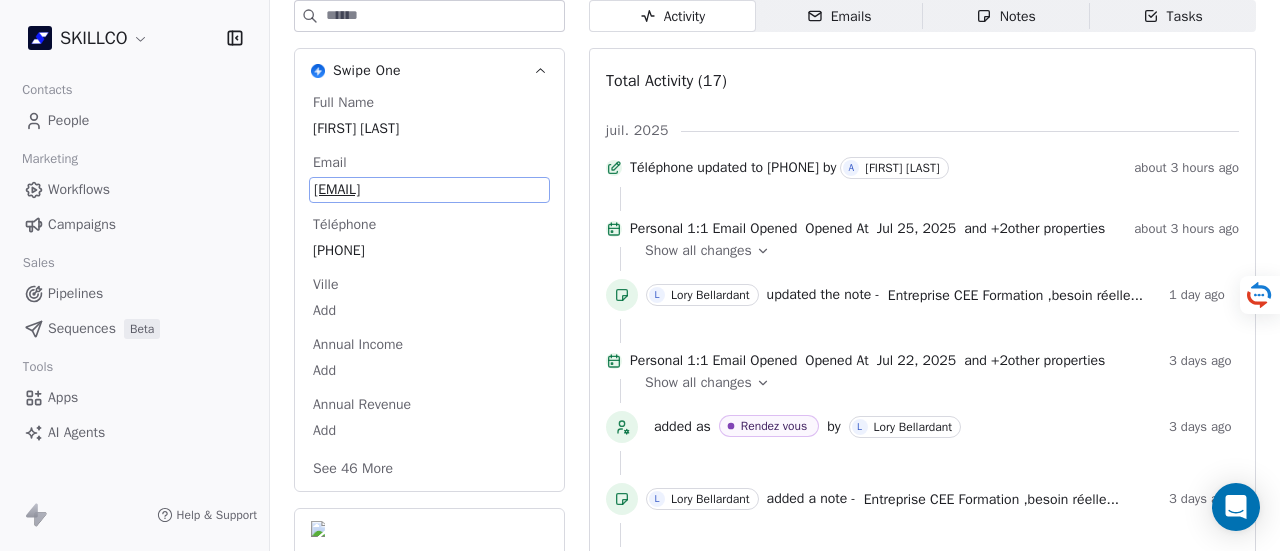 click on "Full Name [FIRST] [LAST] Email [EMAIL] Téléphone [PHONE] Ville Add Annual Income Add Annual Revenue Add See   46   More" at bounding box center [429, 288] 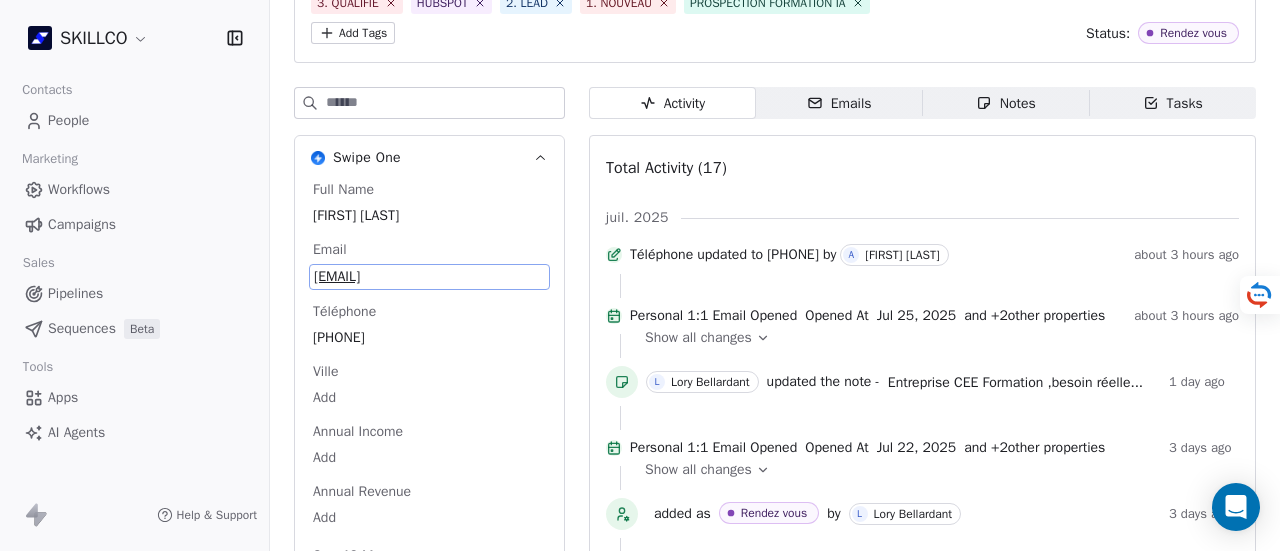 click on "Full Name [FIRST] [LAST]" at bounding box center [429, 204] 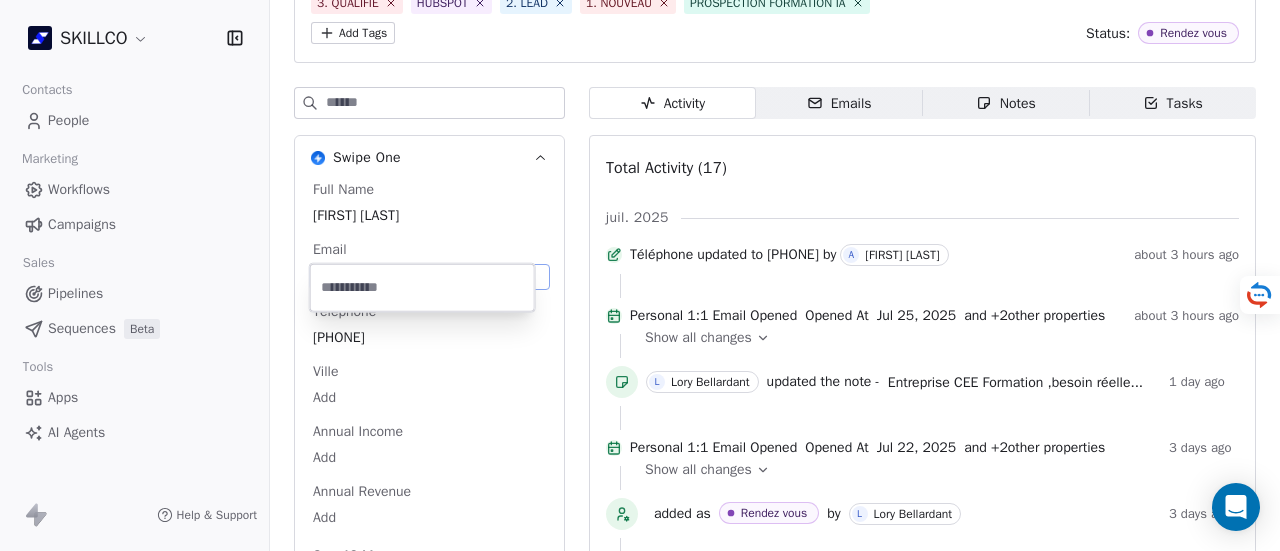 click at bounding box center (422, 288) 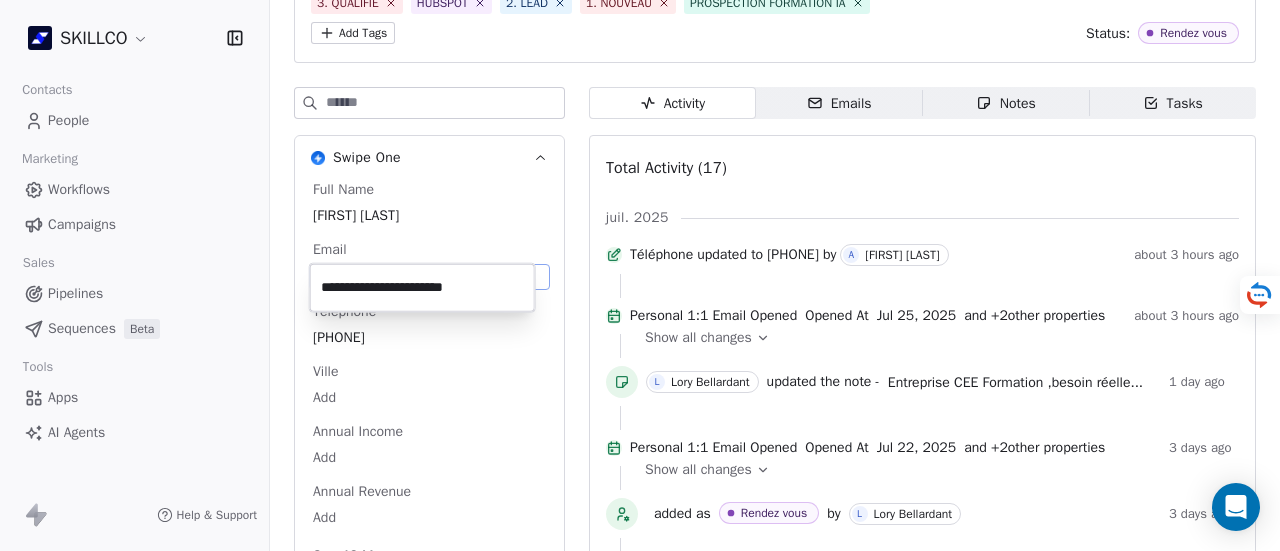 type on "**********" 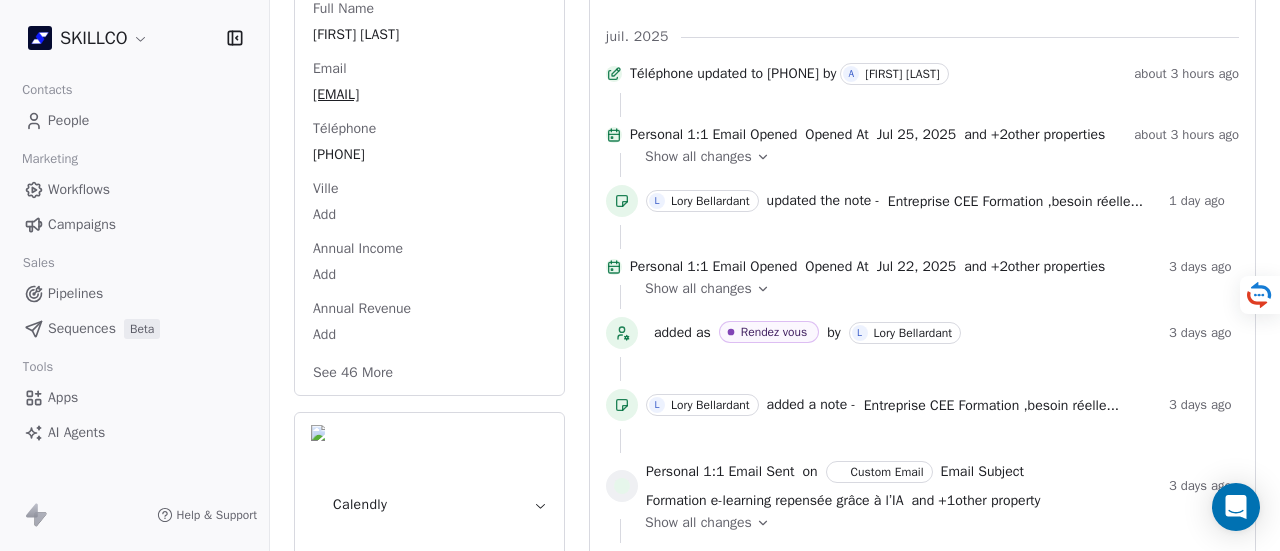 scroll, scrollTop: 400, scrollLeft: 0, axis: vertical 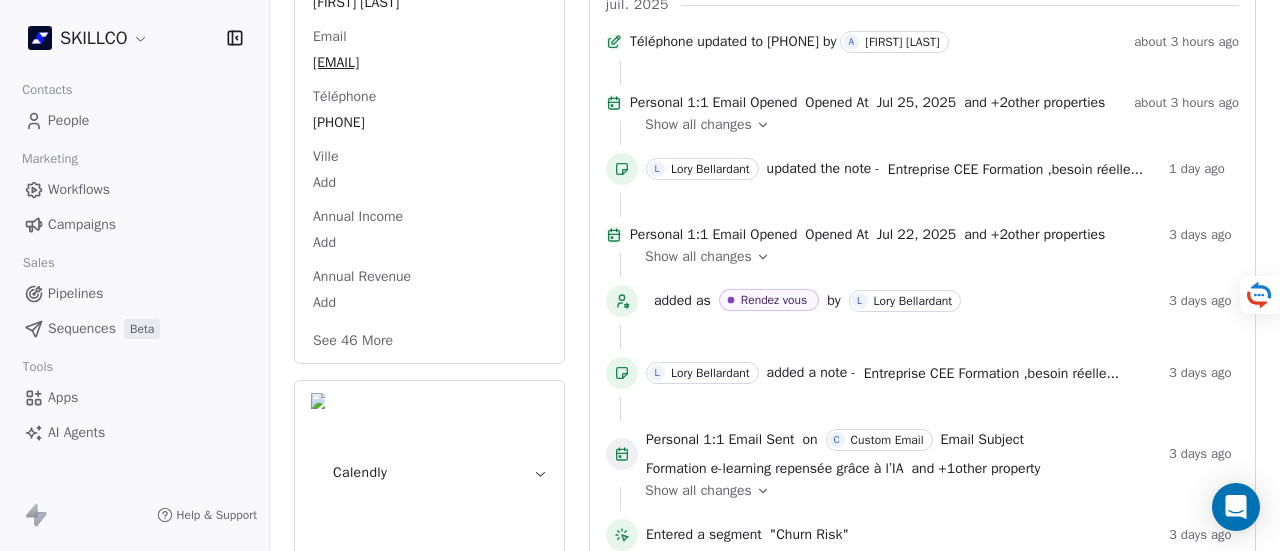 click on "Calendly" at bounding box center [429, 473] 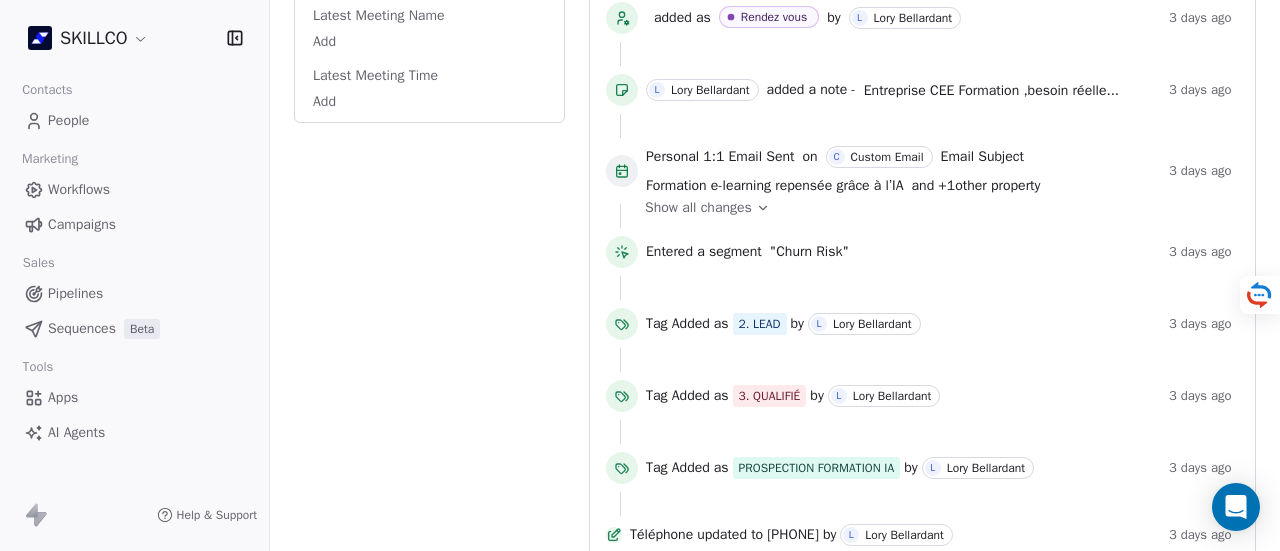scroll, scrollTop: 700, scrollLeft: 0, axis: vertical 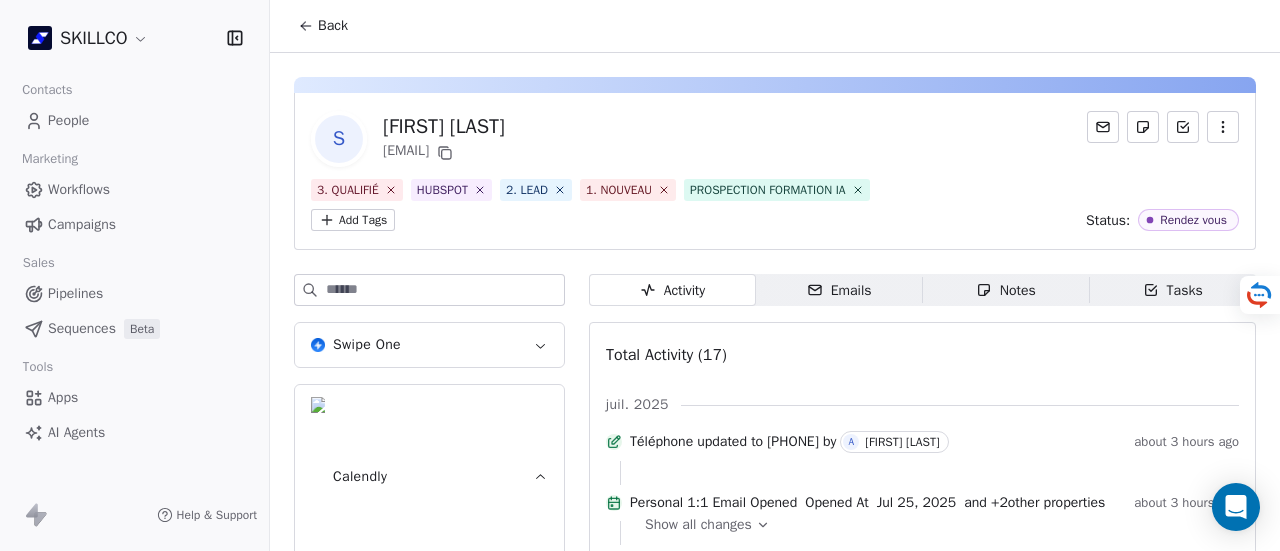 click on "Swipe One" at bounding box center [429, 345] 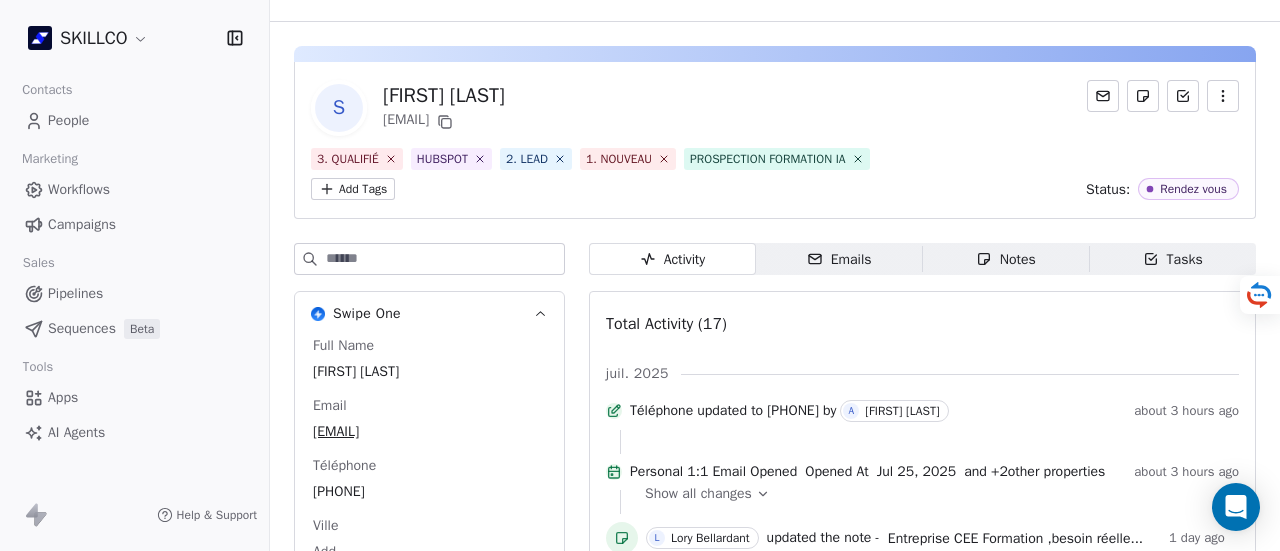scroll, scrollTop: 0, scrollLeft: 0, axis: both 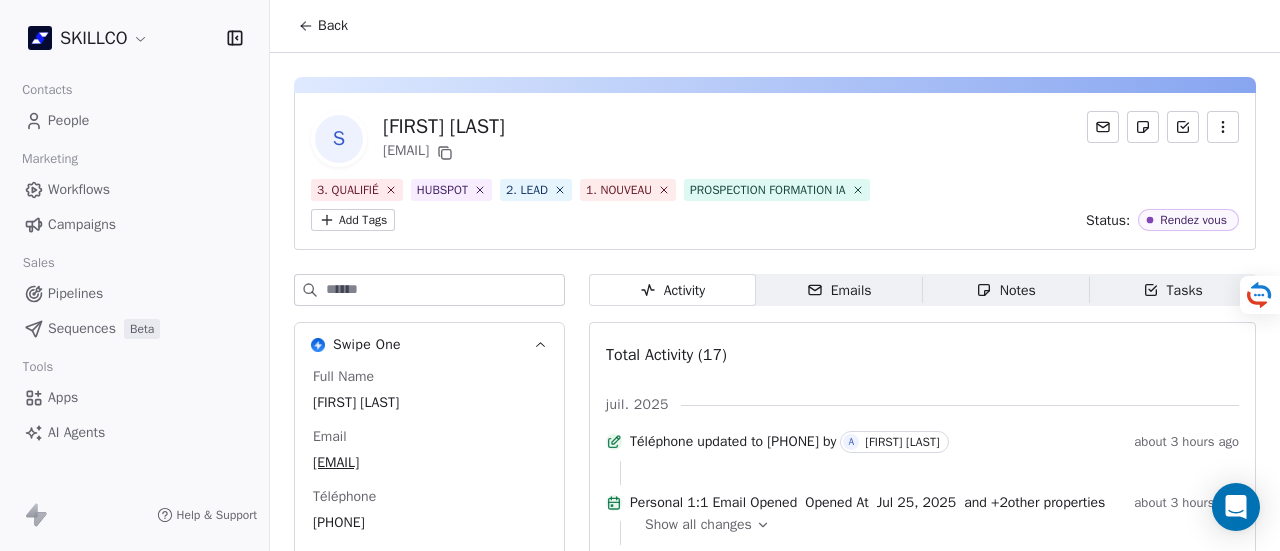 click on "Notes" at bounding box center (1006, 290) 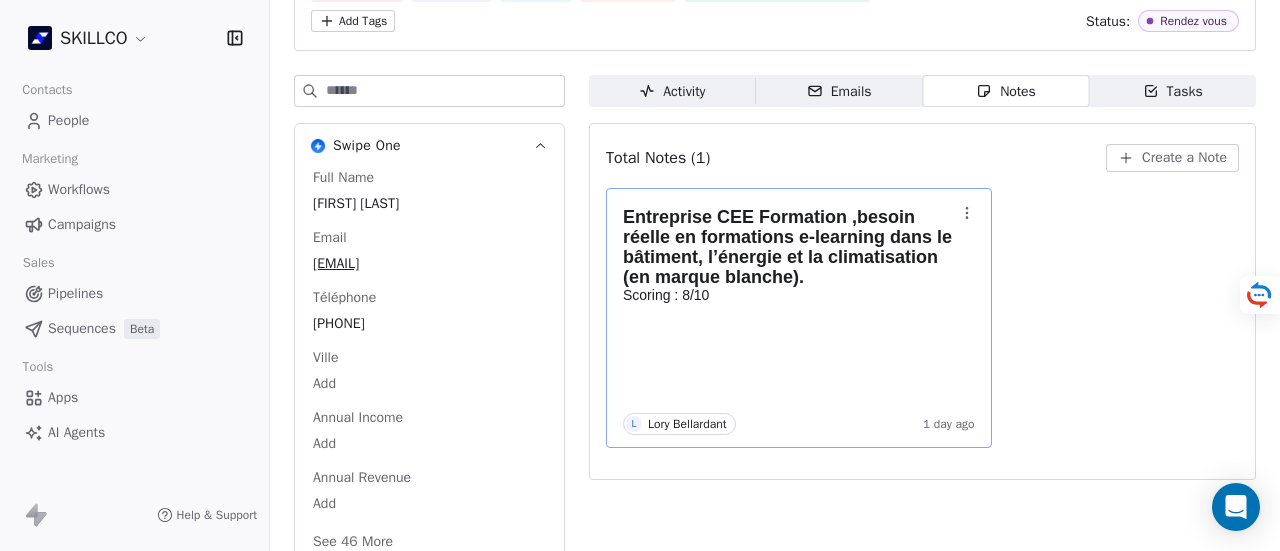 scroll, scrollTop: 200, scrollLeft: 0, axis: vertical 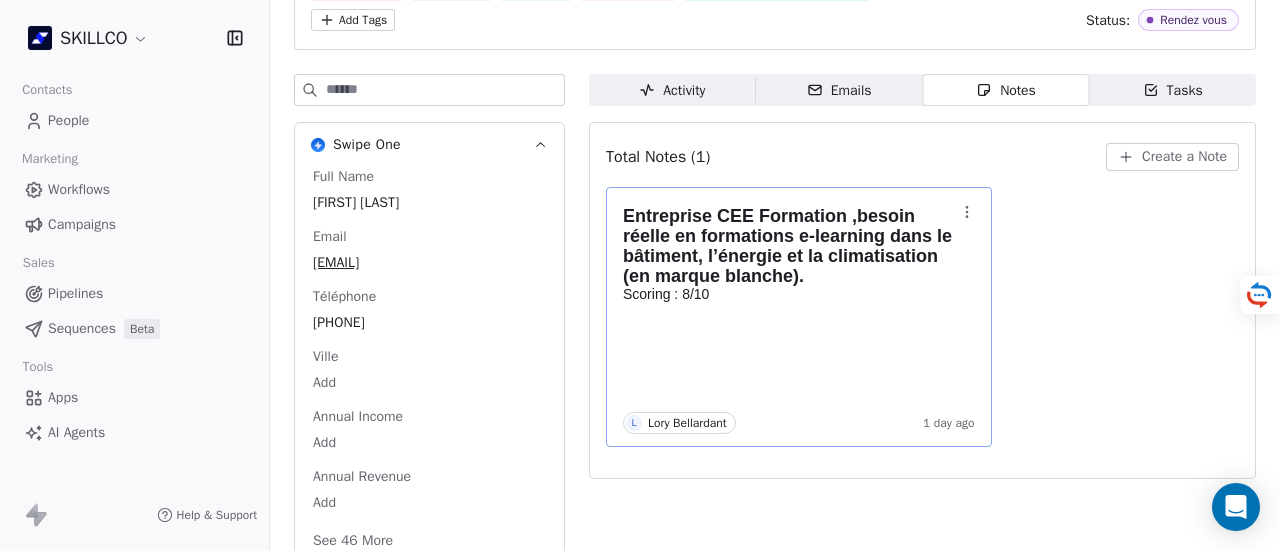 click on "Scoring : 8/10" at bounding box center [789, 294] 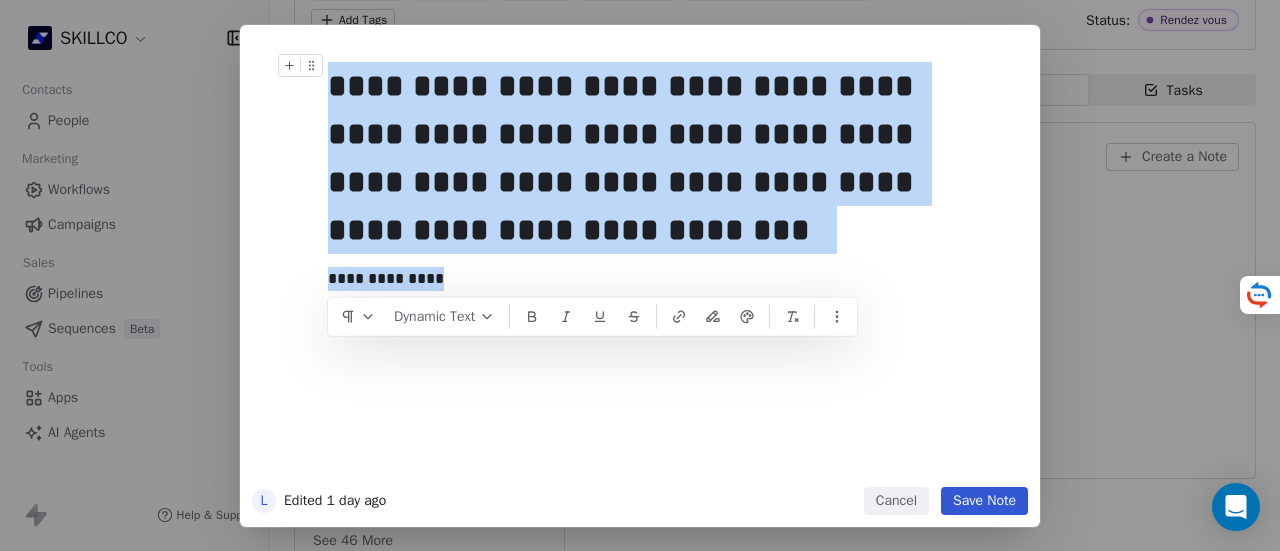 drag, startPoint x: 483, startPoint y: 289, endPoint x: 354, endPoint y: 96, distance: 232.1422 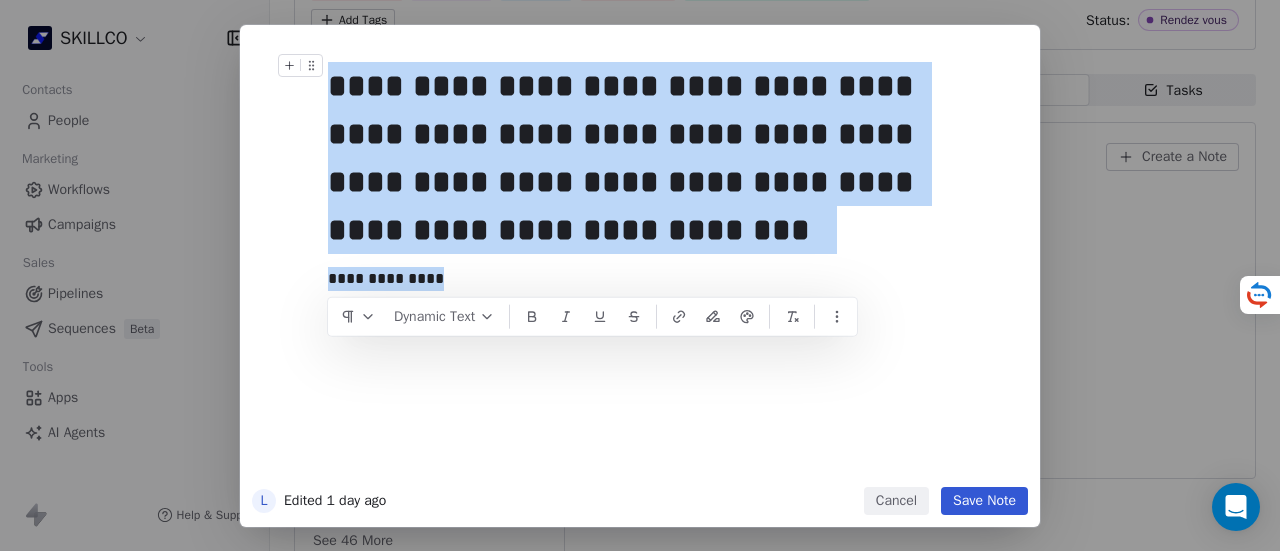 click on "**********" at bounding box center (664, 262) 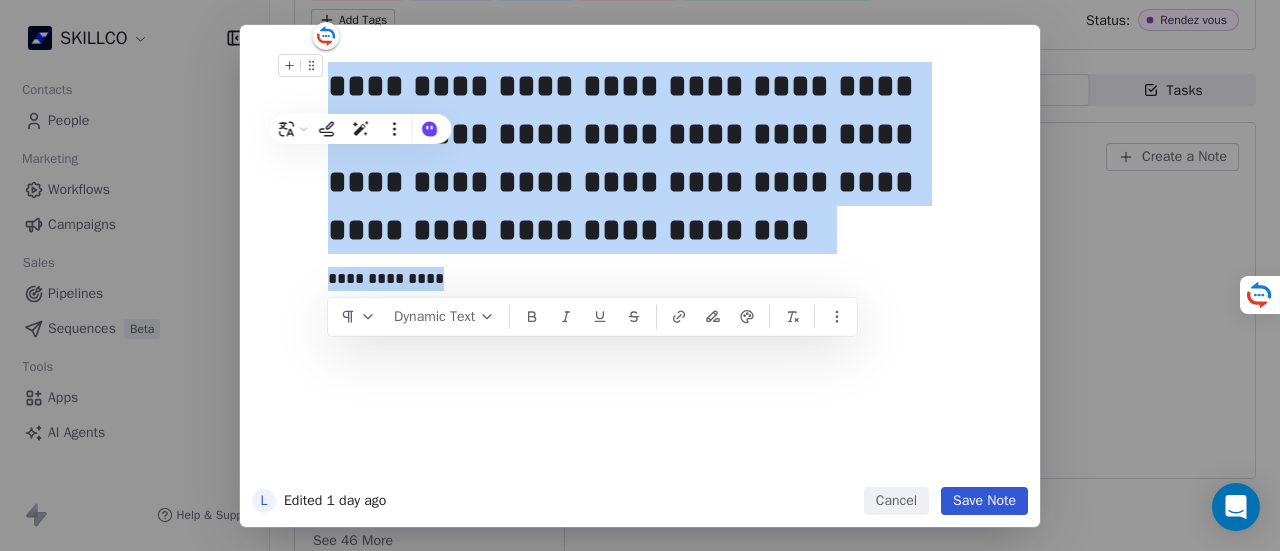 copy on "**********" 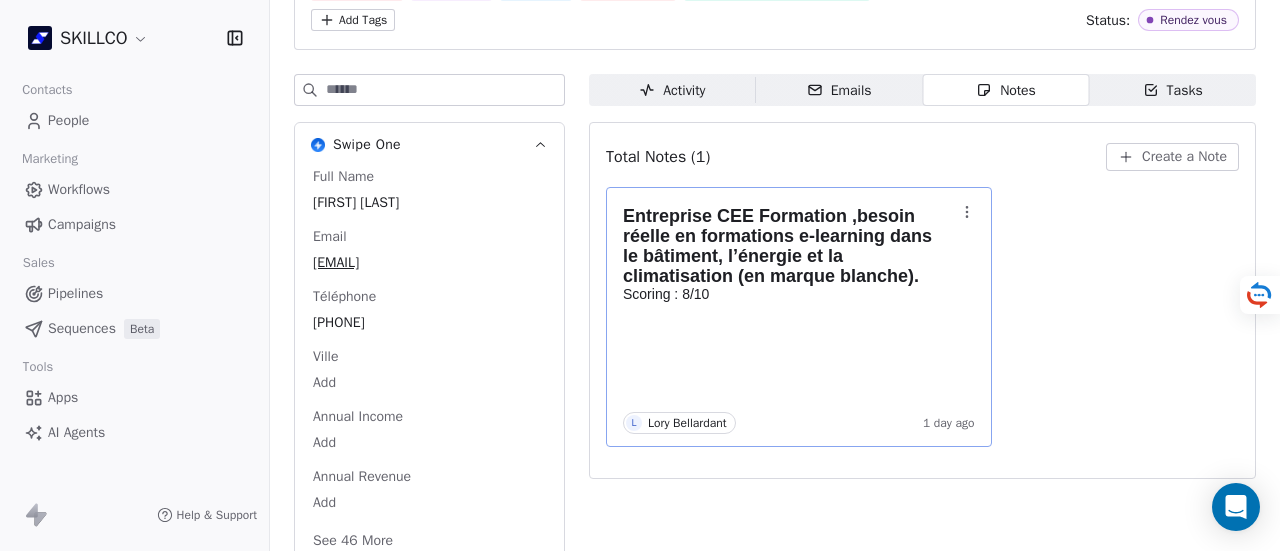drag, startPoint x: 1108, startPoint y: 145, endPoint x: 1094, endPoint y: 126, distance: 23.600847 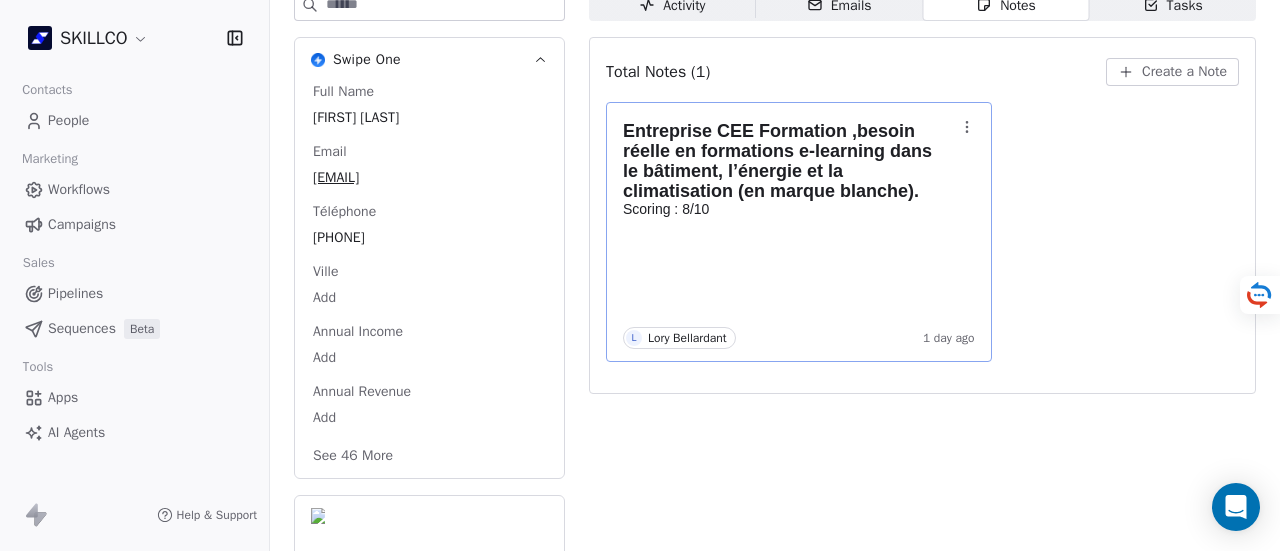 scroll, scrollTop: 0, scrollLeft: 0, axis: both 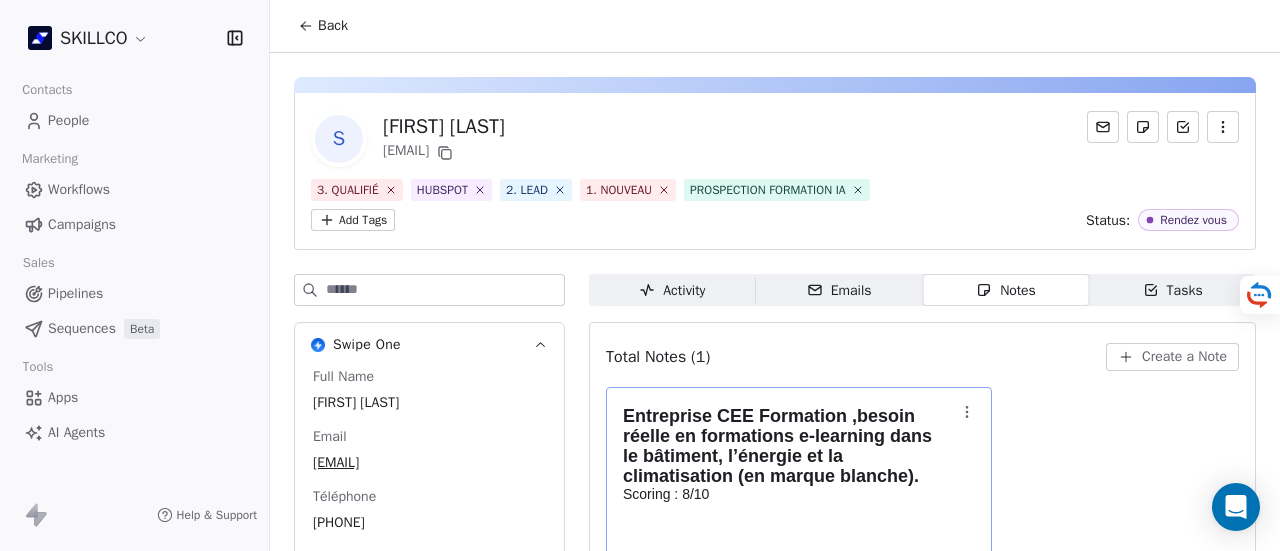 click on "Emails Emails" at bounding box center (839, 290) 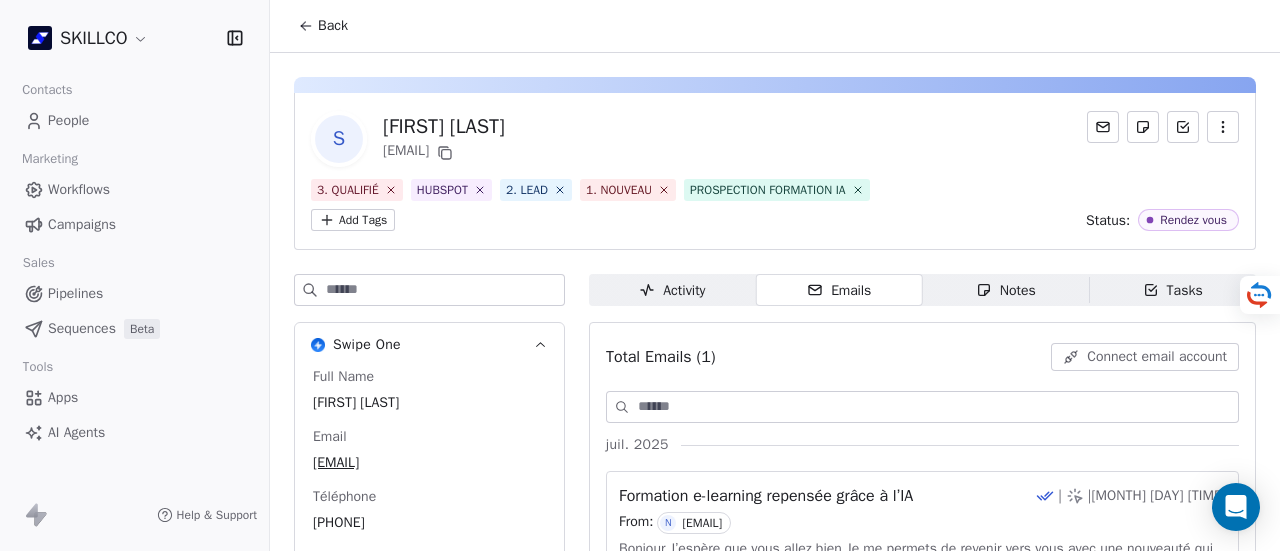 click on "Activity Activity" at bounding box center (672, 290) 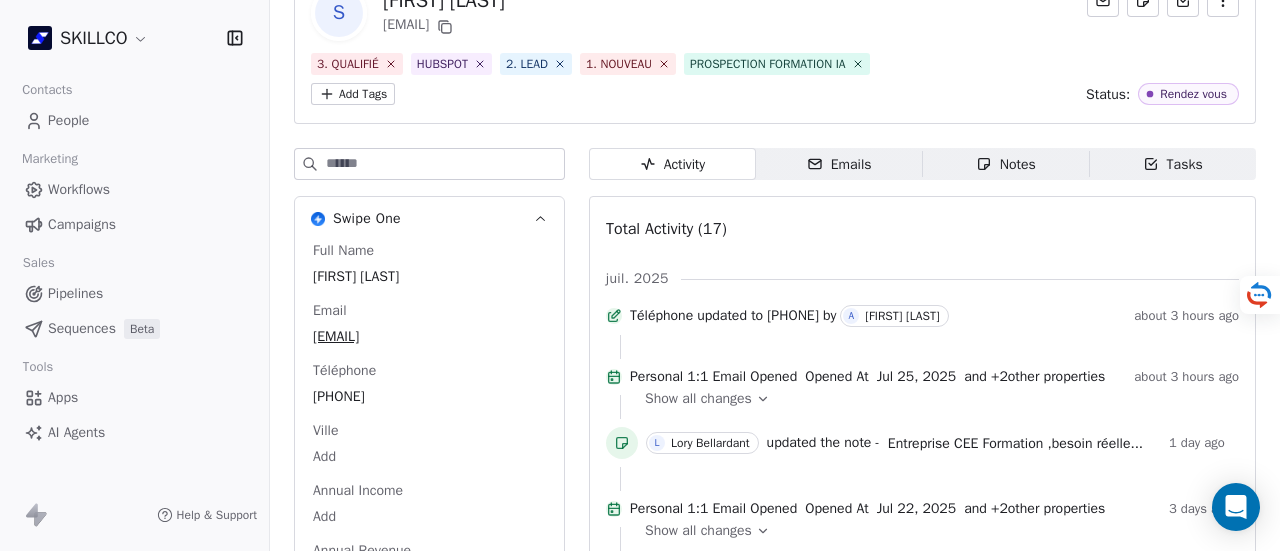 scroll, scrollTop: 0, scrollLeft: 0, axis: both 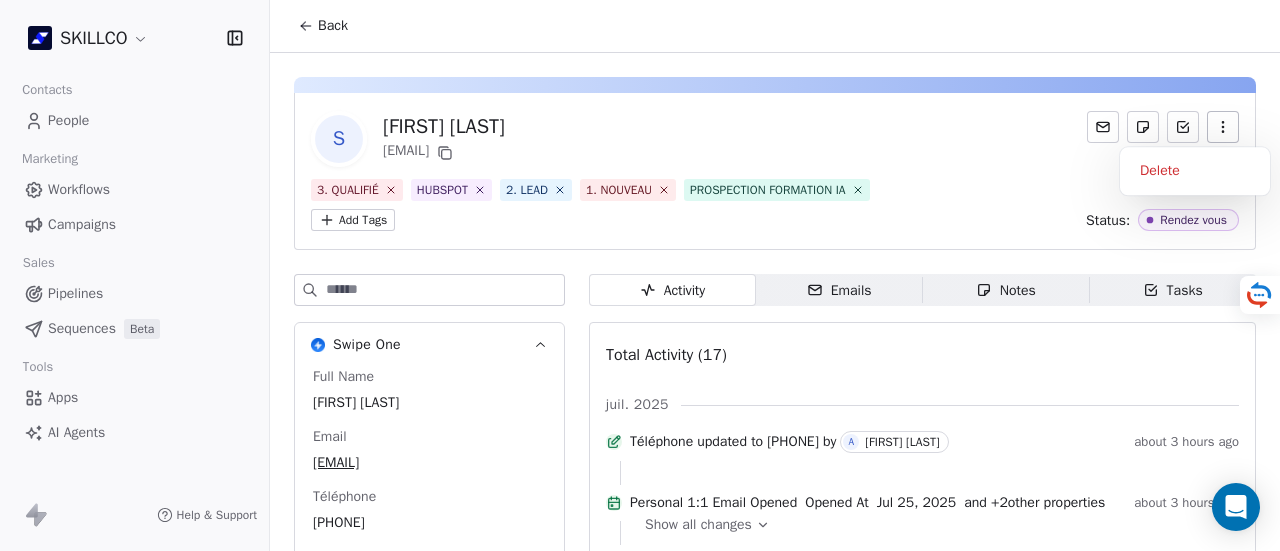 click 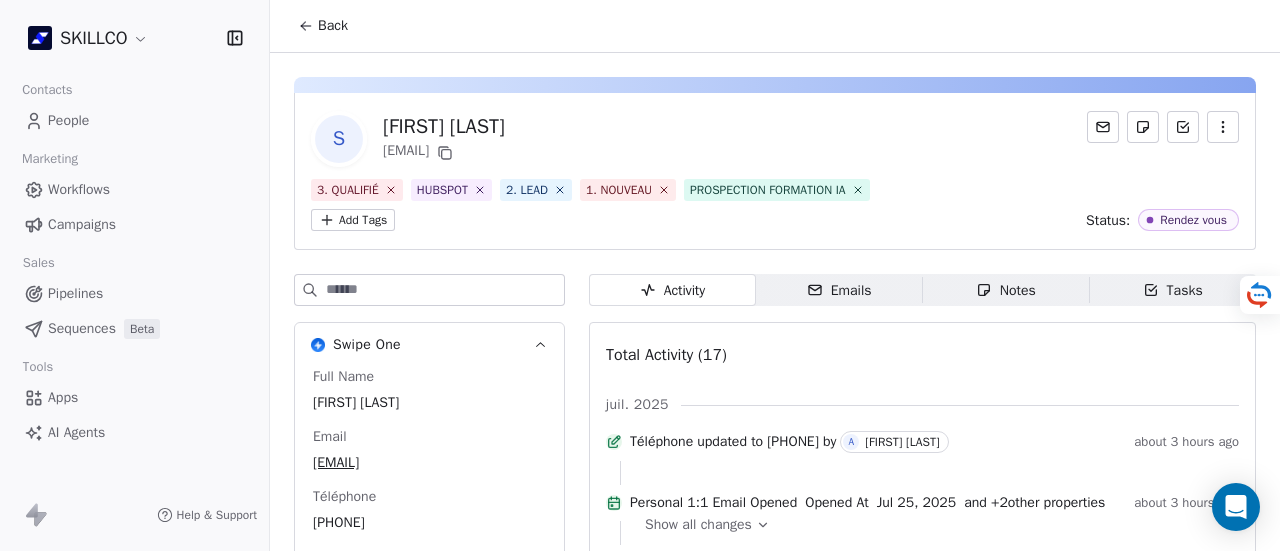 click on "3. QUALIFIÉ HUBSPOT 2. LEAD 1. NOUVEAU PROSPECTION FORMATION IA  Add Tags Status:  Rendez vous" at bounding box center [775, 205] 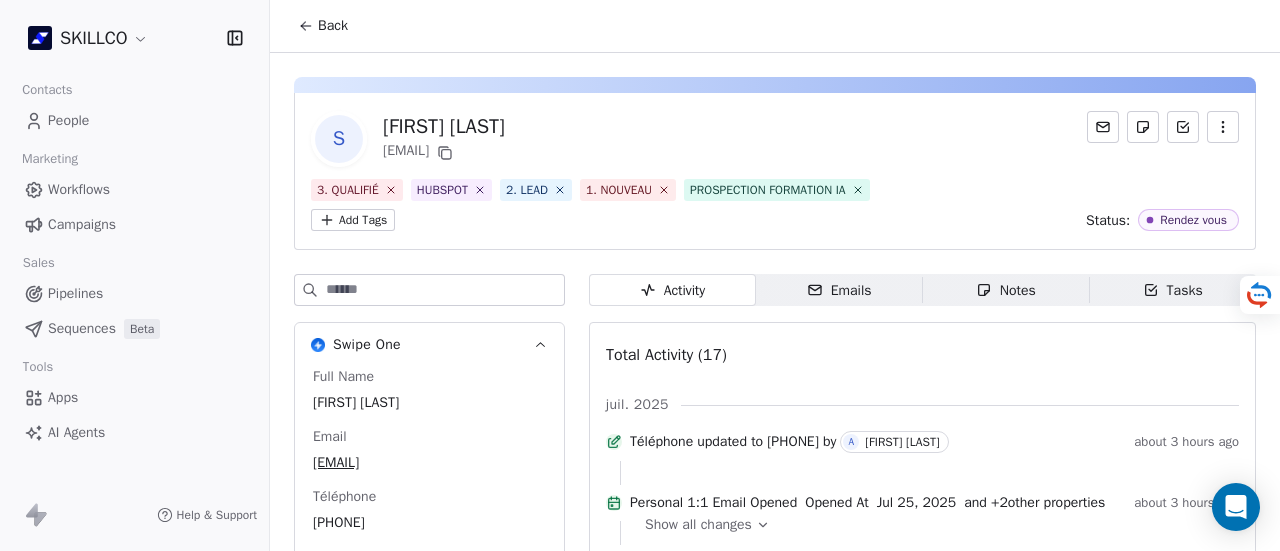click on "Notes" at bounding box center [1006, 290] 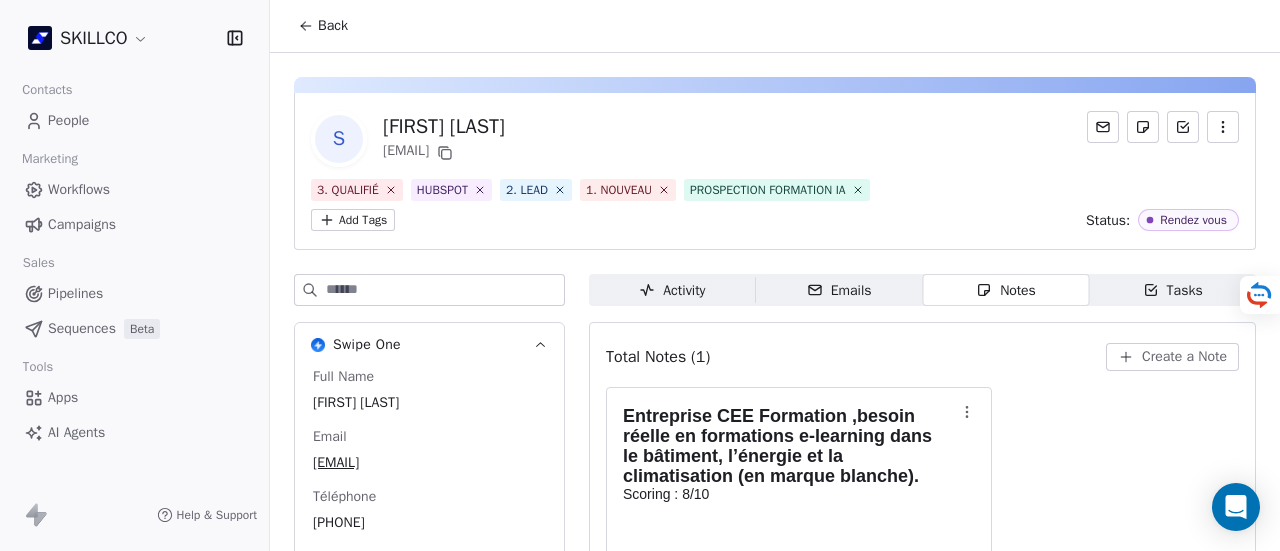 click on "Activity Activity" at bounding box center [672, 290] 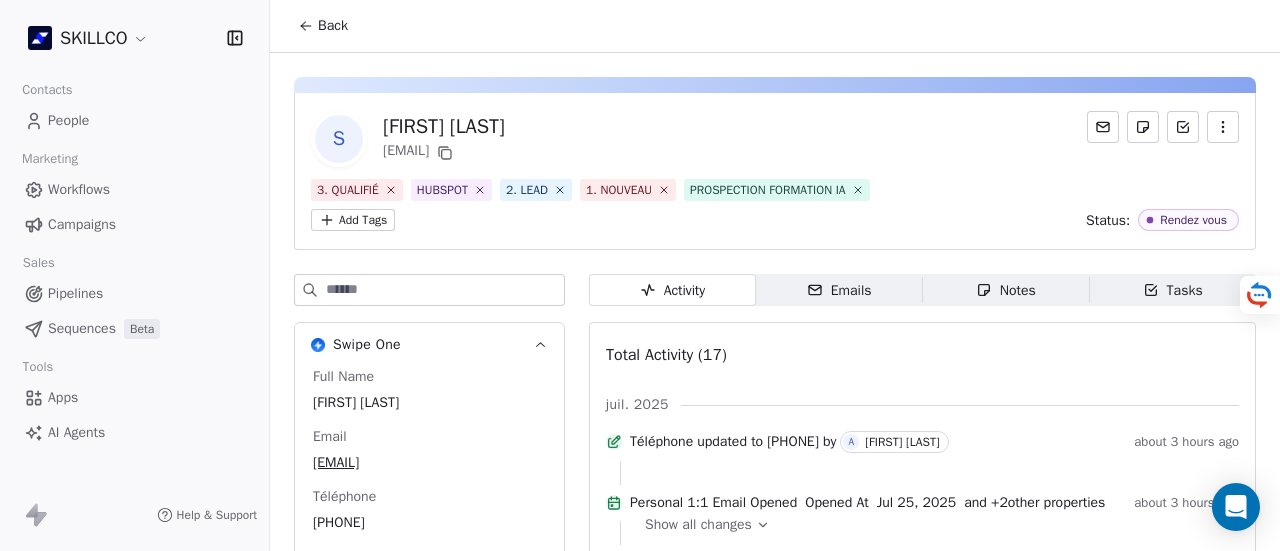 click on "[FIRST] [LAST] [EMAIL] [PHONE]   about [TIME] ago Personal 1:1 Email Opened Opened At   [MONTH] [DAY], [YEAR] and + 2  other   properties   about [TIME] ago   Show all changes L Lory Bellardant updated the note - Entreprise CEE Formation ,besoin réelle...   1 day ago Personal 1:1 Email Opened Opened At   [MONTH] [DAY], [YEAR] and + 2  other   properties   3 days ago   Show all changes added as Rendez vous by L Lory Bellardant   3 days ago L Lory Bellardant added a note - Entreprise CEE Formation ,besoin réelle...   3 days ago Personal 1:1 Email Sent on Custom Email Email Subject   and + 1  other   property   3 days ago" at bounding box center [775, 841] 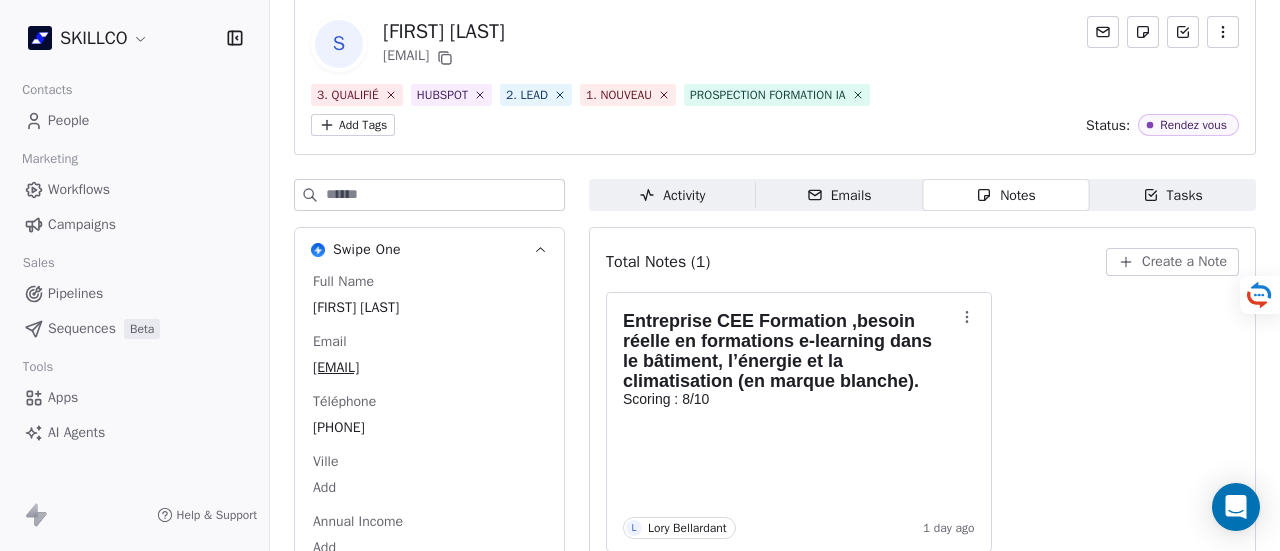 scroll, scrollTop: 0, scrollLeft: 0, axis: both 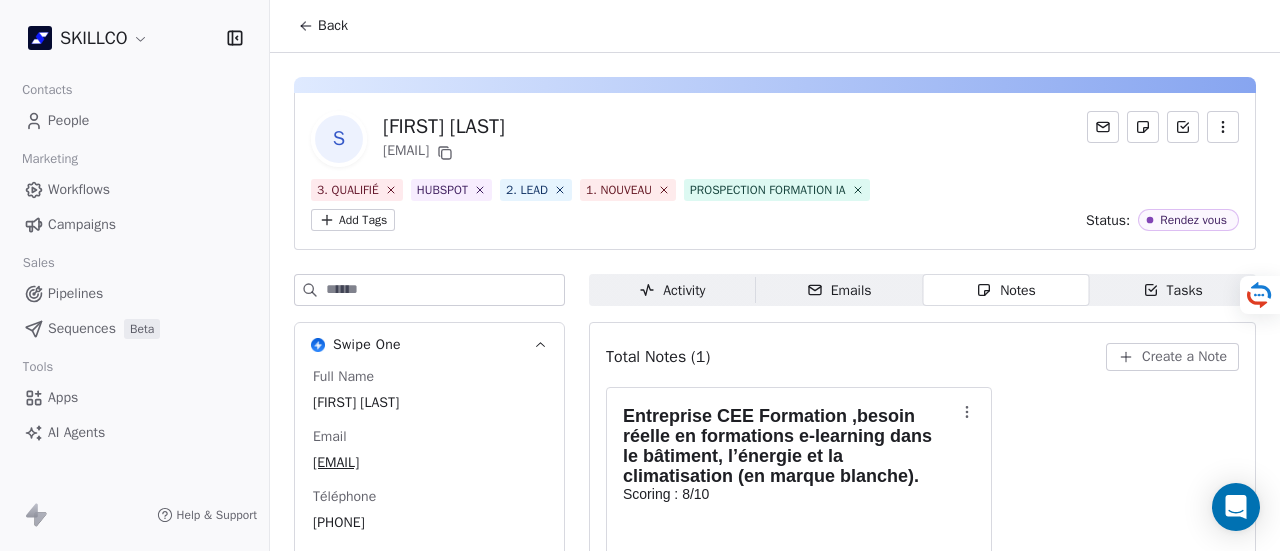 drag, startPoint x: 1219, startPoint y: 104, endPoint x: 1211, endPoint y: 130, distance: 27.202942 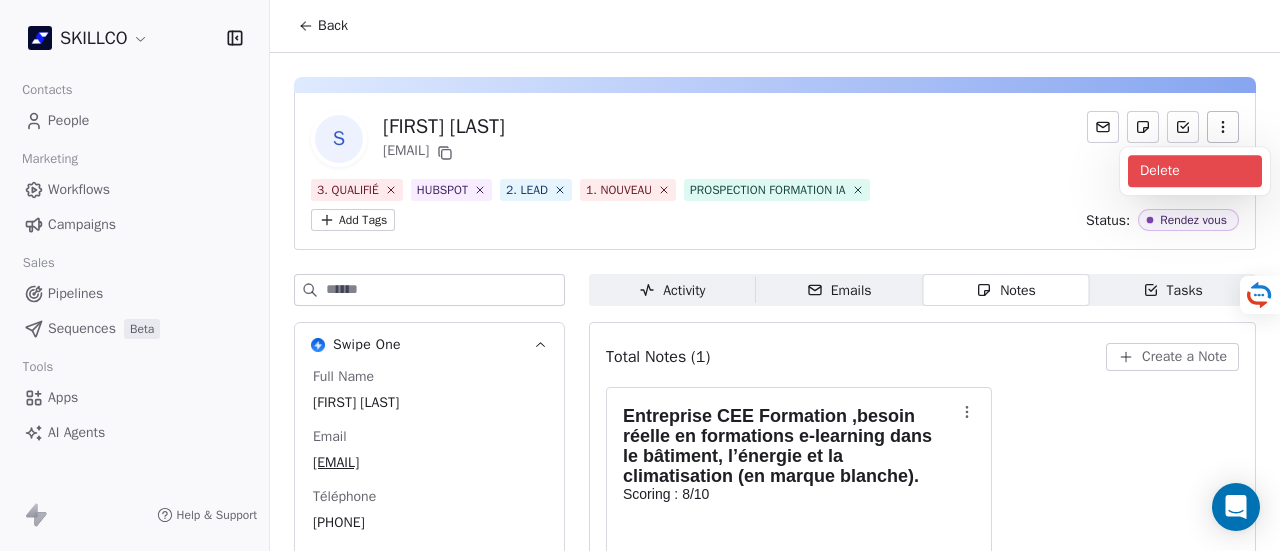 click on "Delete" at bounding box center [1195, 171] 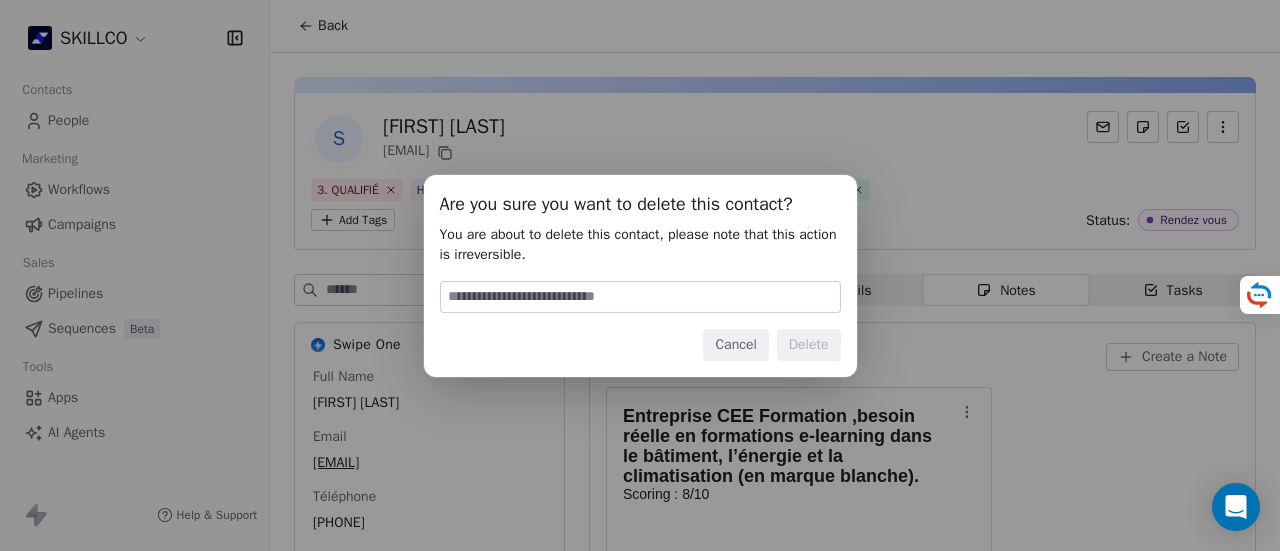 click on "Are you sure you want to delete this contact? You are about to delete this contact, please note that this action is irreversible. Cancel Delete" at bounding box center [640, 276] 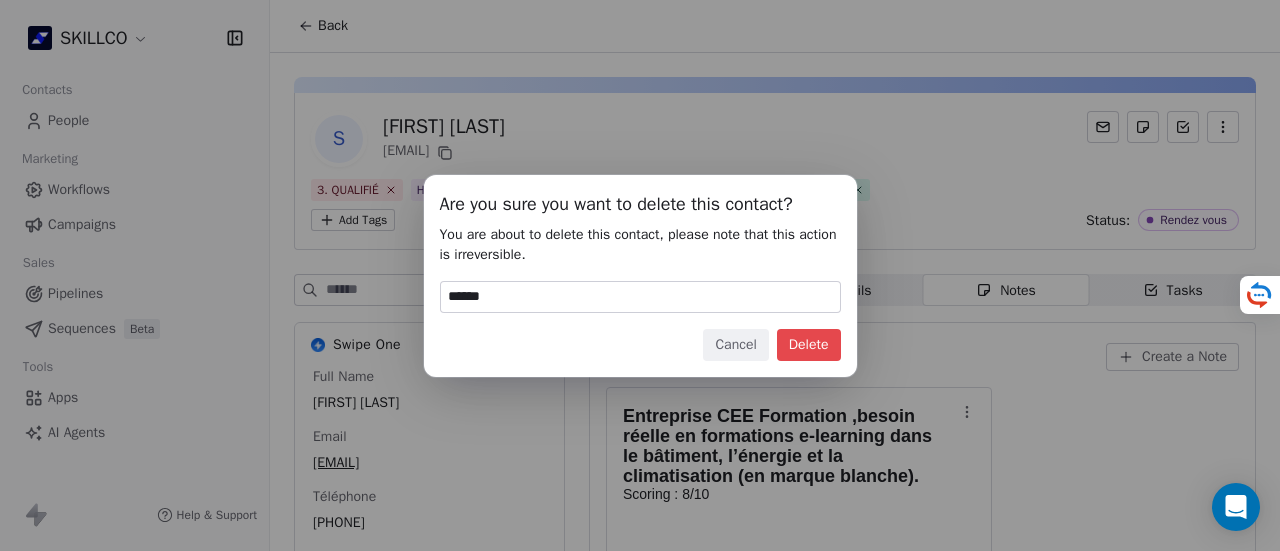 drag, startPoint x: 808, startPoint y: 345, endPoint x: 798, endPoint y: 346, distance: 10.049875 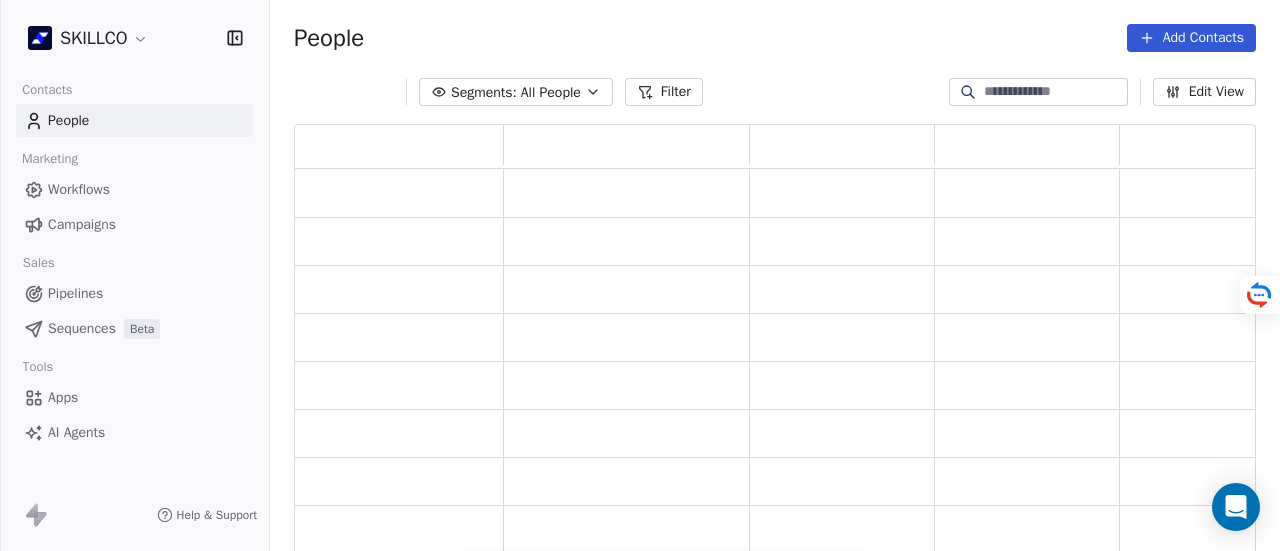 scroll, scrollTop: 16, scrollLeft: 16, axis: both 